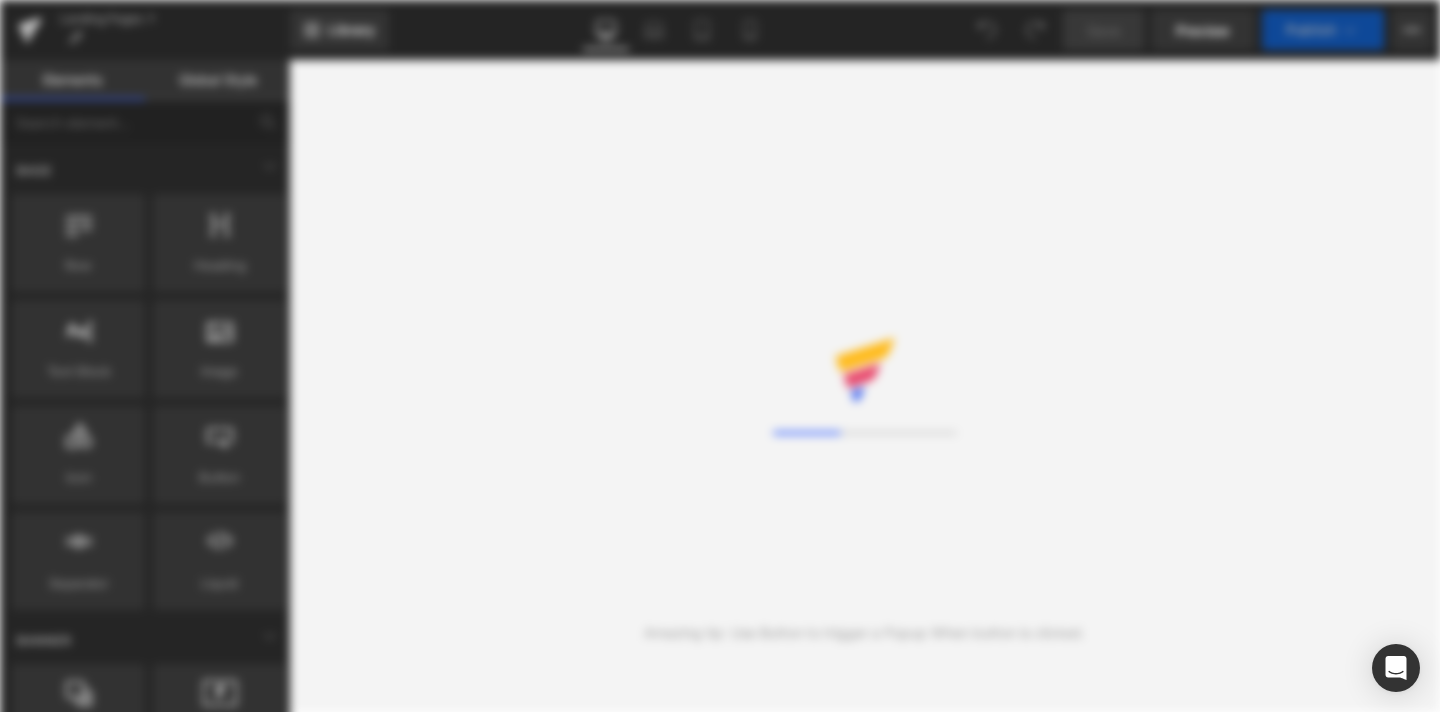 scroll, scrollTop: 0, scrollLeft: 0, axis: both 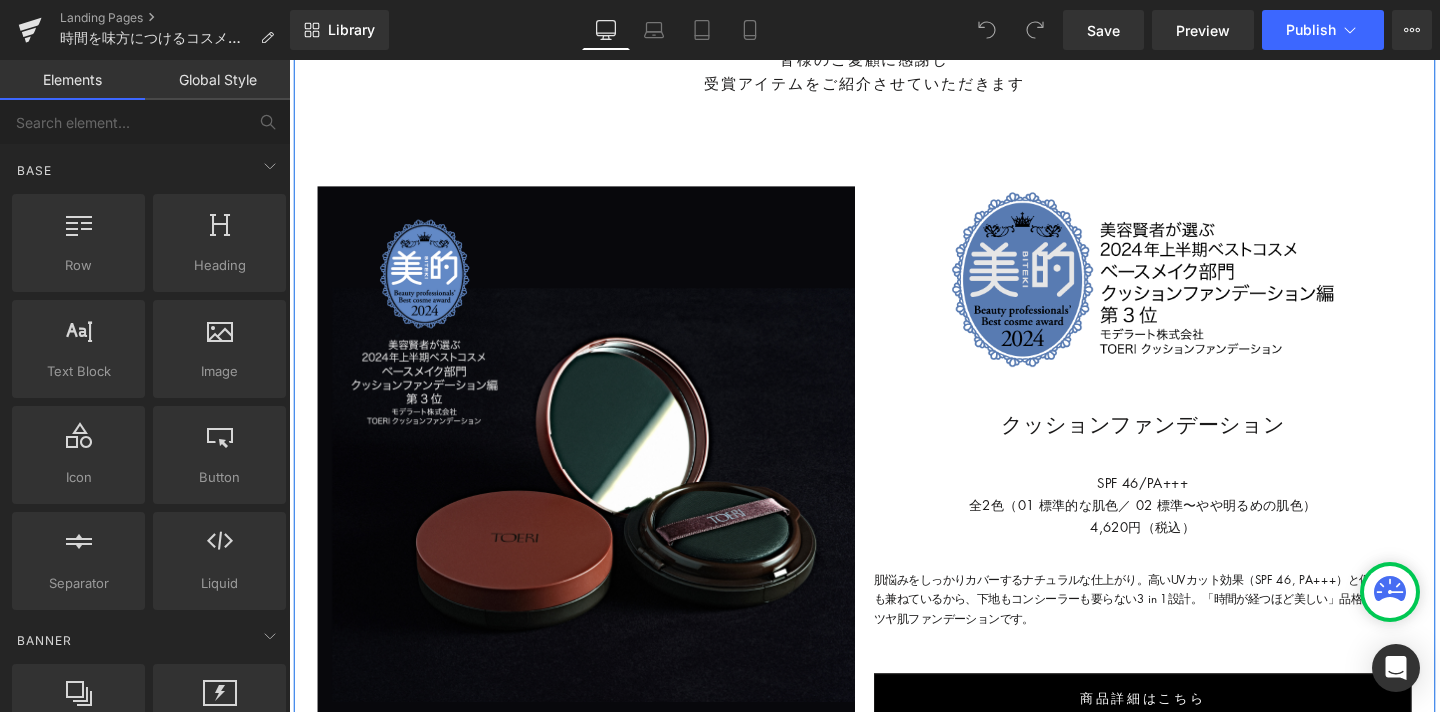 click at bounding box center (1186, 291) 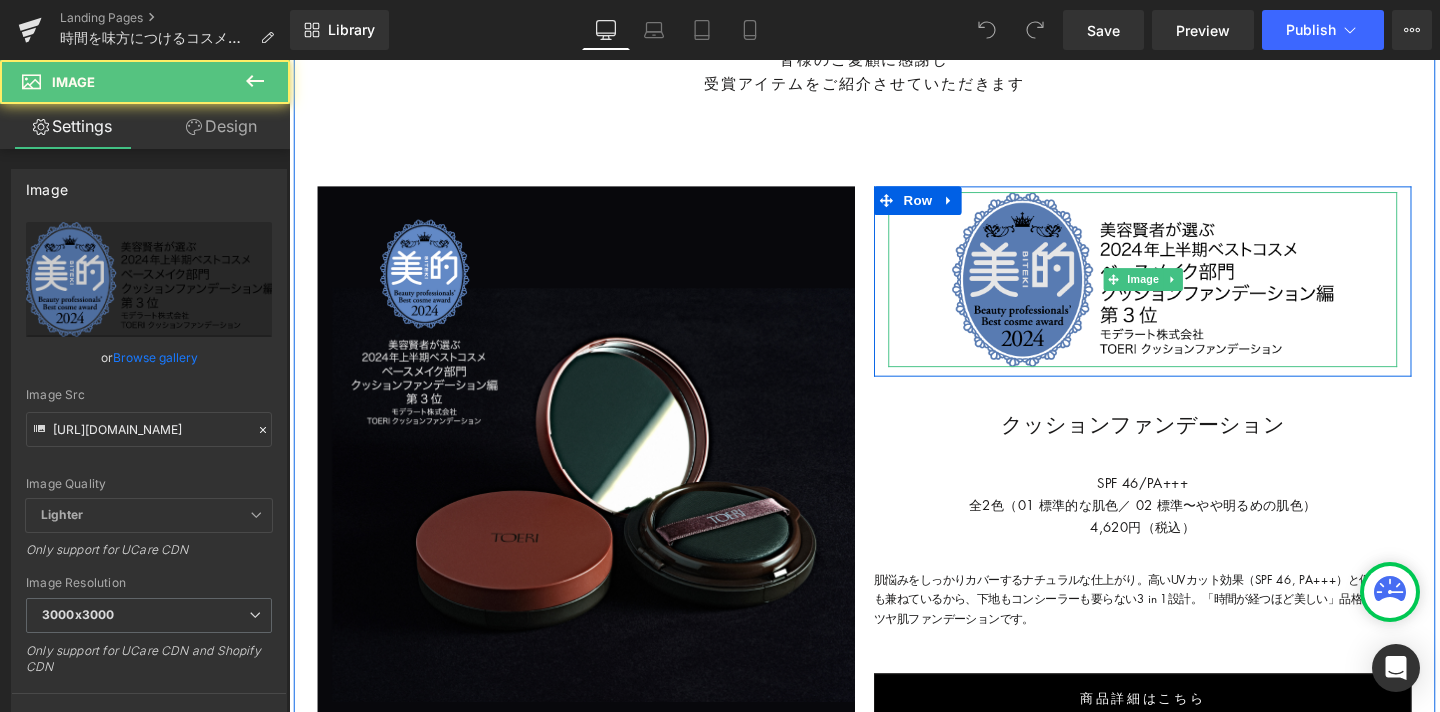 click at bounding box center (1186, 291) 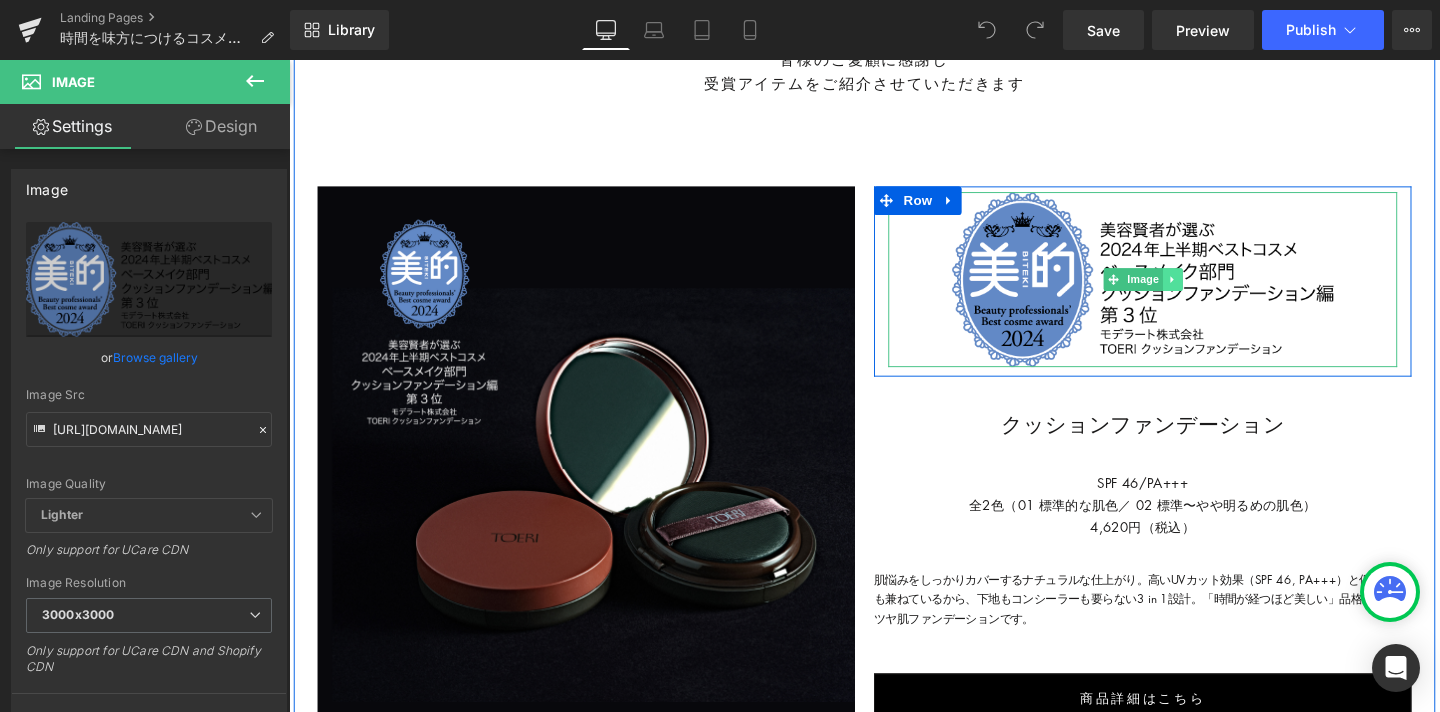 click 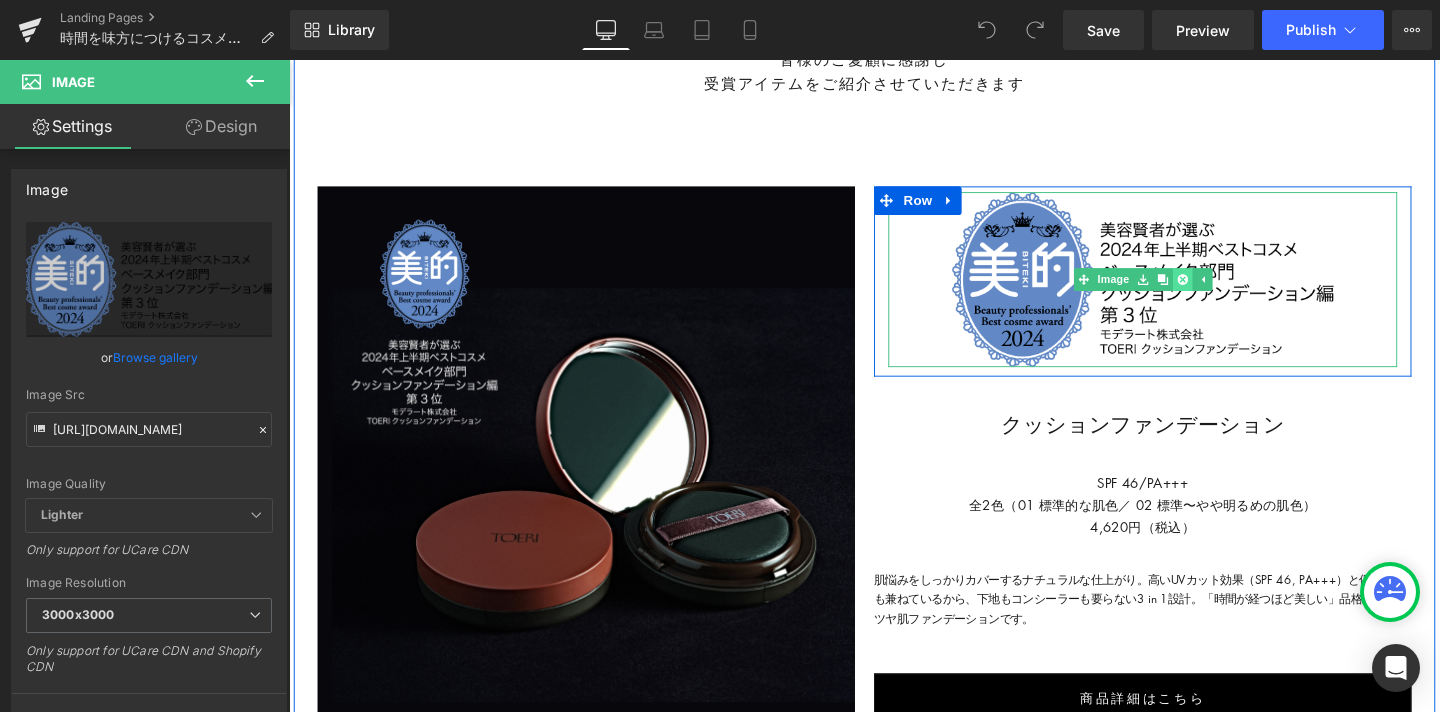 click 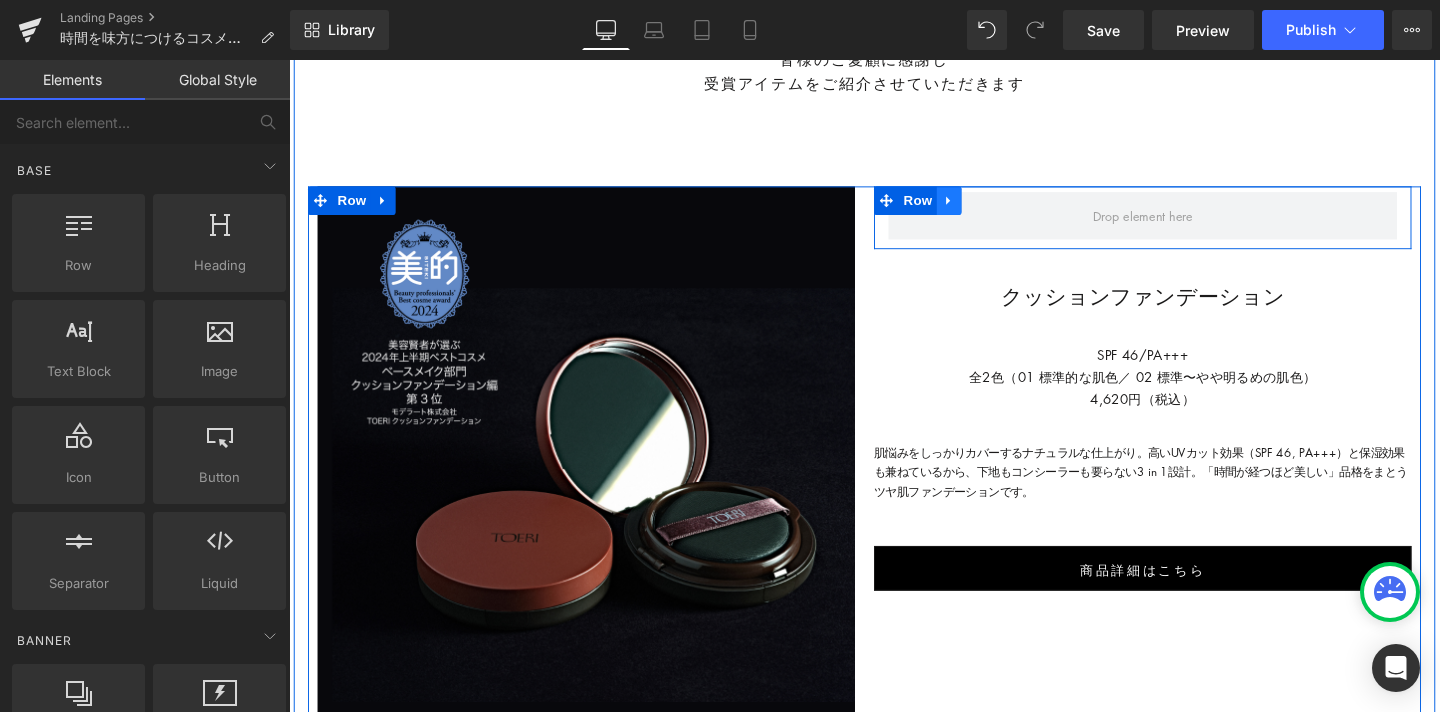 click at bounding box center [983, 208] 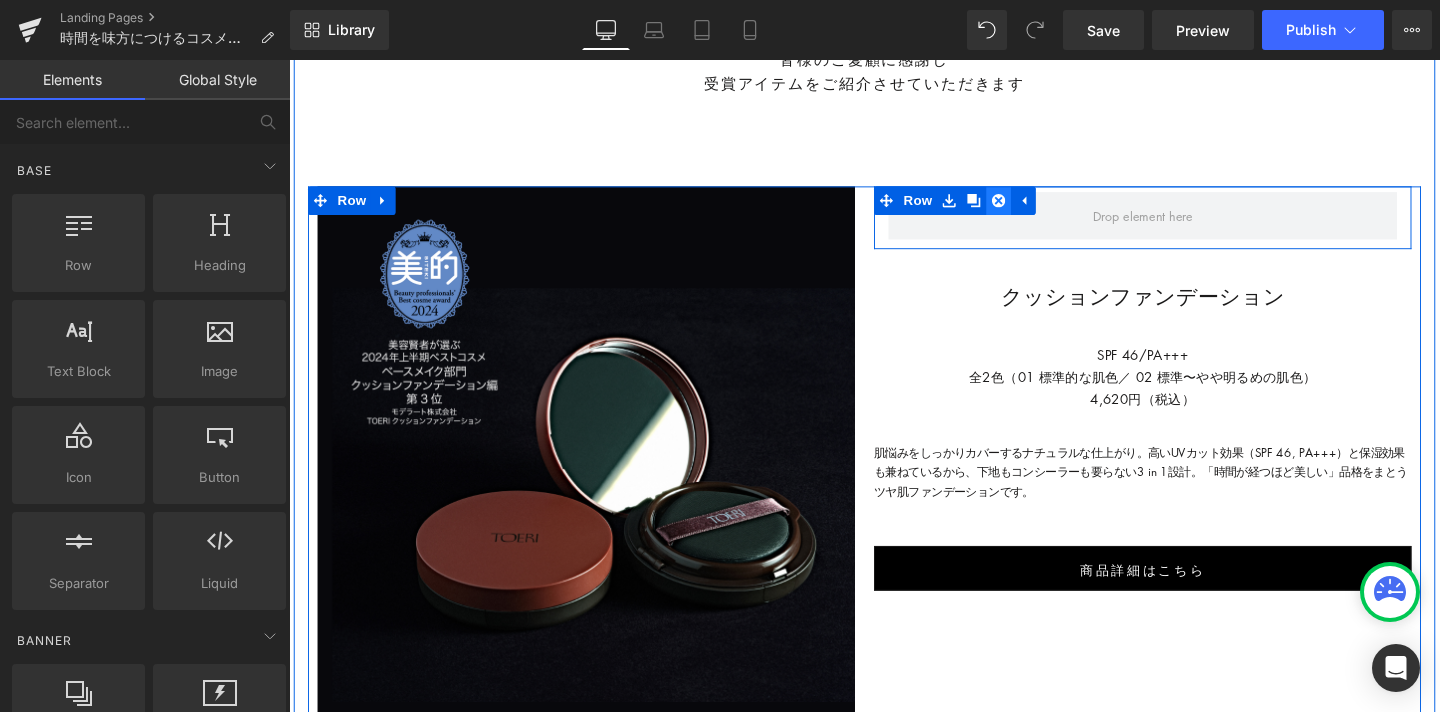 click 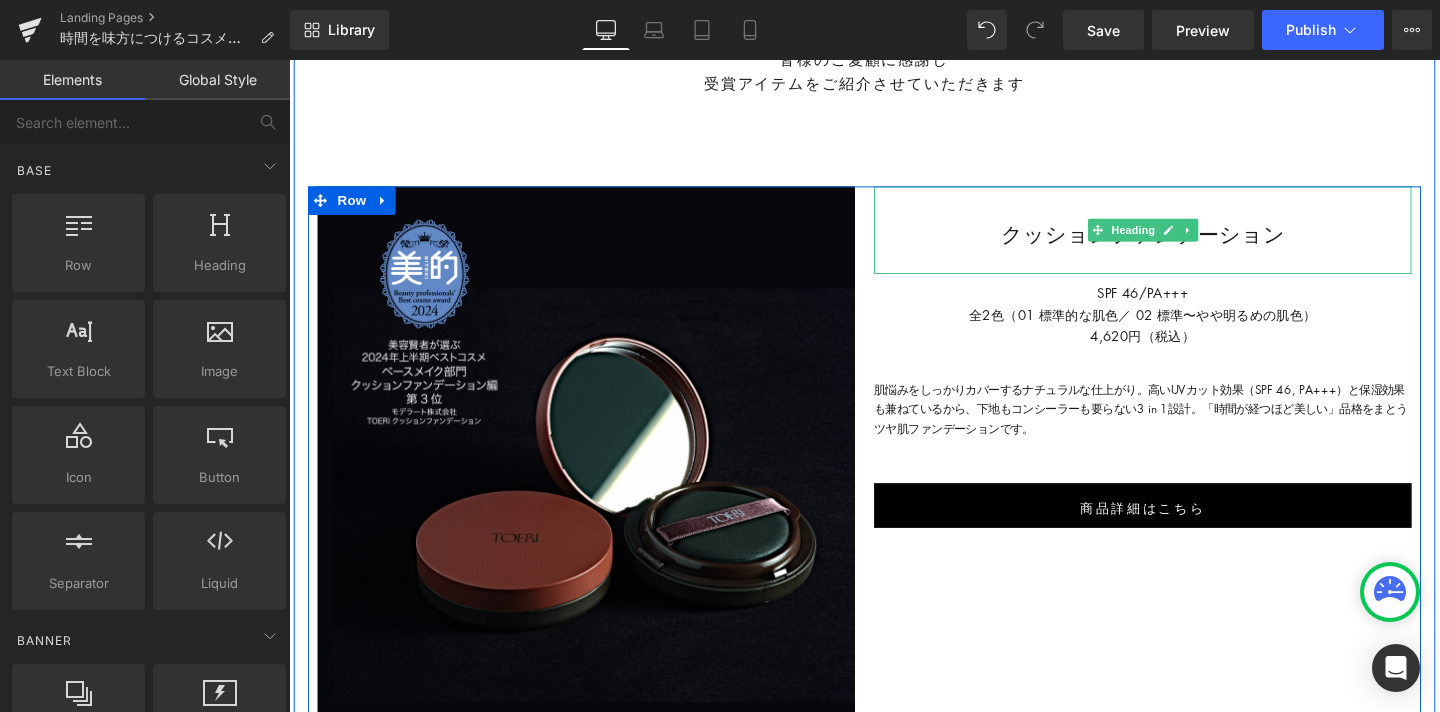 click on "クッションファンデーション" at bounding box center (1186, 243) 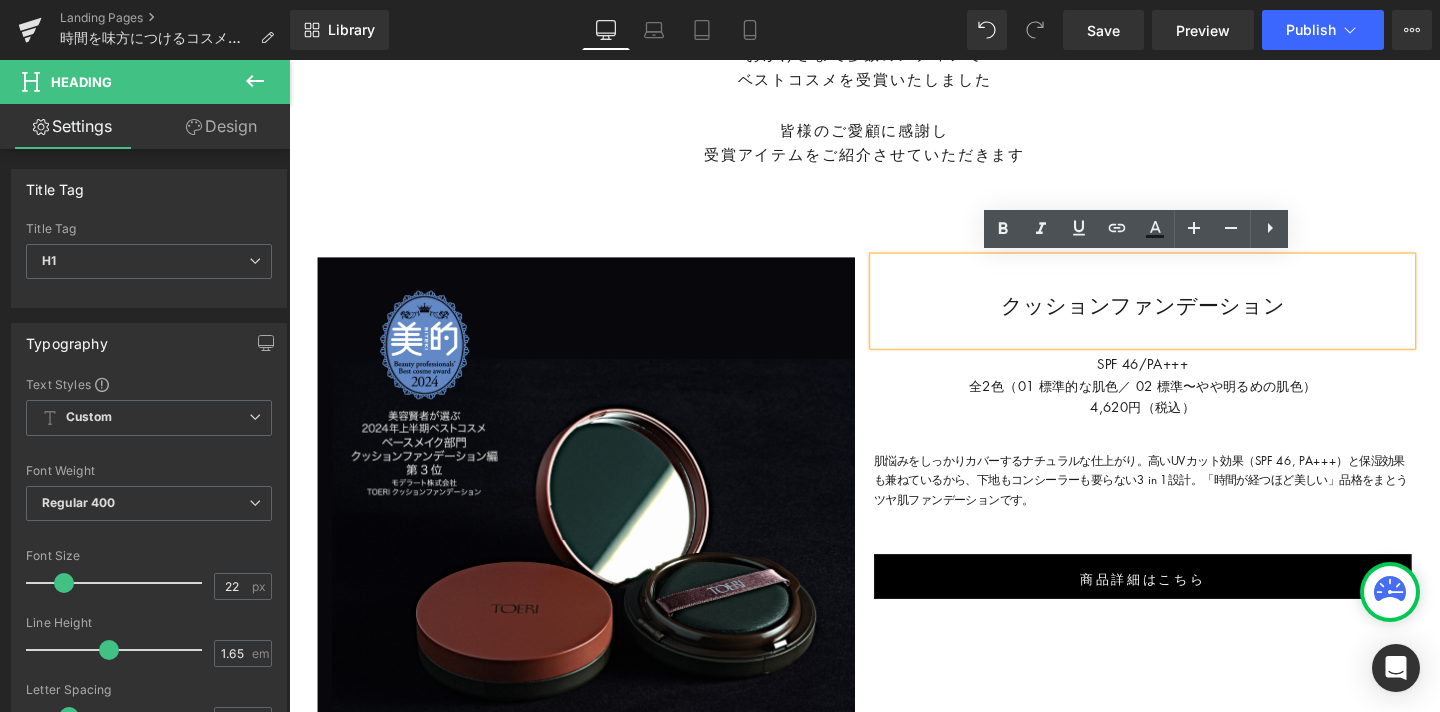 scroll, scrollTop: 1233, scrollLeft: 0, axis: vertical 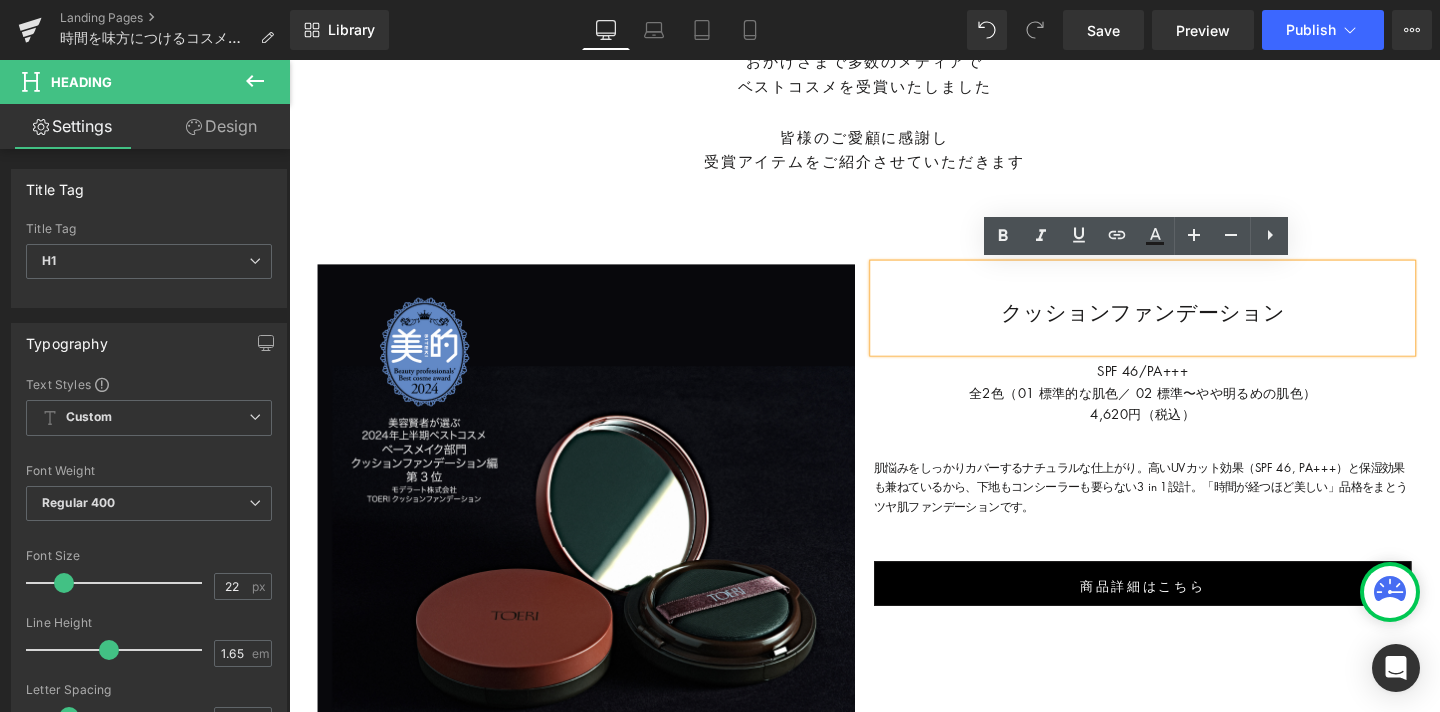 click on "Image         2024年上半期 ベストコスメ受賞 Heading         BEST COSMETICS AWARDS Heading         Image         2024年1月16日にデビューしたTOERI（トーリ） おかげさまで多数のメディアで ベストコスメを受賞いたしました 皆様のご愛顧に感謝し 受賞アイテムをご紹介させていただきます Text Block         Image         クッションファンデーション Heading         SPF 46/PA+++ 全2色（01 標準的な肌色／ 02 標準〜やや明るめの肌色） 4,620円（税込） Text Block         肌悩みをしっかりカバーするナチュラルな仕上がり。高いUVカット効果（SPF 46, PA+++）と保湿効果も兼ねているから、下地もコンシーラーも要らない3 in 1設計。 「時間が経つほど美しい」品格をまとう ツヤ肌ファンデーションです。 Text Block         商品詳細はこちら Button         Row         Image         Image         Row         Row         Heading" at bounding box center (894, 600) 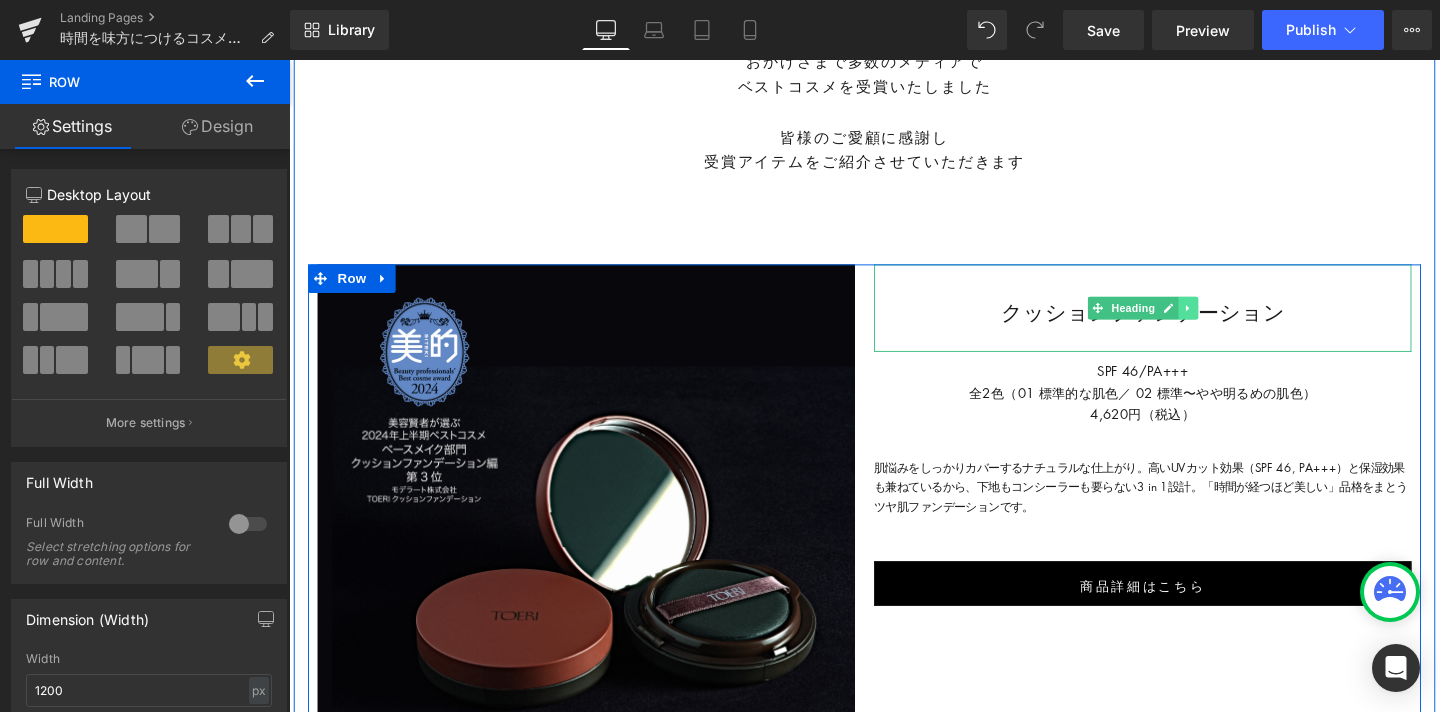 click at bounding box center (1234, 321) 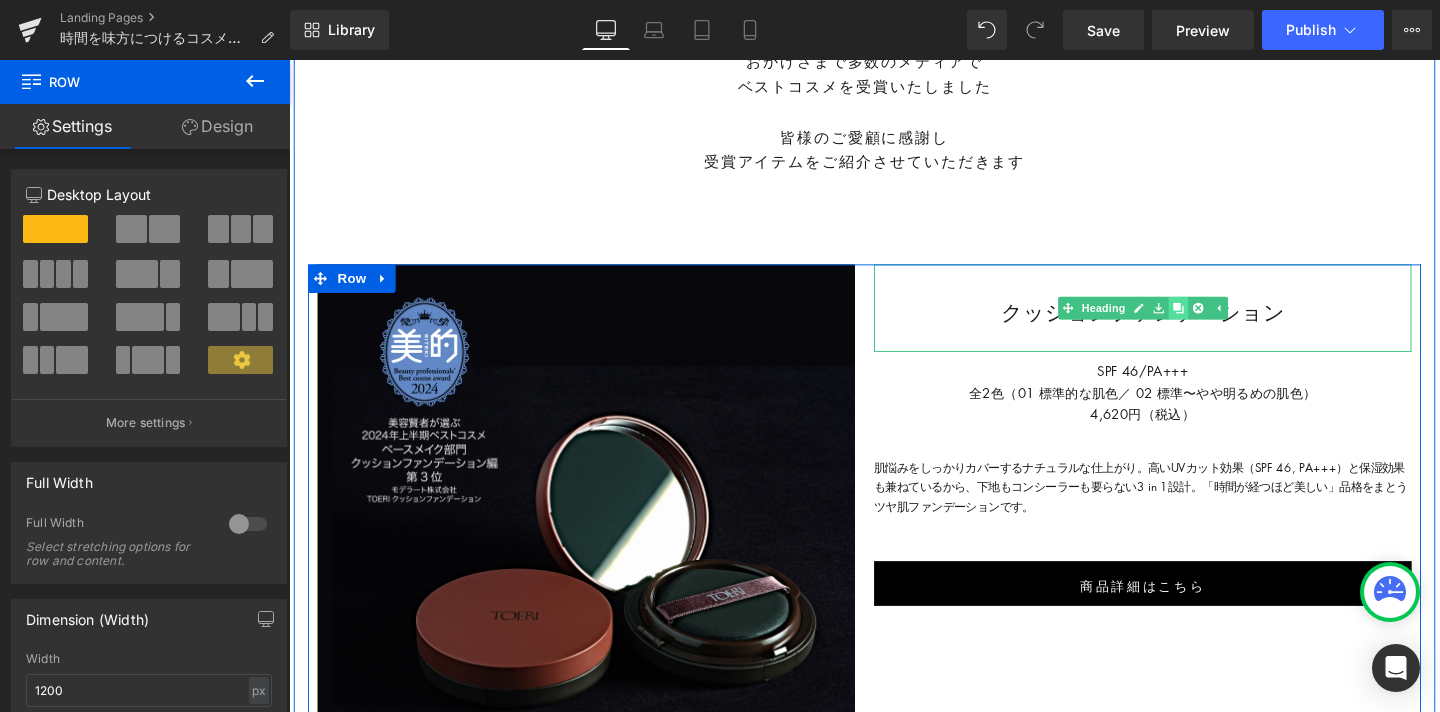 click 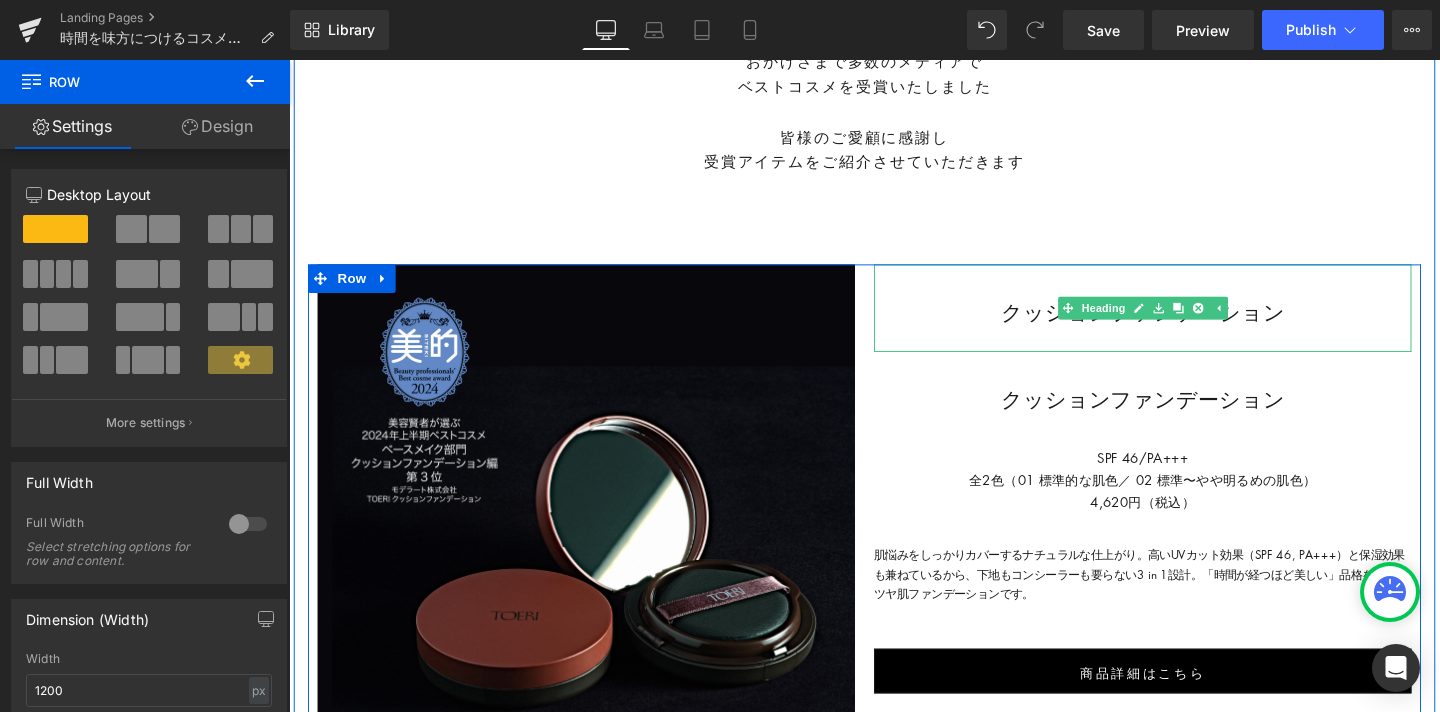 click on "クッションファンデーション" at bounding box center (1186, 325) 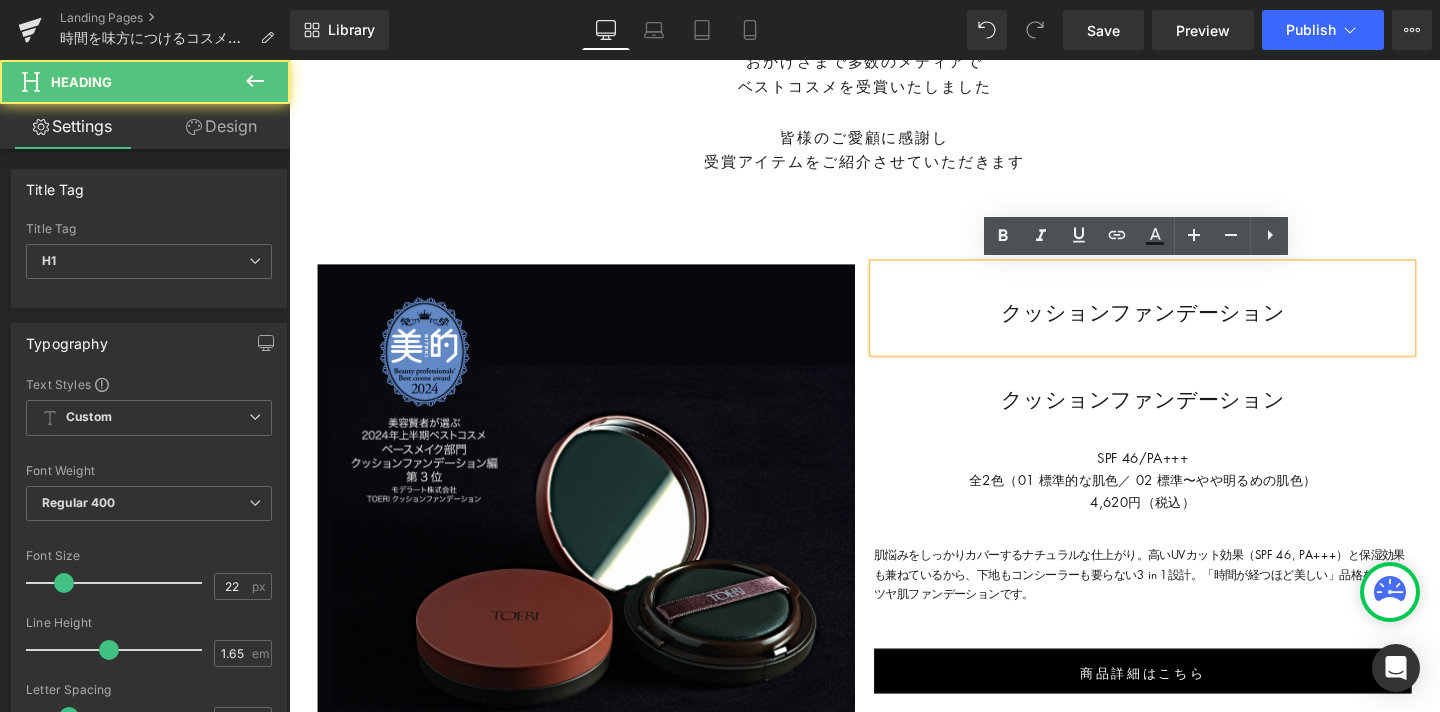 click on "クッションファンデーション" at bounding box center (1186, 325) 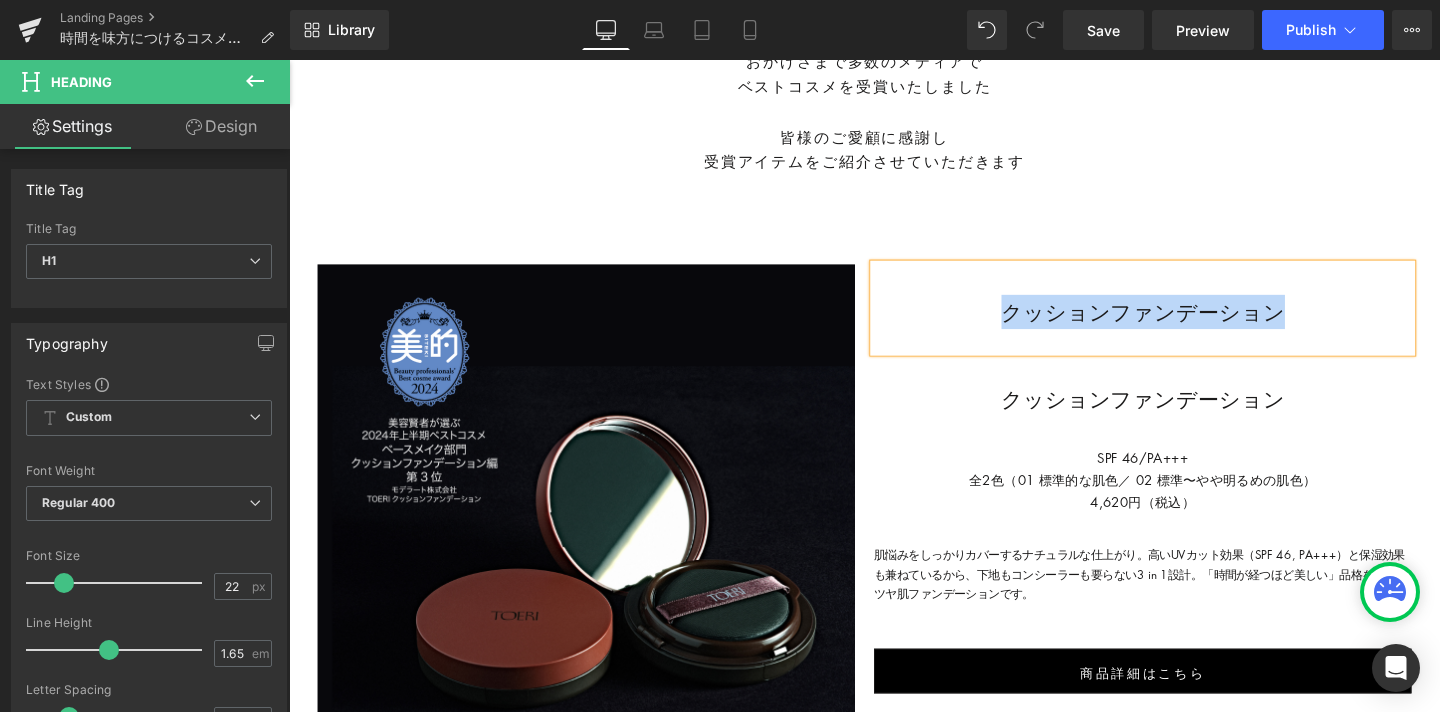 type 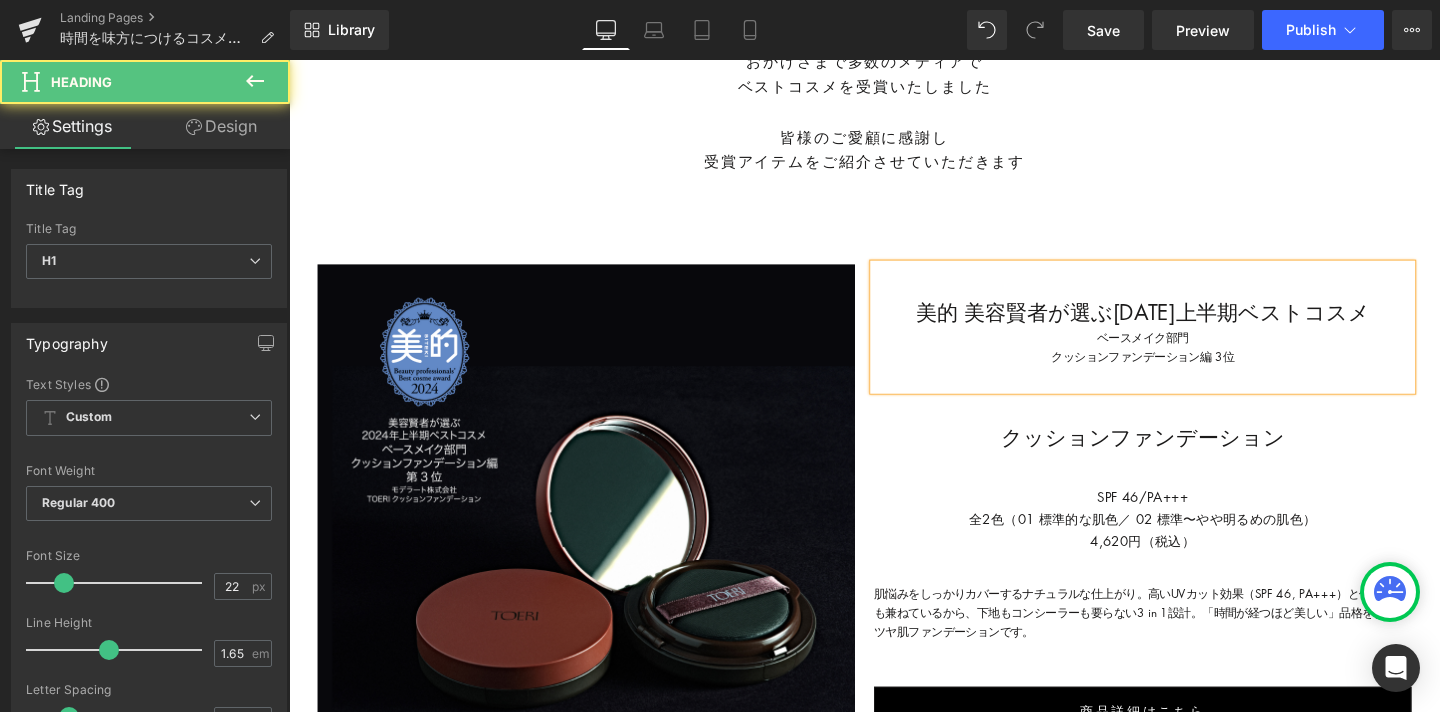 click on "美的 美容賢者が選ぶ2024上半期ベストコスメ" at bounding box center [1186, 325] 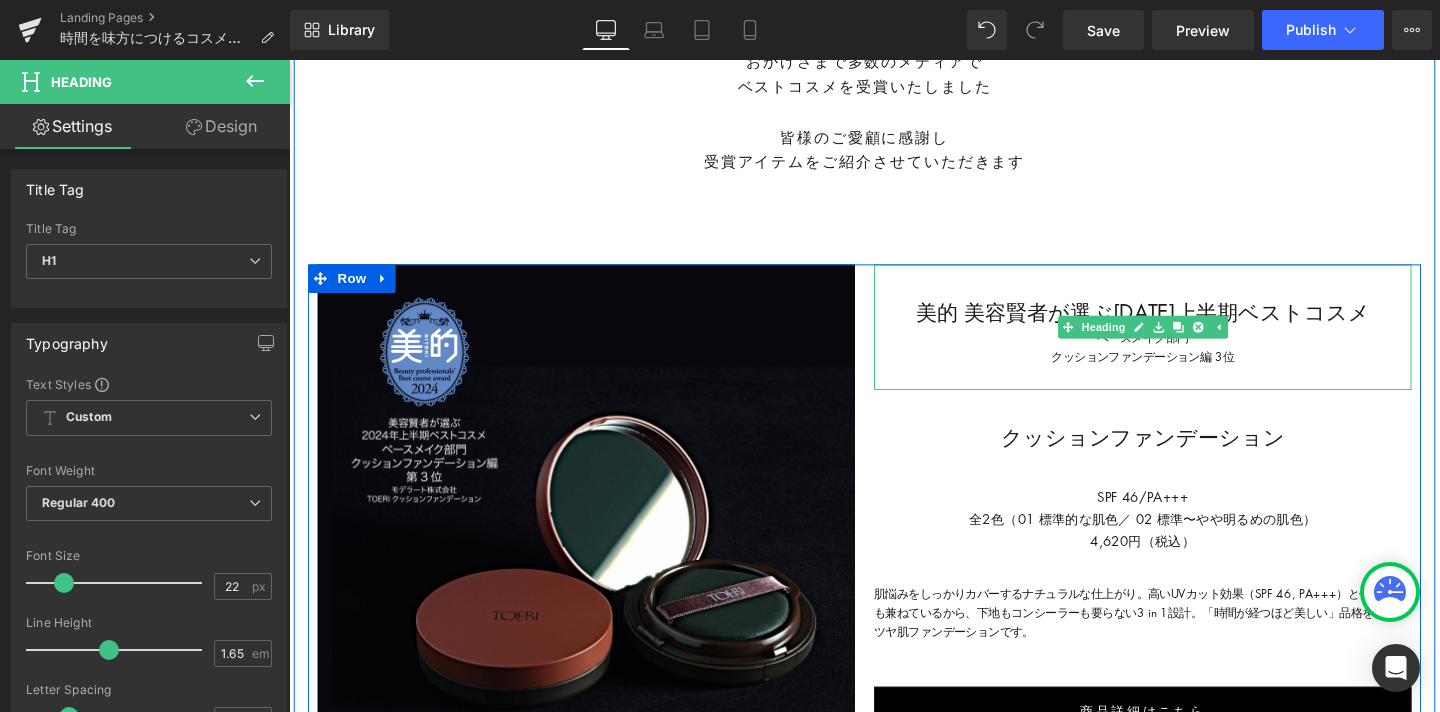 click on "クッションファンデーション編 3位" at bounding box center [1186, 373] 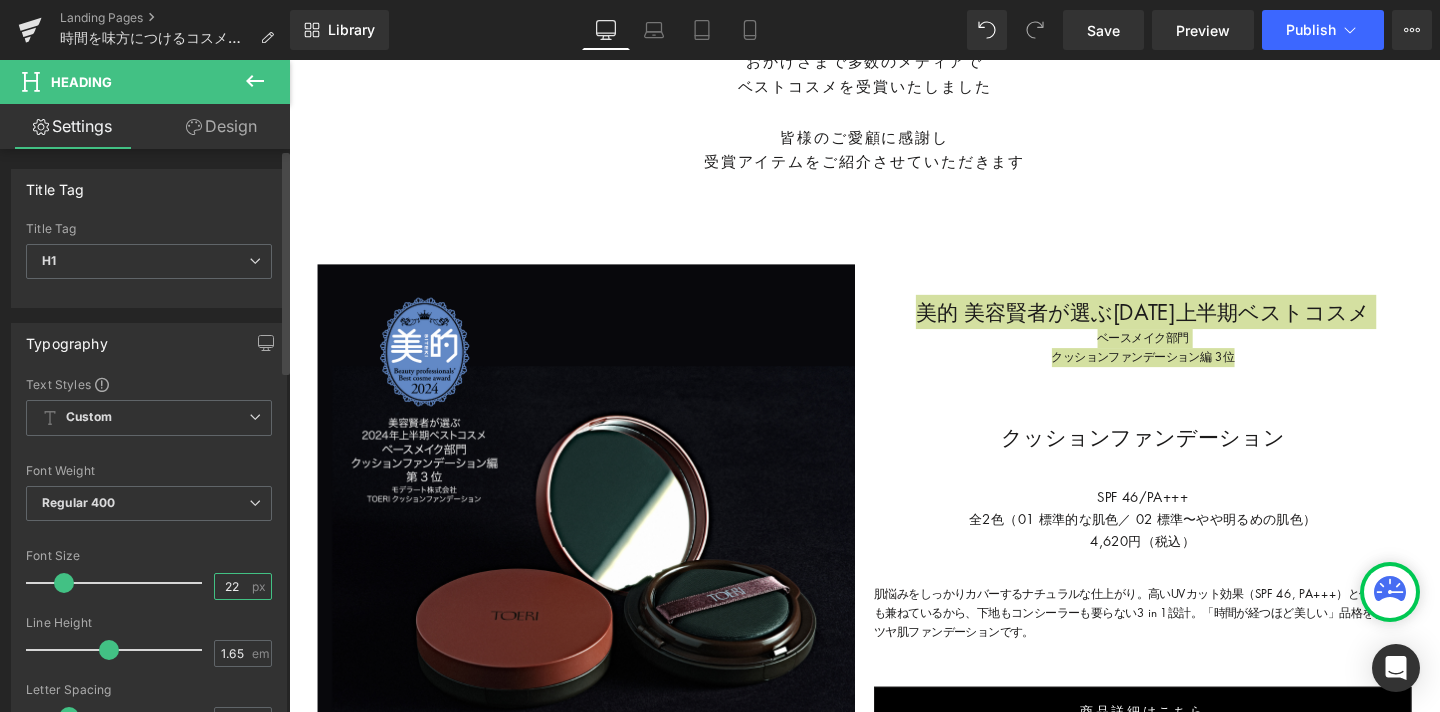 click on "22" at bounding box center (232, 586) 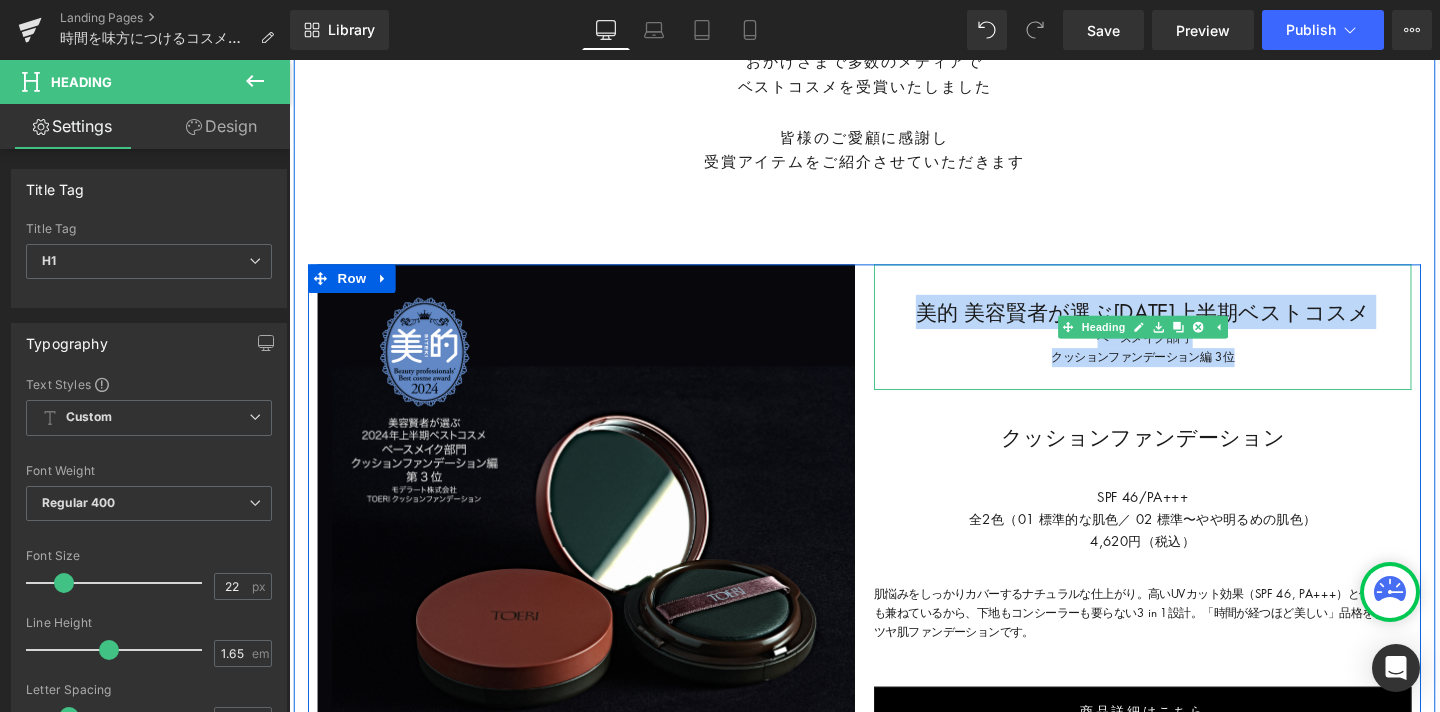 click on "クッションファンデーション編 3位" at bounding box center (1186, 373) 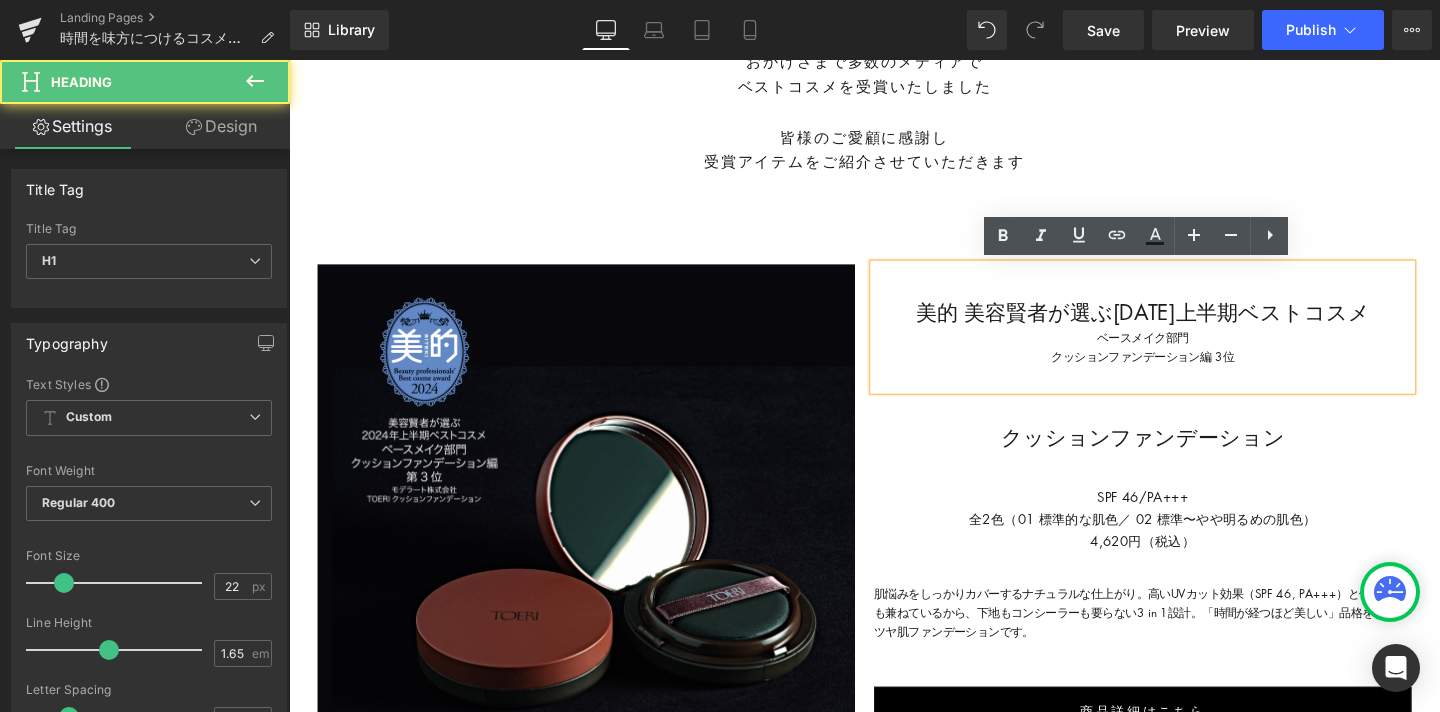 click on "Image         2024年上半期 ベストコスメ受賞 Heading         BEST COSMETICS AWARDS Heading         Image         2024年1月16日にデビューしたTOERI（トーリ） おかげさまで多数のメディアで ベストコスメを受賞いたしました 皆様のご愛顧に感謝し 受賞アイテムをご紹介させていただきます Text Block         Image         美的 美容賢者が選ぶ2024上半期ベストコスメ ベースメイク部門 クッションファンデーション編 3位 Heading         クッションファンデーション Heading         SPF 46/PA+++ 全2色（01 標準的な肌色／ 02 標準〜やや明るめの肌色） 4,620円（税込） Text Block         肌悩みをしっかりカバーするナチュラルな仕上がり。高いUVカット効果（SPF 46, PA+++）と保湿効果も兼ねているから、下地もコンシーラーも要らない3 in 1設計。 Text Block         商品詳細はこちら Button         Row         Image" at bounding box center [894, 600] 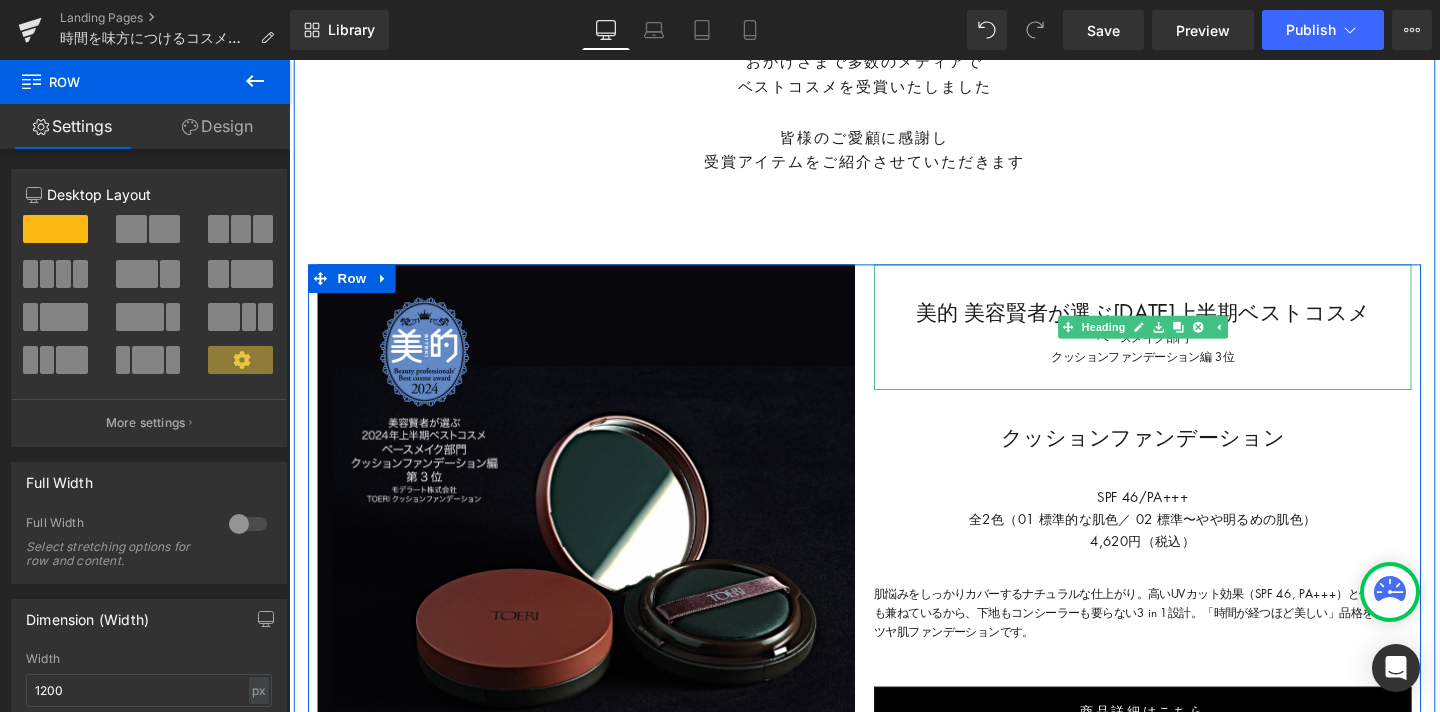 click on "美的 美容賢者が選ぶ2024上半期ベストコスメ" at bounding box center (1186, 325) 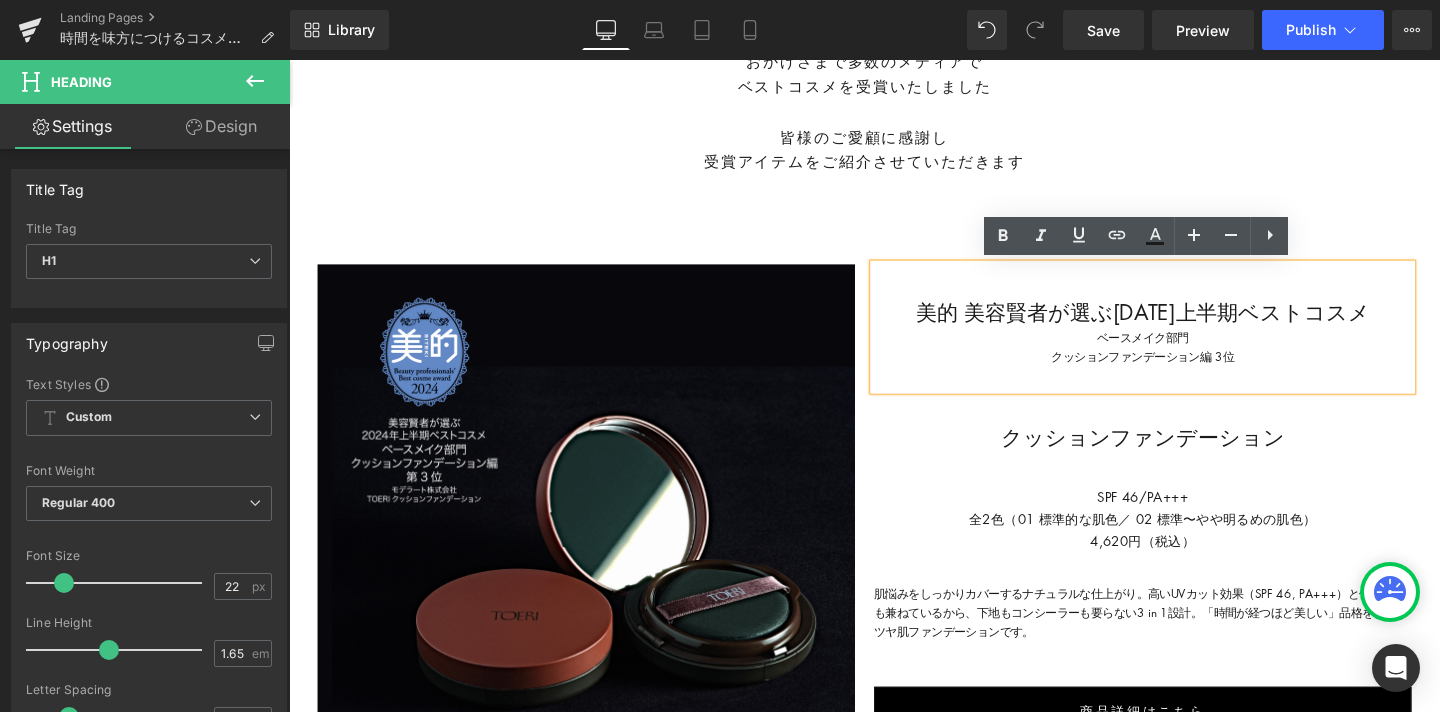 click on "ベースメイク部門" at bounding box center [1186, 353] 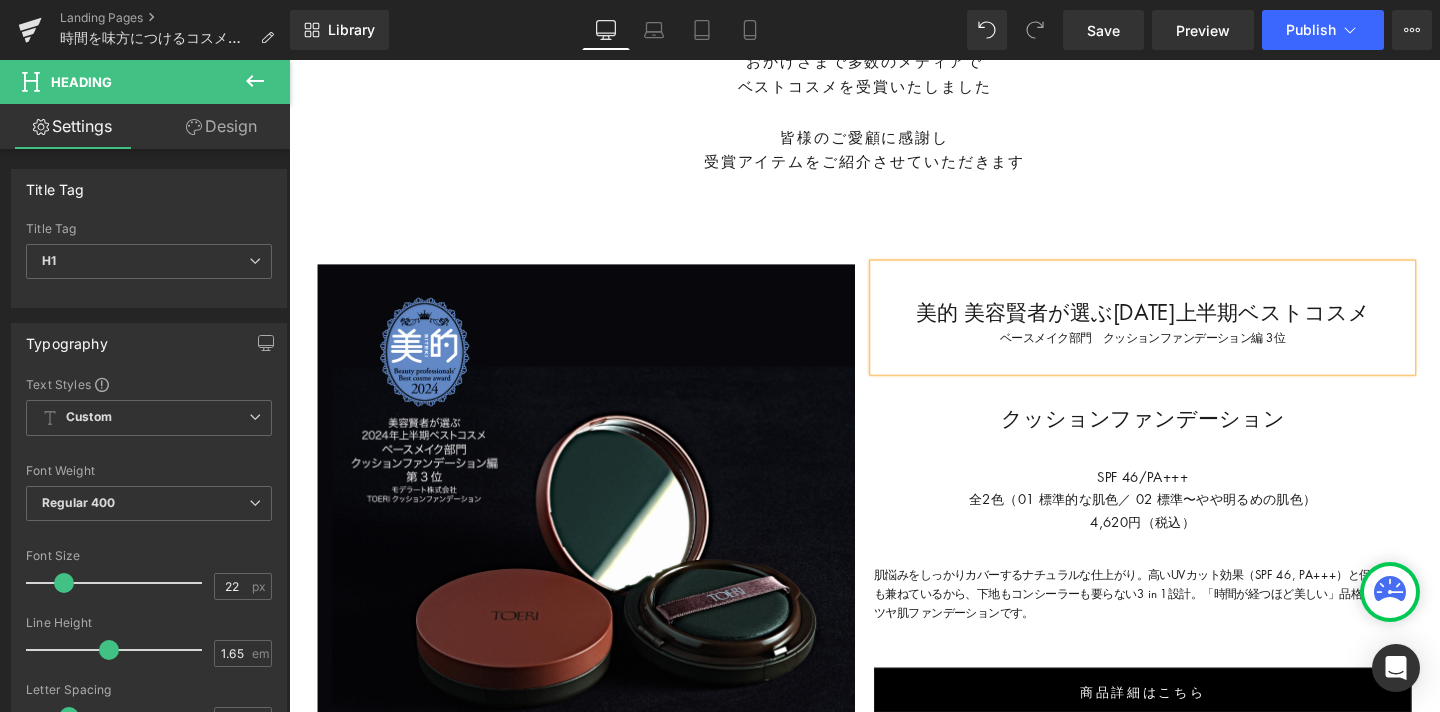 click on "Image         2024年上半期 ベストコスメ受賞 Heading         BEST COSMETICS AWARDS Heading         Image         2024年1月16日にデビューしたTOERI（トーリ） おかげさまで多数のメディアで ベストコスメを受賞いたしました 皆様のご愛顧に感謝し 受賞アイテムをご紹介させていただきます Text Block         Image         美的 美容賢者が選ぶ2024上半期ベストコスメ ベースメイク部門　クッションファンデーション編 3位 Heading         クッションファンデーション Heading         SPF 46/PA+++ 全2色（01 標準的な肌色／ 02 標準〜やや明るめの肌色） 4,620円（税込） Text Block         肌悩みをしっかりカバーするナチュラルな仕上がり。高いUVカット効果（SPF 46, PA+++）と保湿効果も兼ねているから、下地もコンシーラーも要らない3 in 1設計。 Text Block         商品詳細はこちら Button         Row         Image" at bounding box center (894, 600) 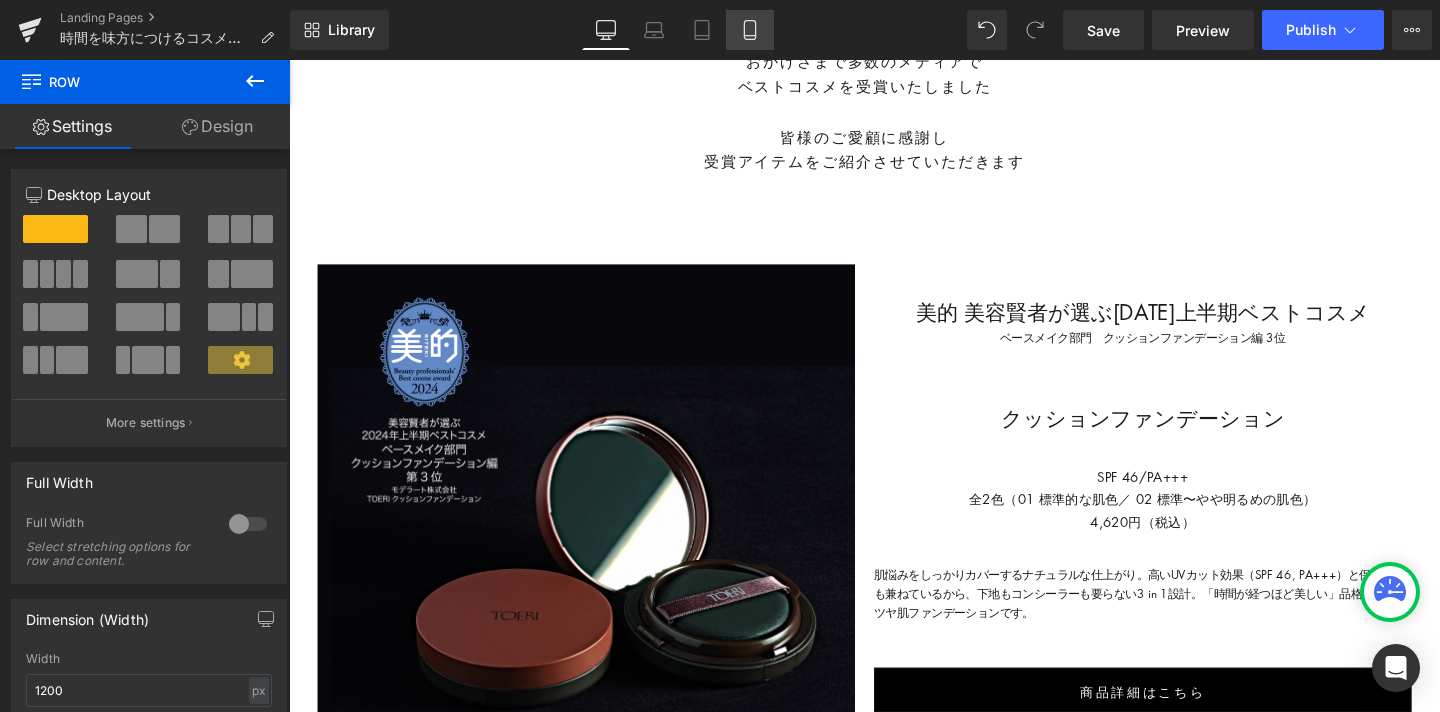 click 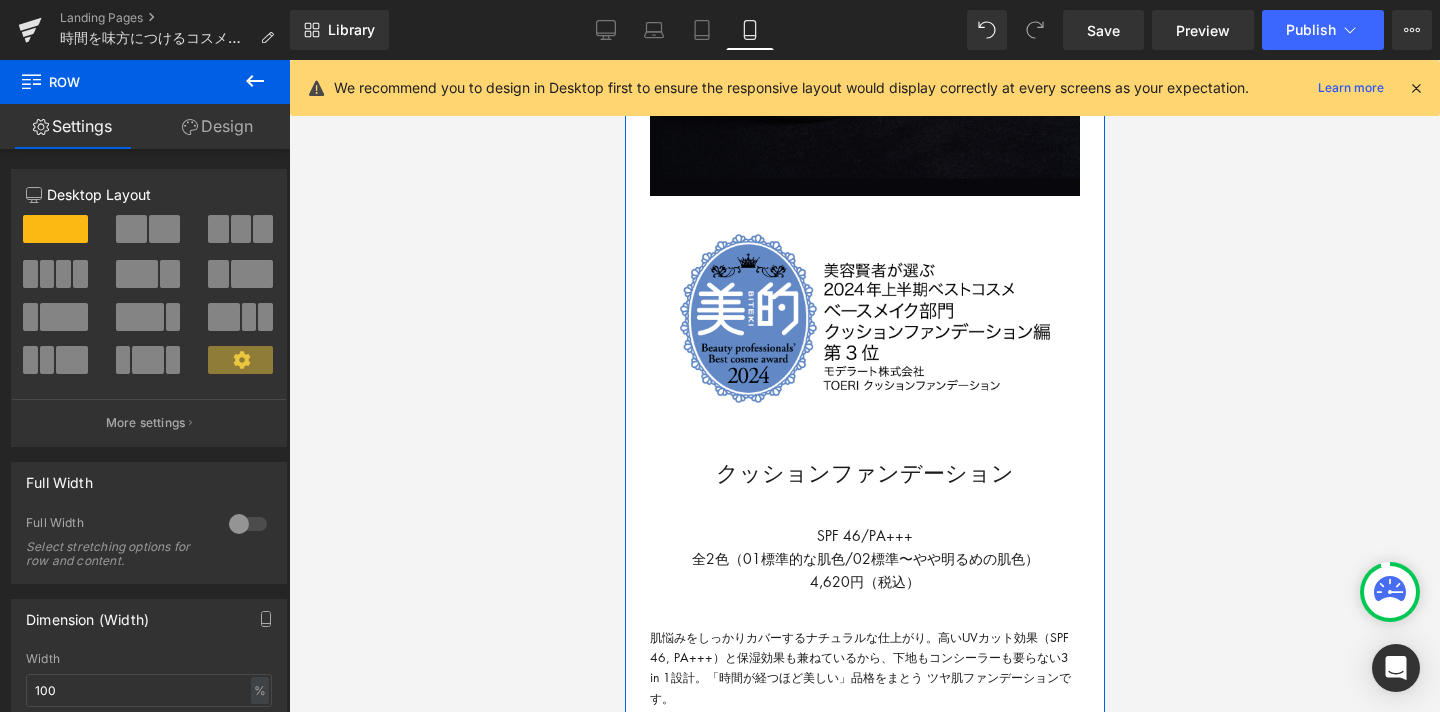 scroll, scrollTop: 1366, scrollLeft: 0, axis: vertical 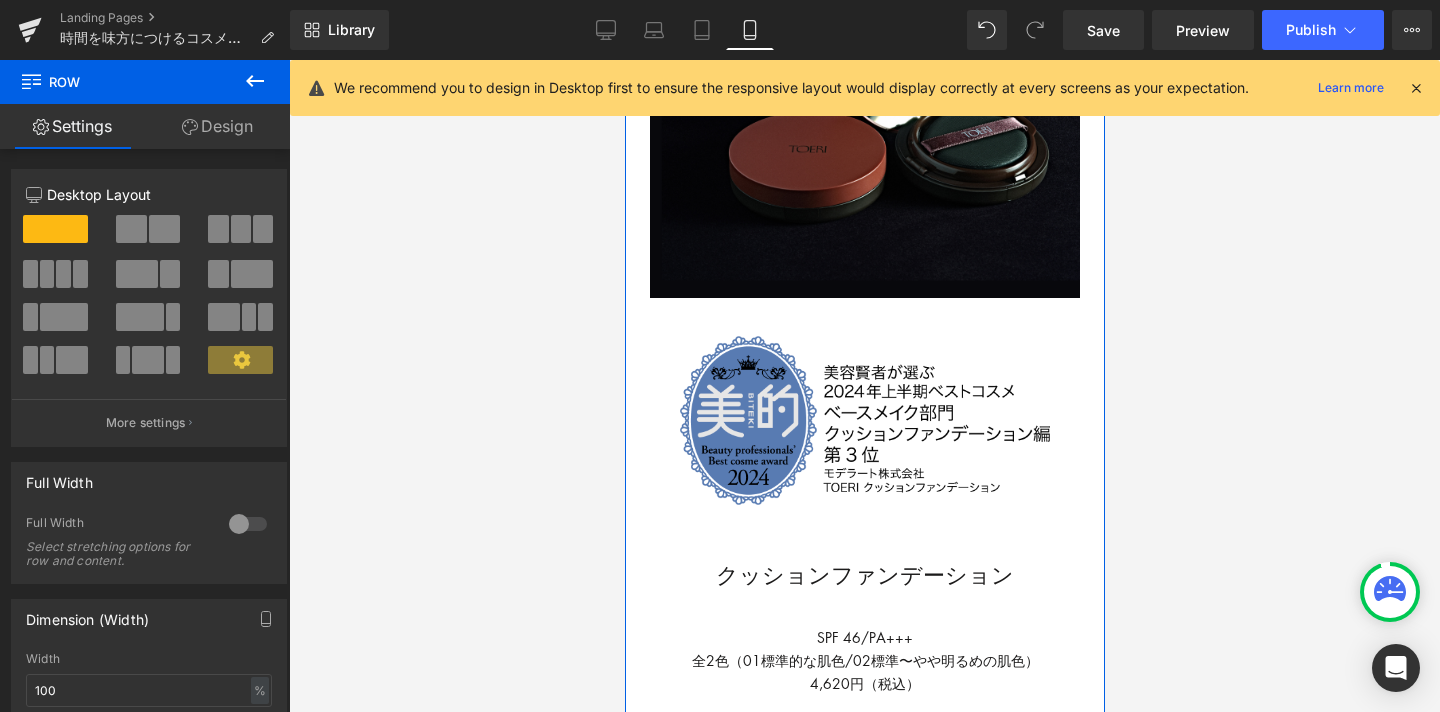 click at bounding box center (864, 421) 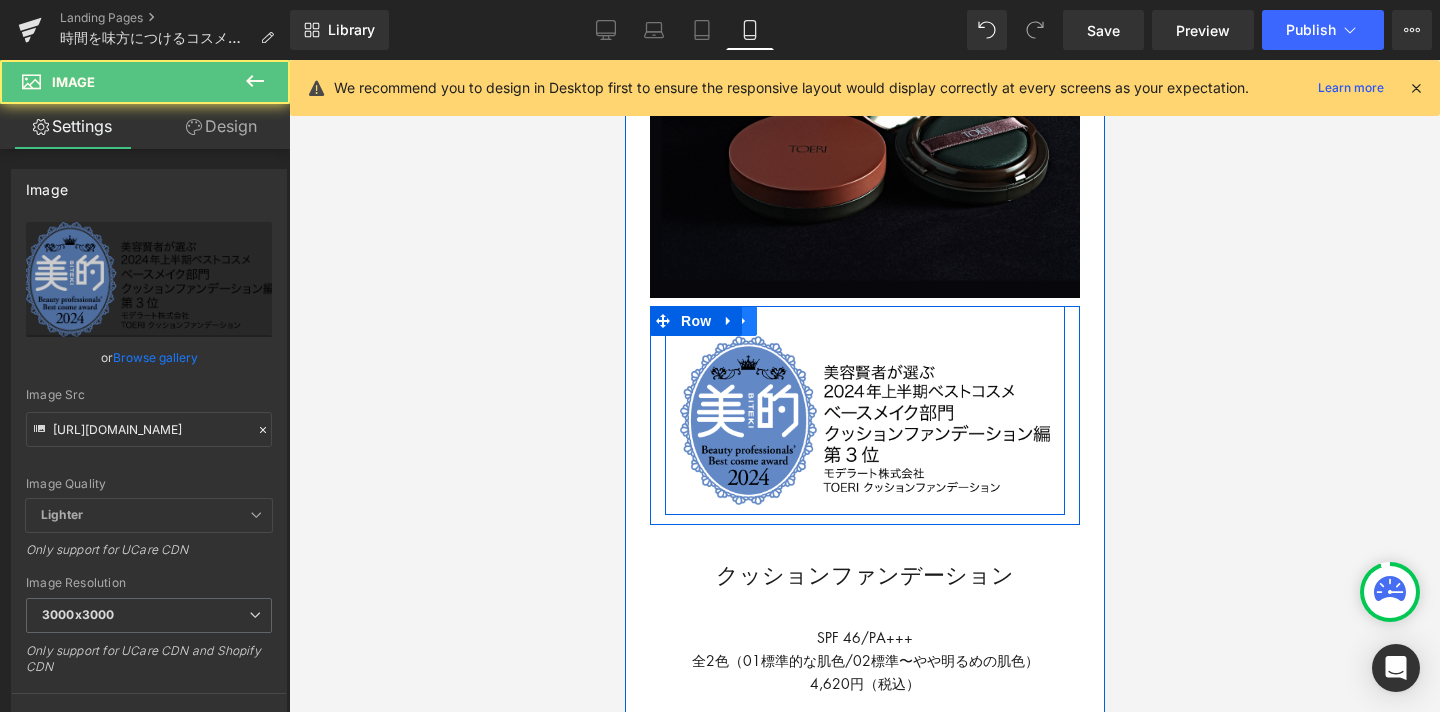 click 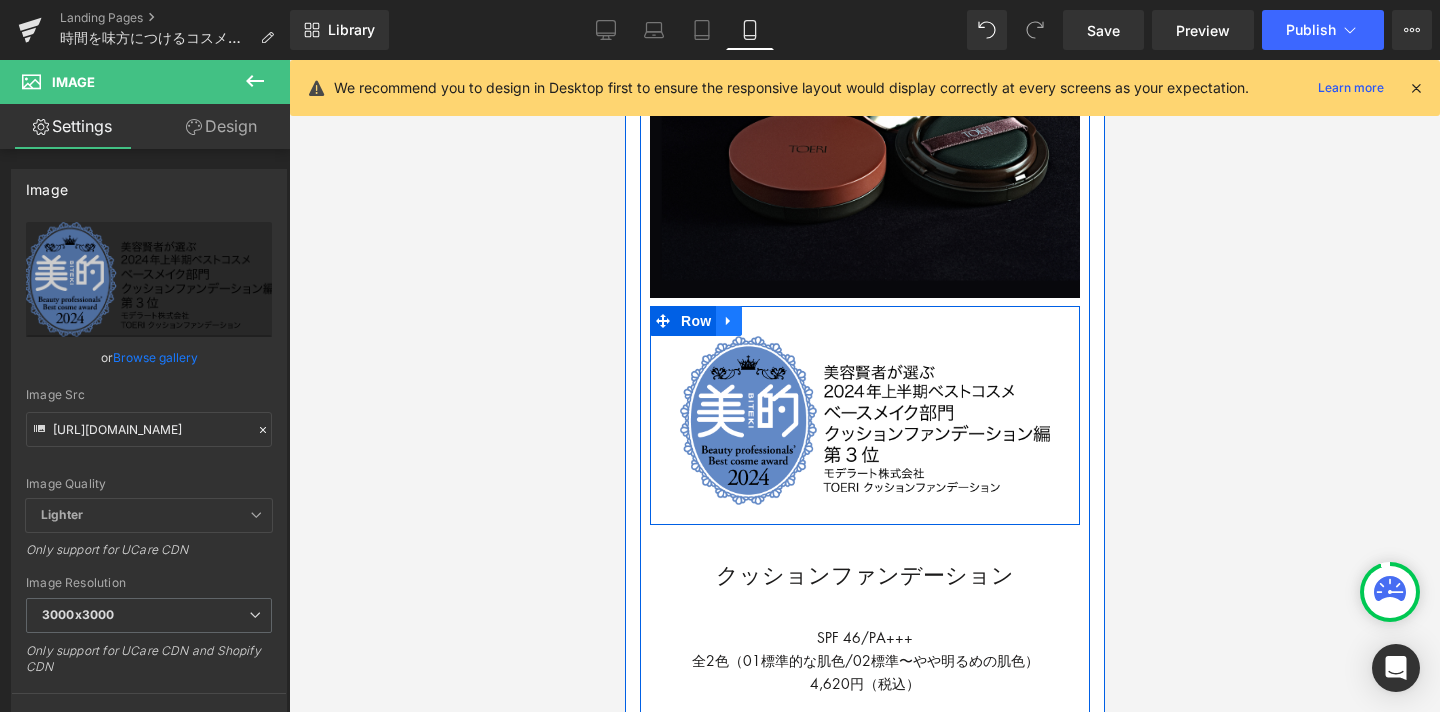 click 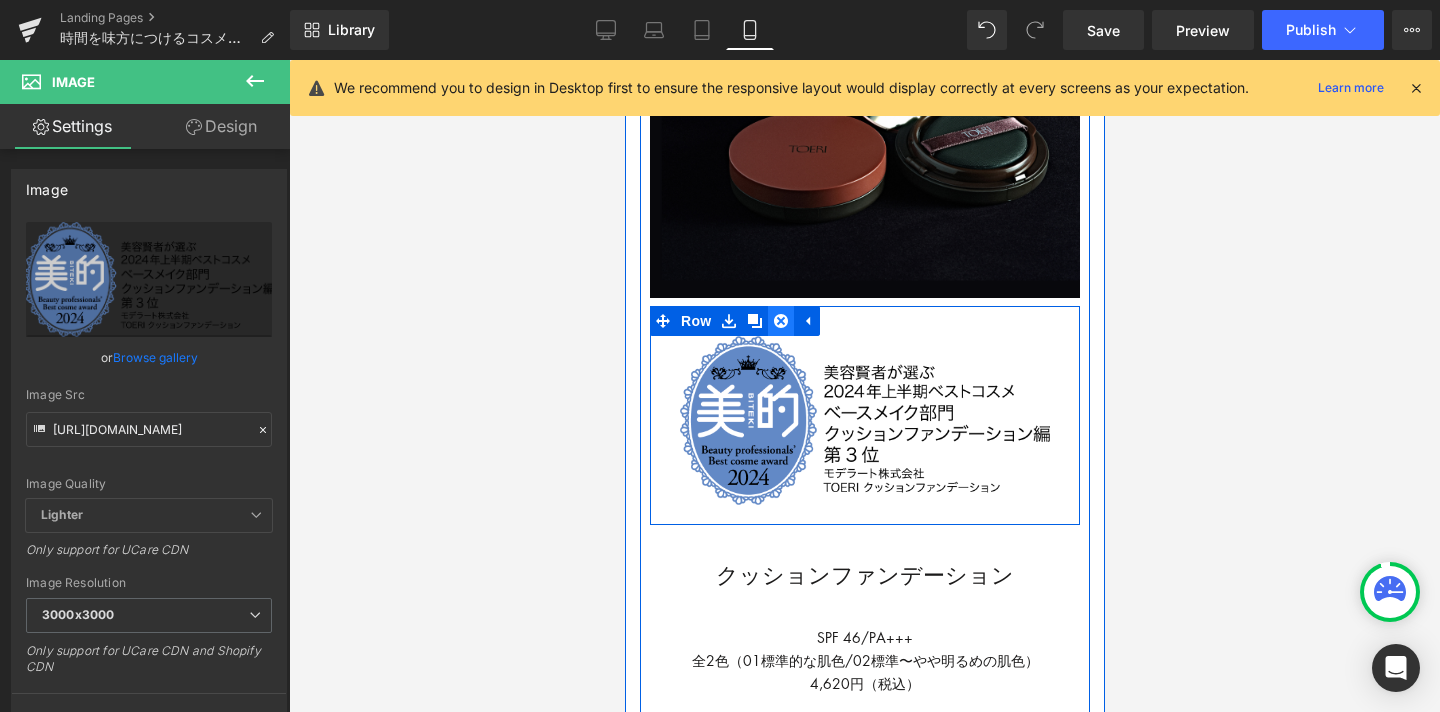 click 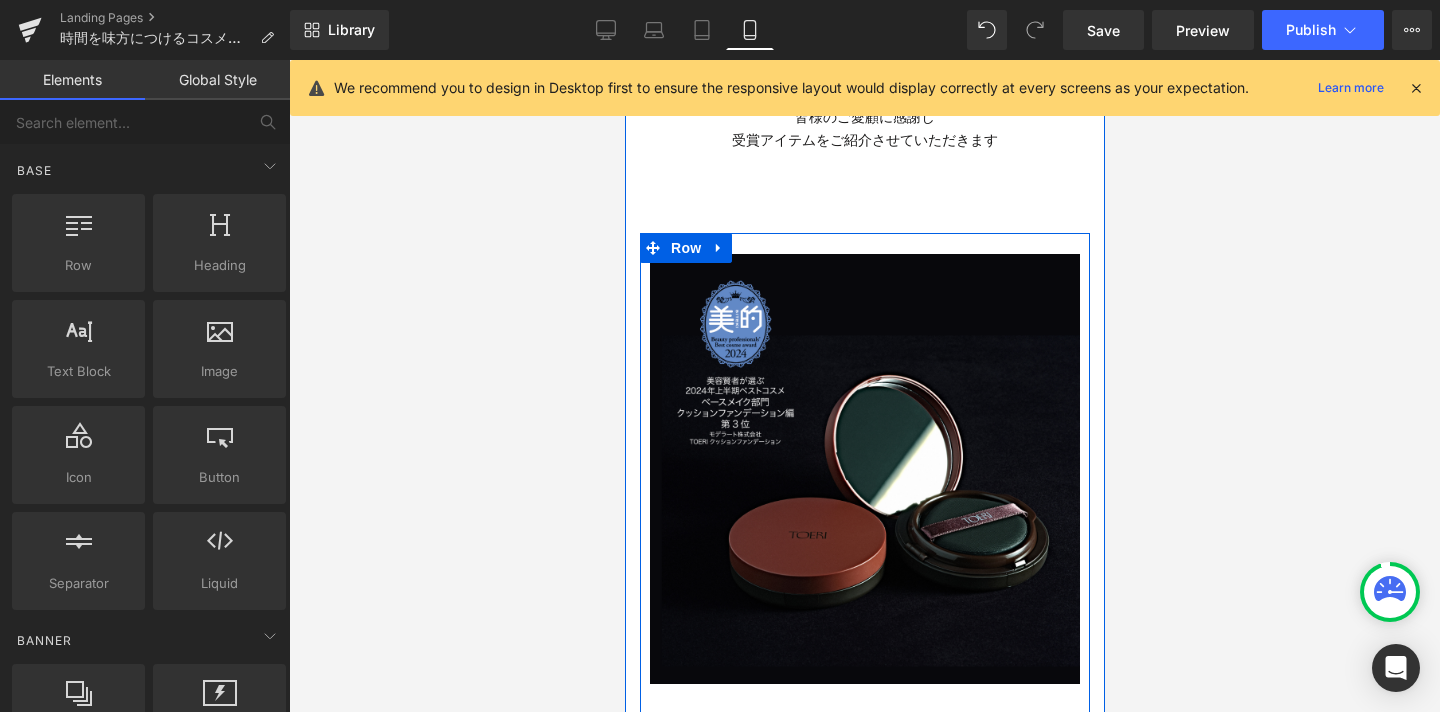 scroll, scrollTop: 931, scrollLeft: 0, axis: vertical 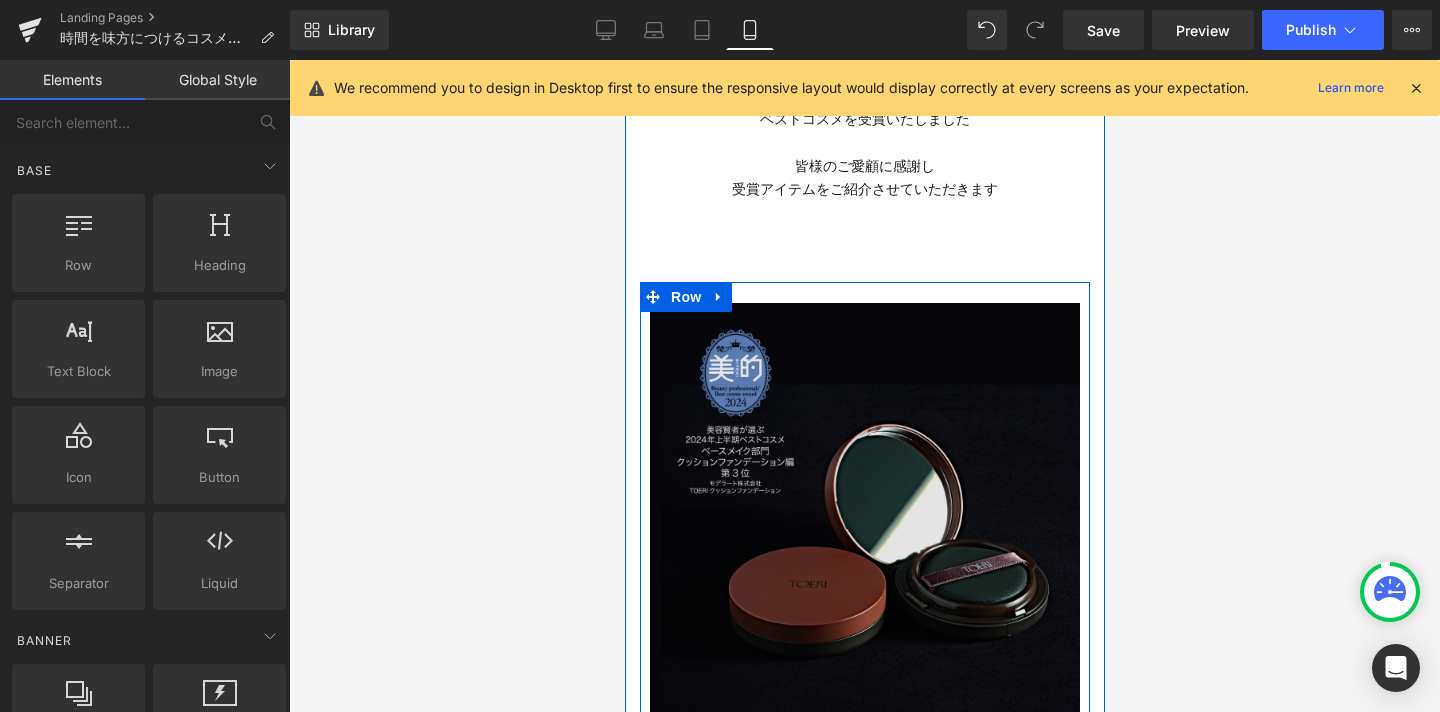 click at bounding box center [864, 518] 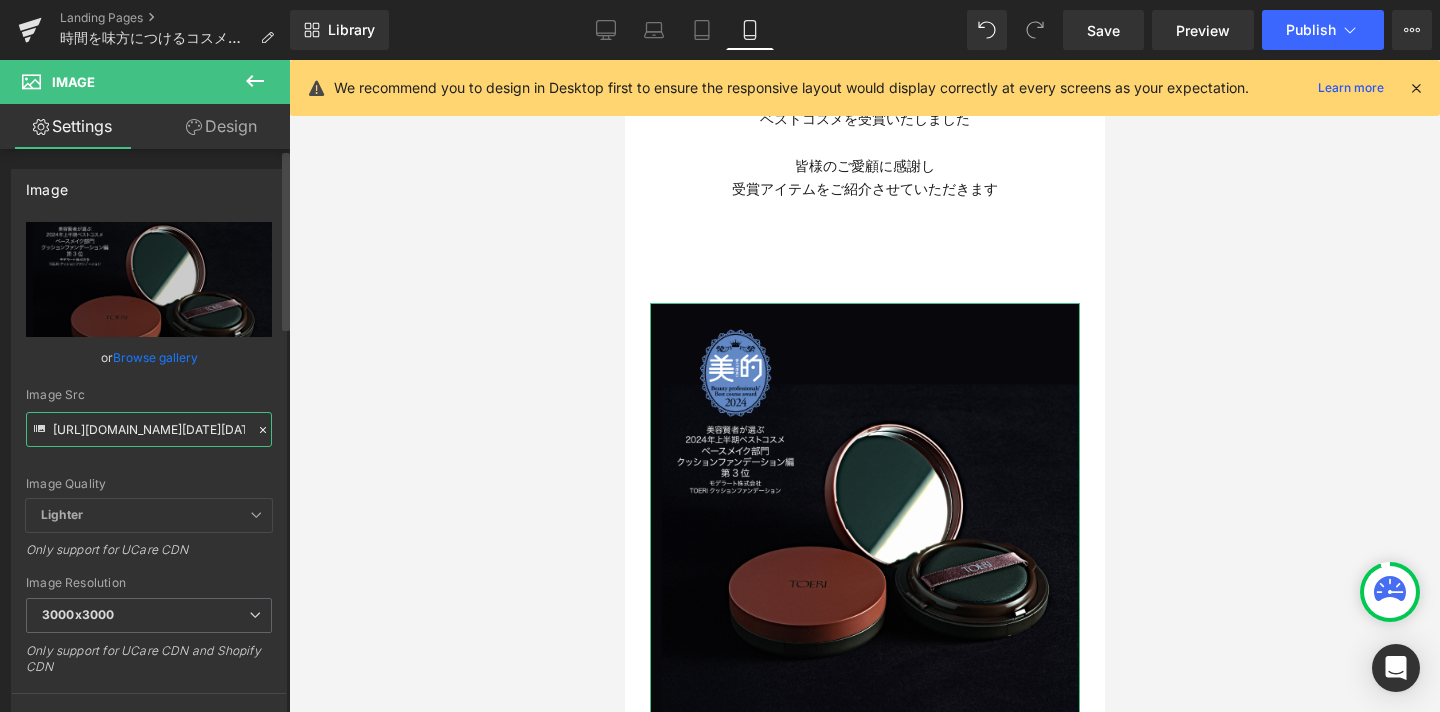 click on "https://cdn.shopify.com/s/files/1/0217/8236/4224/files/TOERI__FMT_feed_1080_x_1080_px_3000x3000.png?v=1719453251" at bounding box center (149, 429) 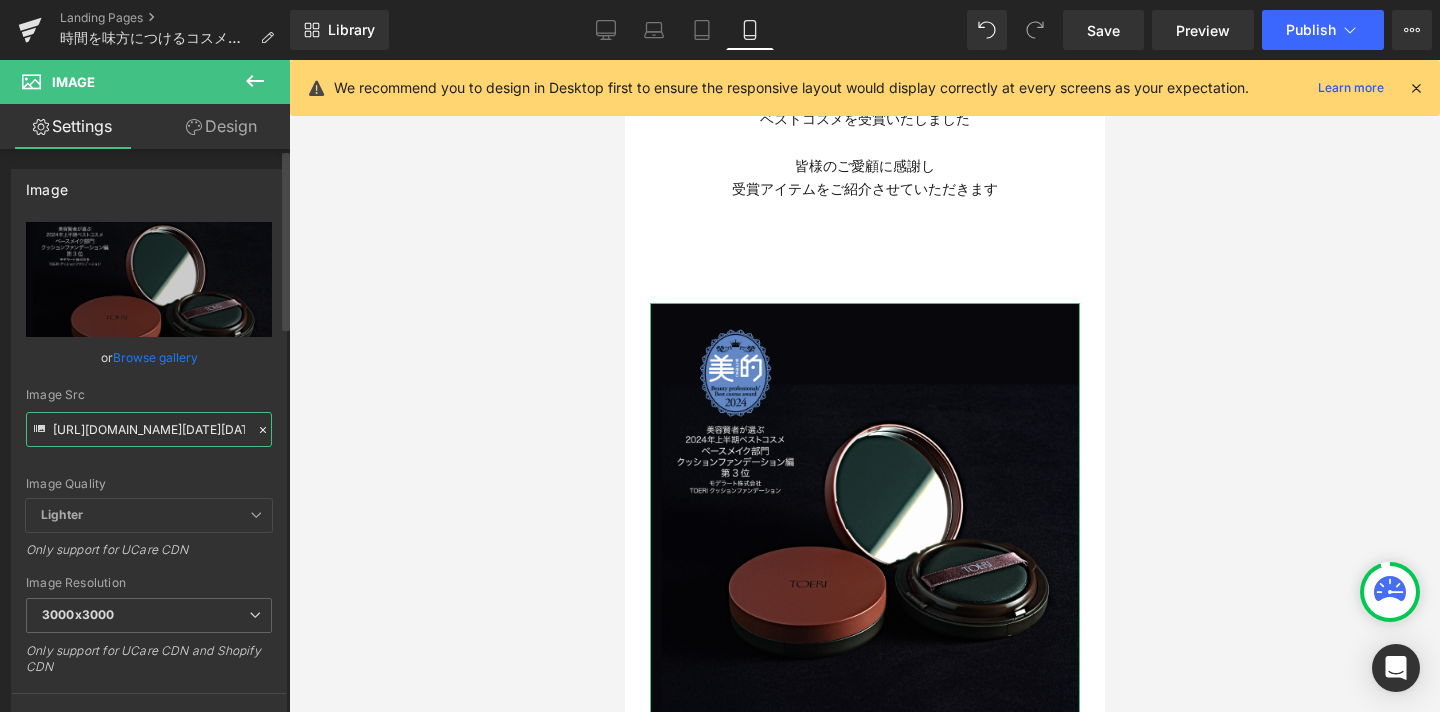 paste on "gempages_482614336540378130-ee05da91-d715-41df-b08b-b7aa3ae9a49a.jpg?v=1751248786" 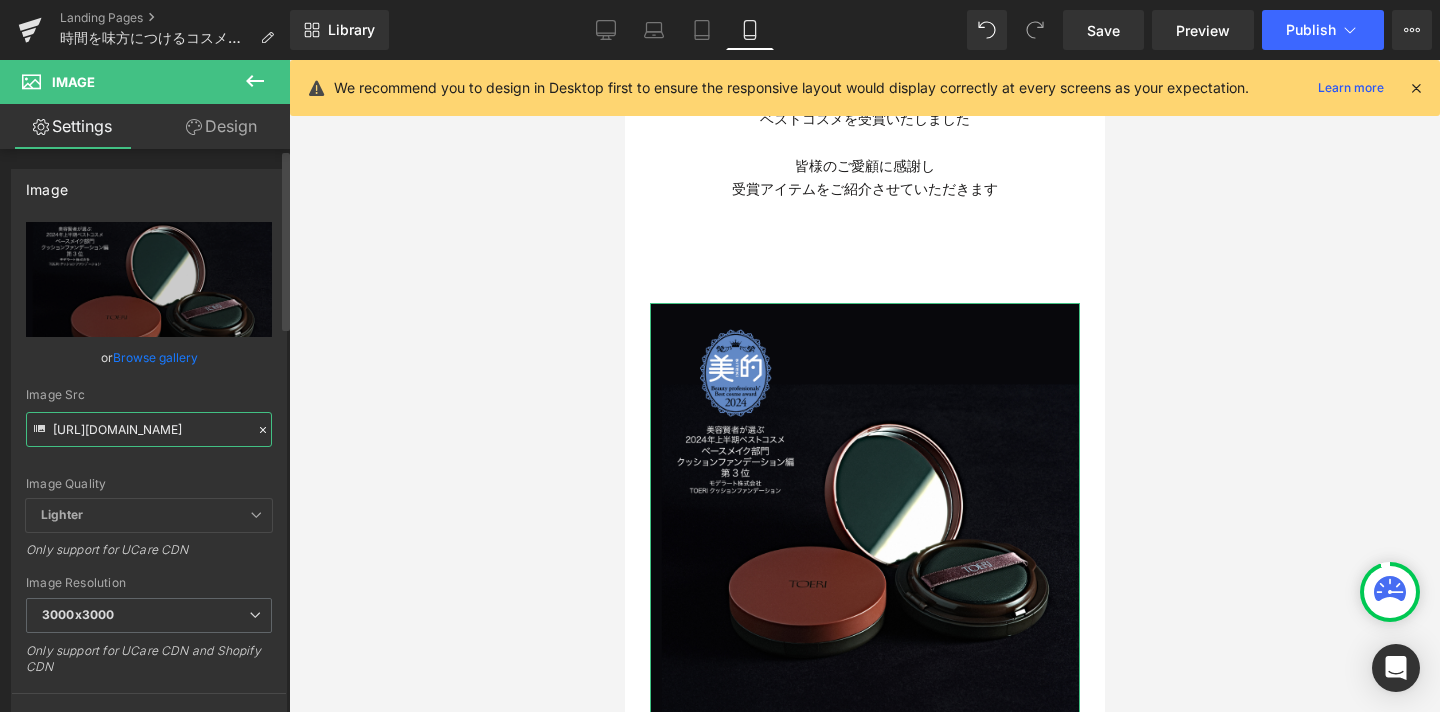 scroll, scrollTop: 0, scrollLeft: 681, axis: horizontal 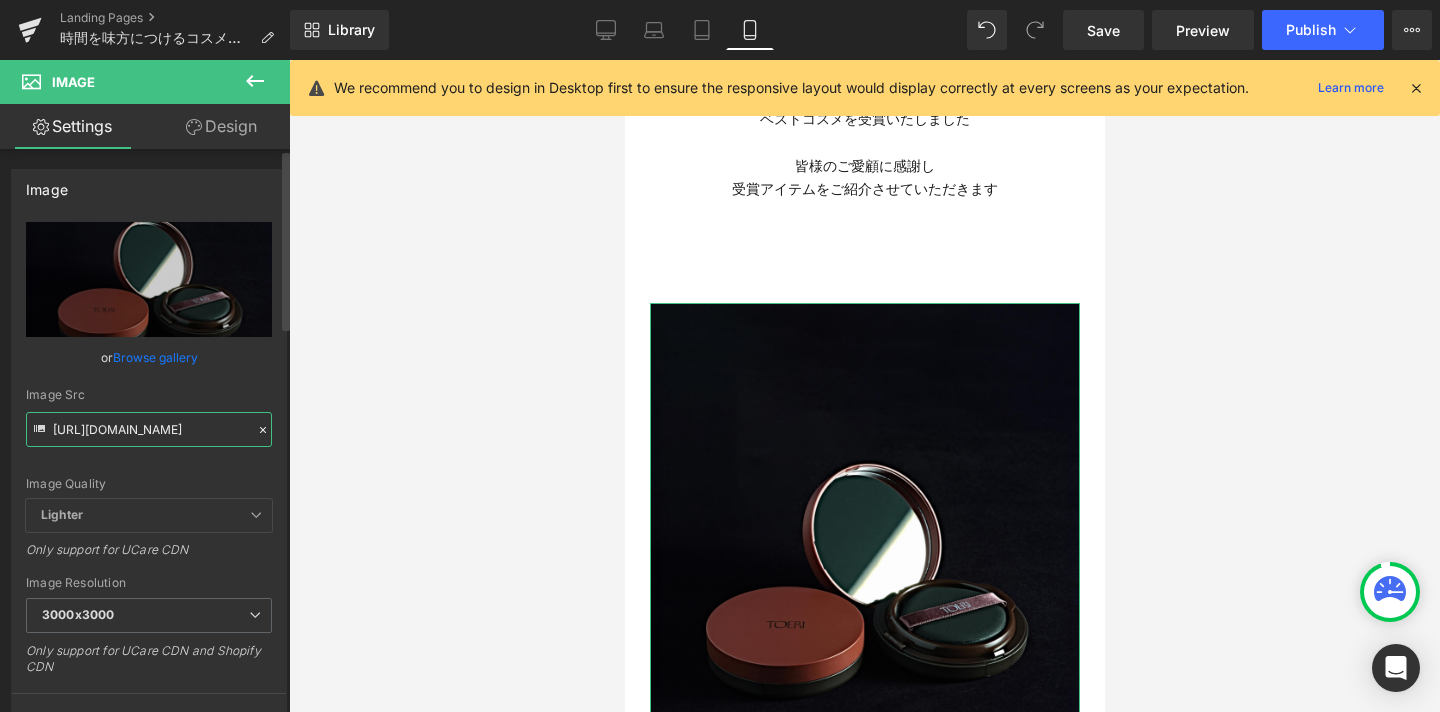 type on "https://cdn.shopify.com/s/files/1/0217/8236/4224/files/gempages_482614336540378130-ee05da91-d715-41df-b08b-b7aa3ae9a49a_3000x3000.jpg?v=1751248786" 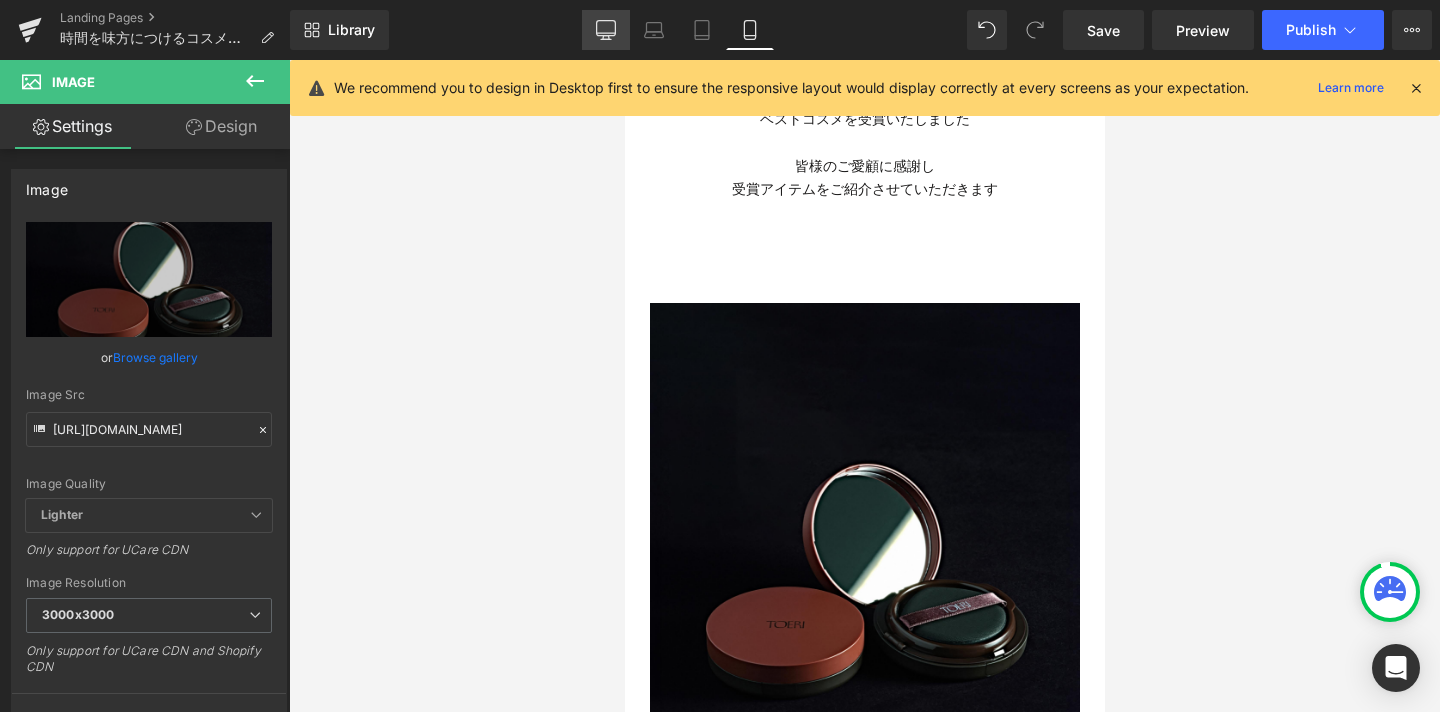 click on "Desktop" at bounding box center [606, 30] 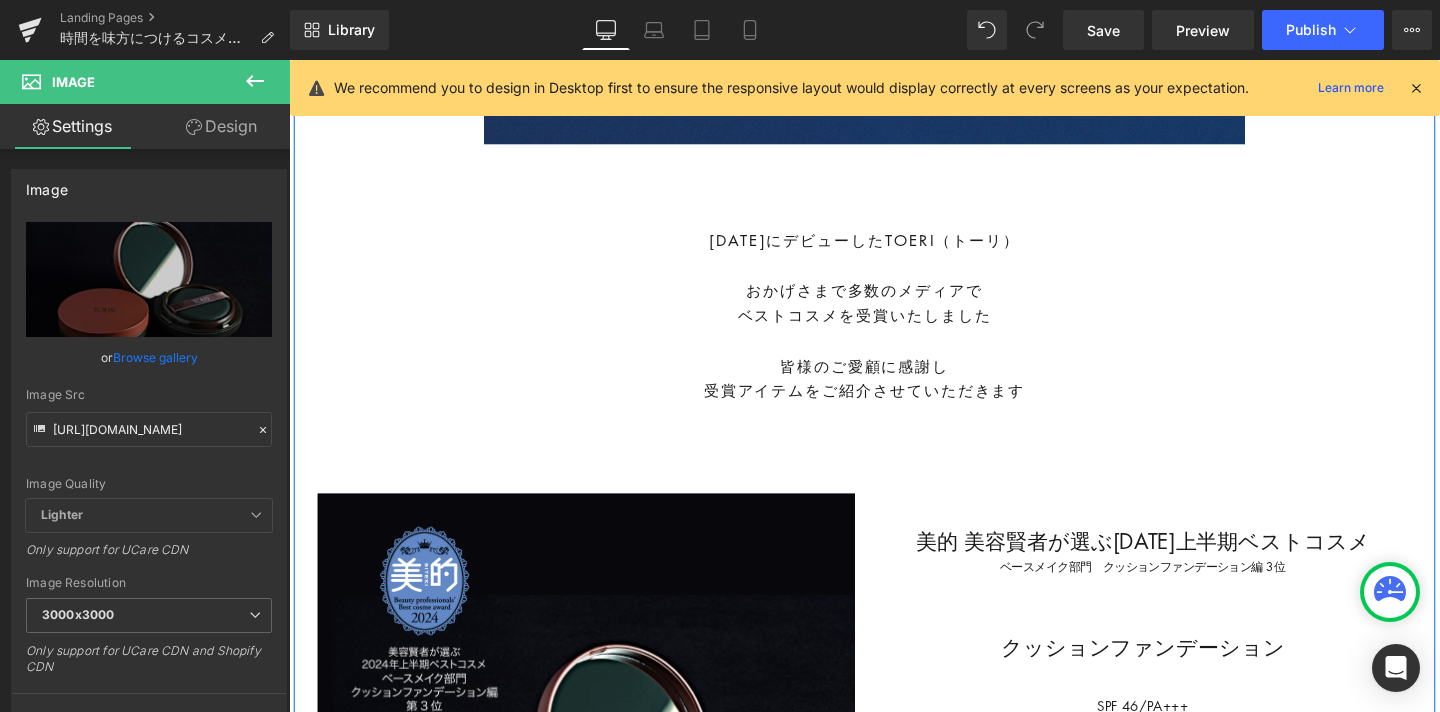 scroll, scrollTop: 1440, scrollLeft: 0, axis: vertical 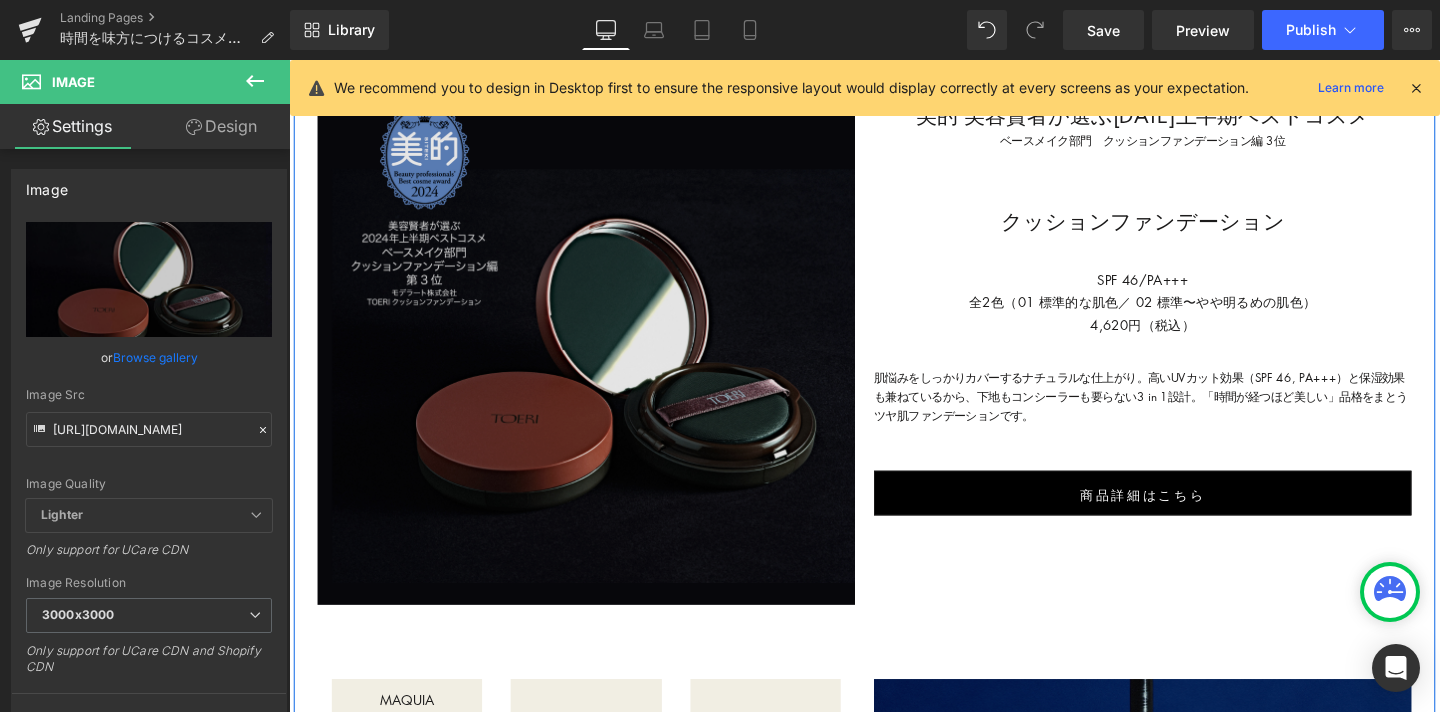 click at bounding box center (601, 350) 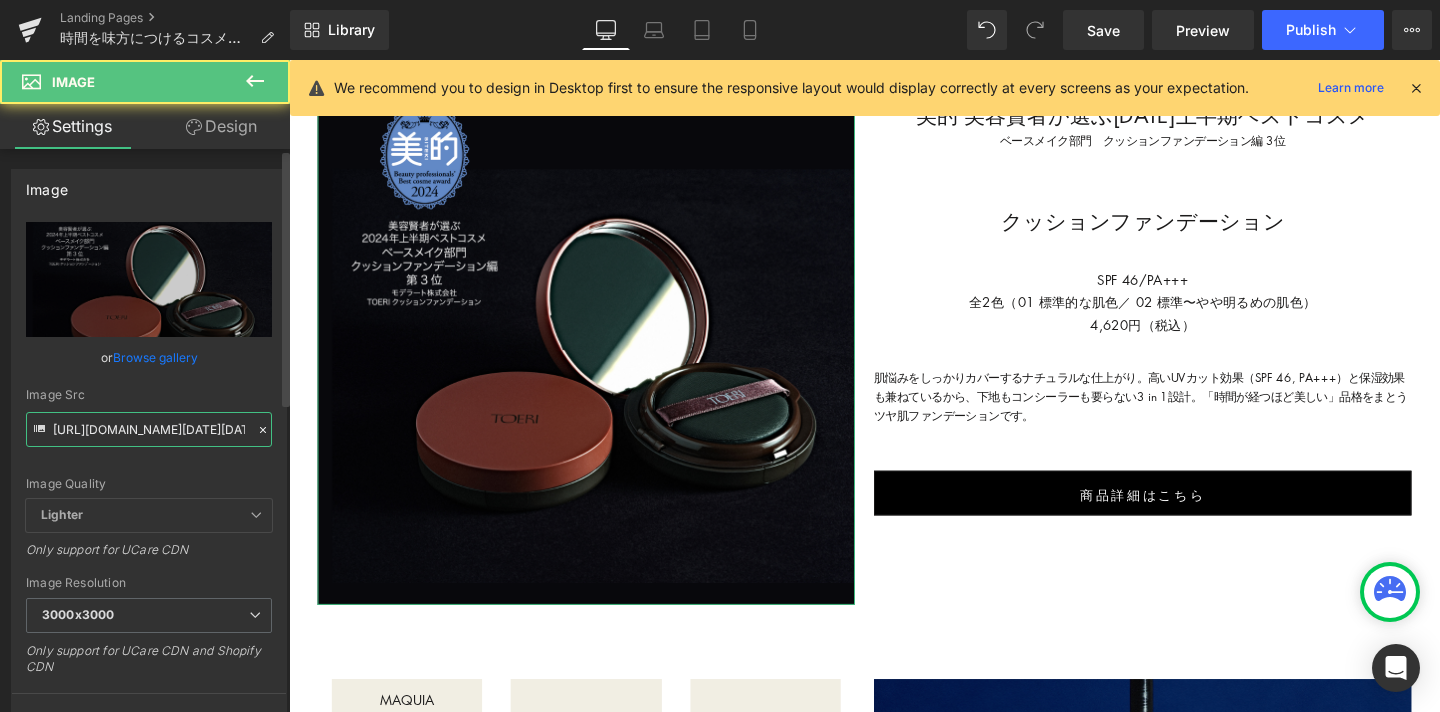 click on "https://cdn.shopify.com/s/files/1/0217/8236/4224/files/TOERI__FMT_feed_1080_x_1080_px_3000x3000.png?v=1719453251" at bounding box center [149, 429] 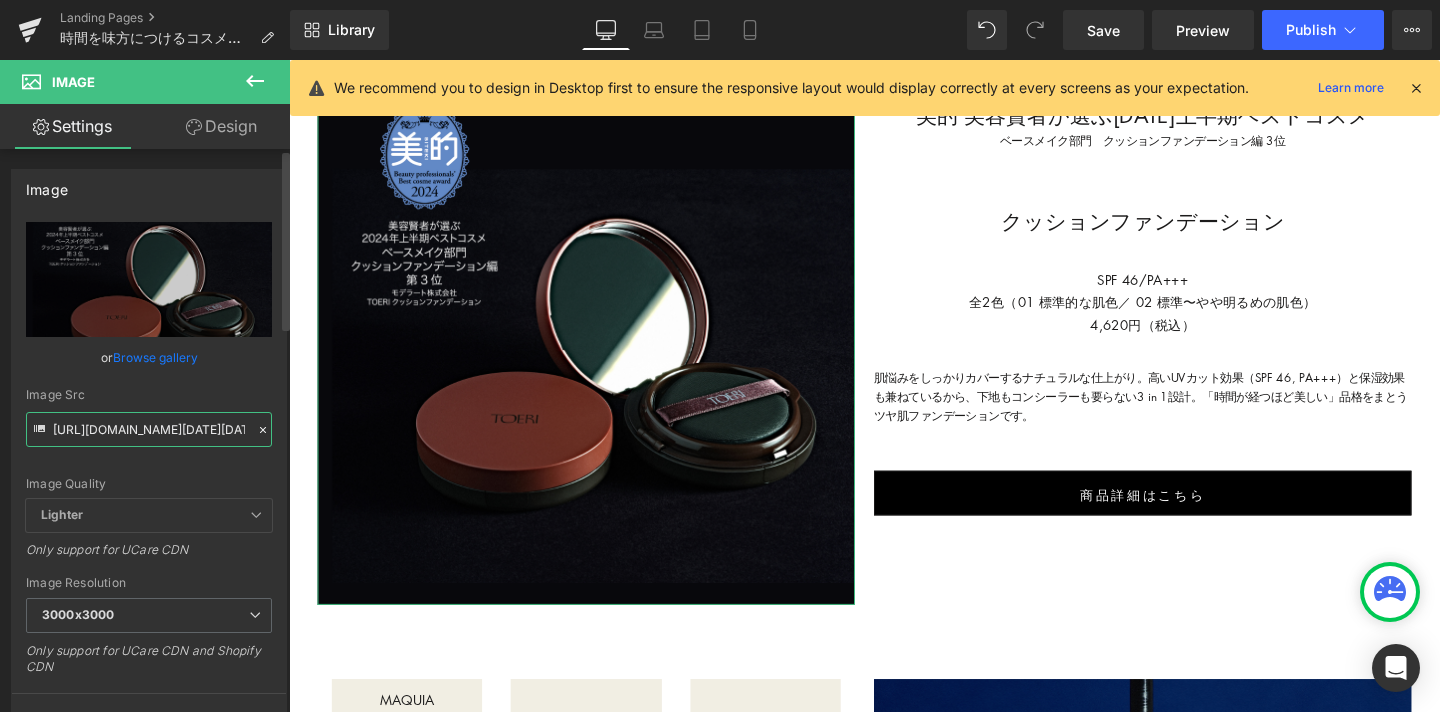 paste on "gempages_482614336540378130-ee05da91-d715-41df-b08b-b7aa3ae9a49a.jpg?v=1751248786" 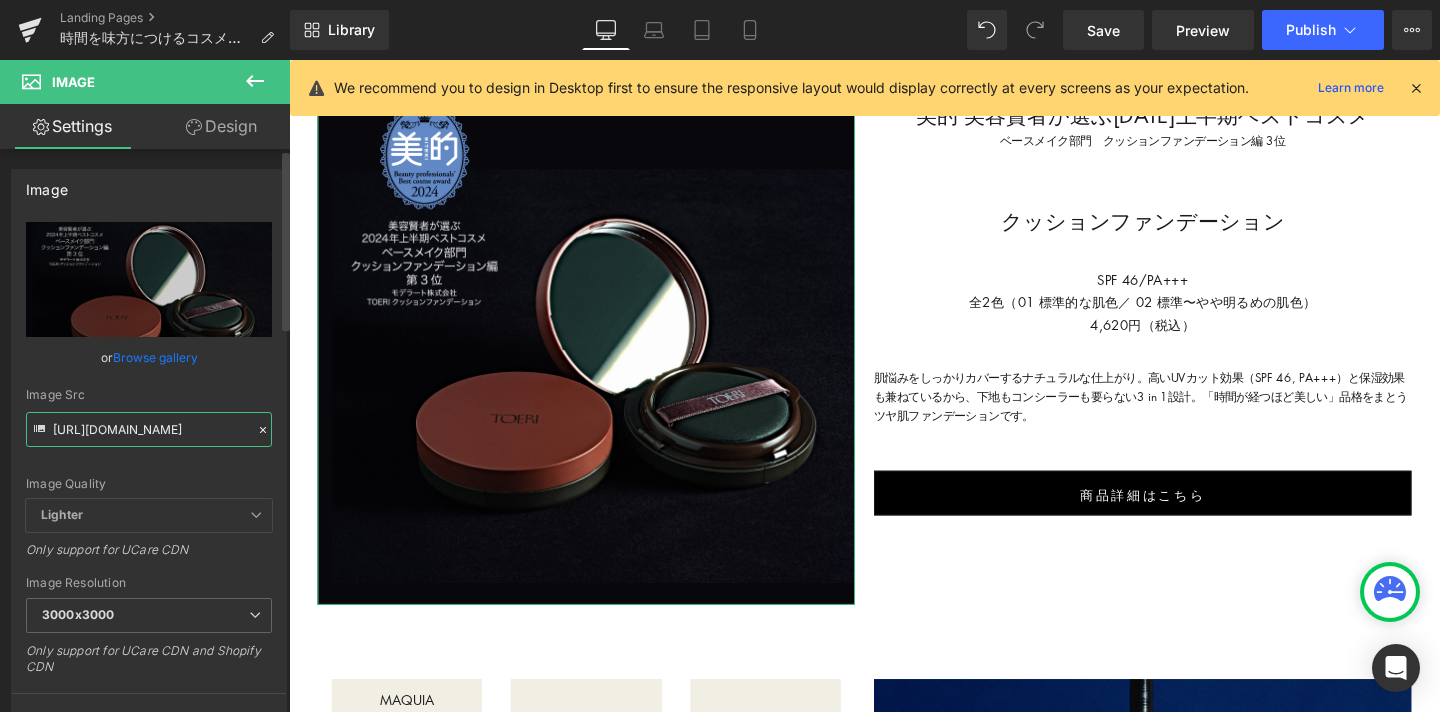 scroll, scrollTop: 0, scrollLeft: 681, axis: horizontal 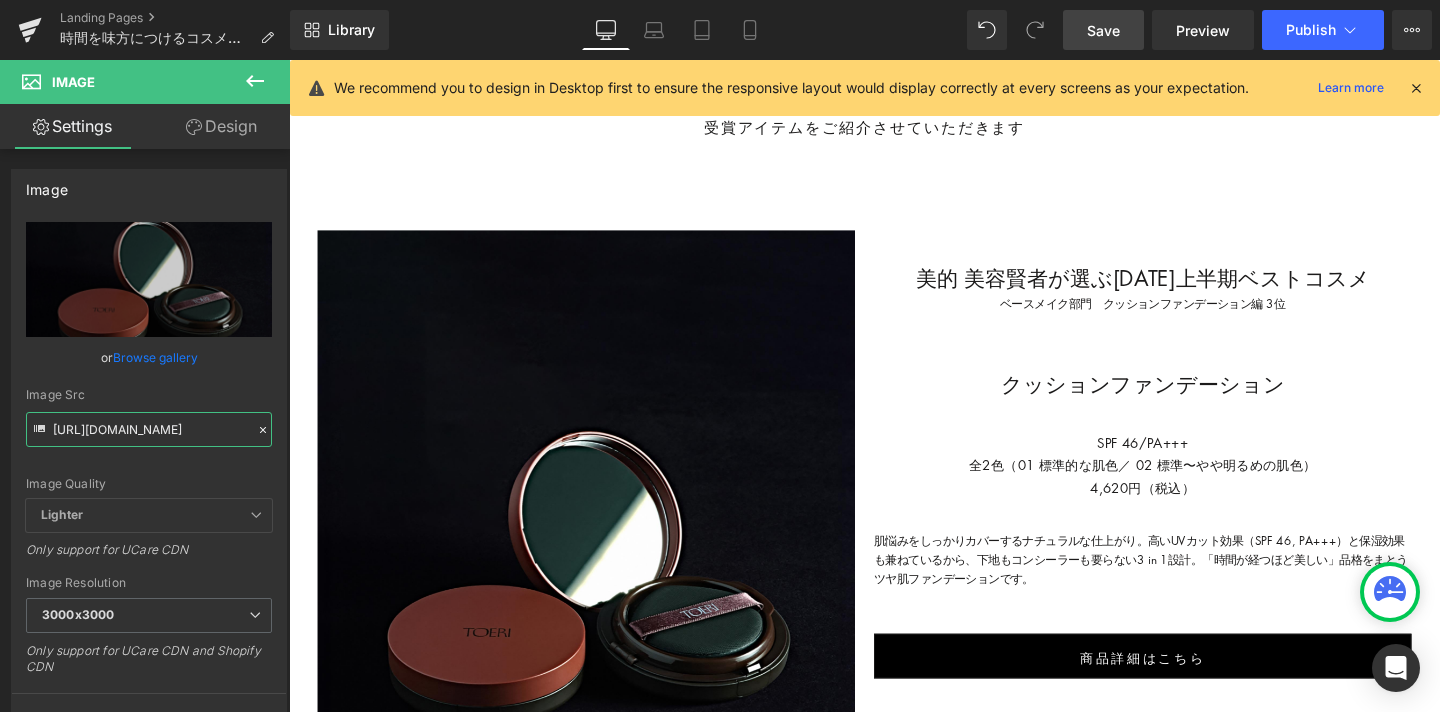type on "https://cdn.shopify.com/s/files/1/0217/8236/4224/files/gempages_482614336540378130-ee05da91-d715-41df-b08b-b7aa3ae9a49a_3000x3000.jpg?v=1751248786" 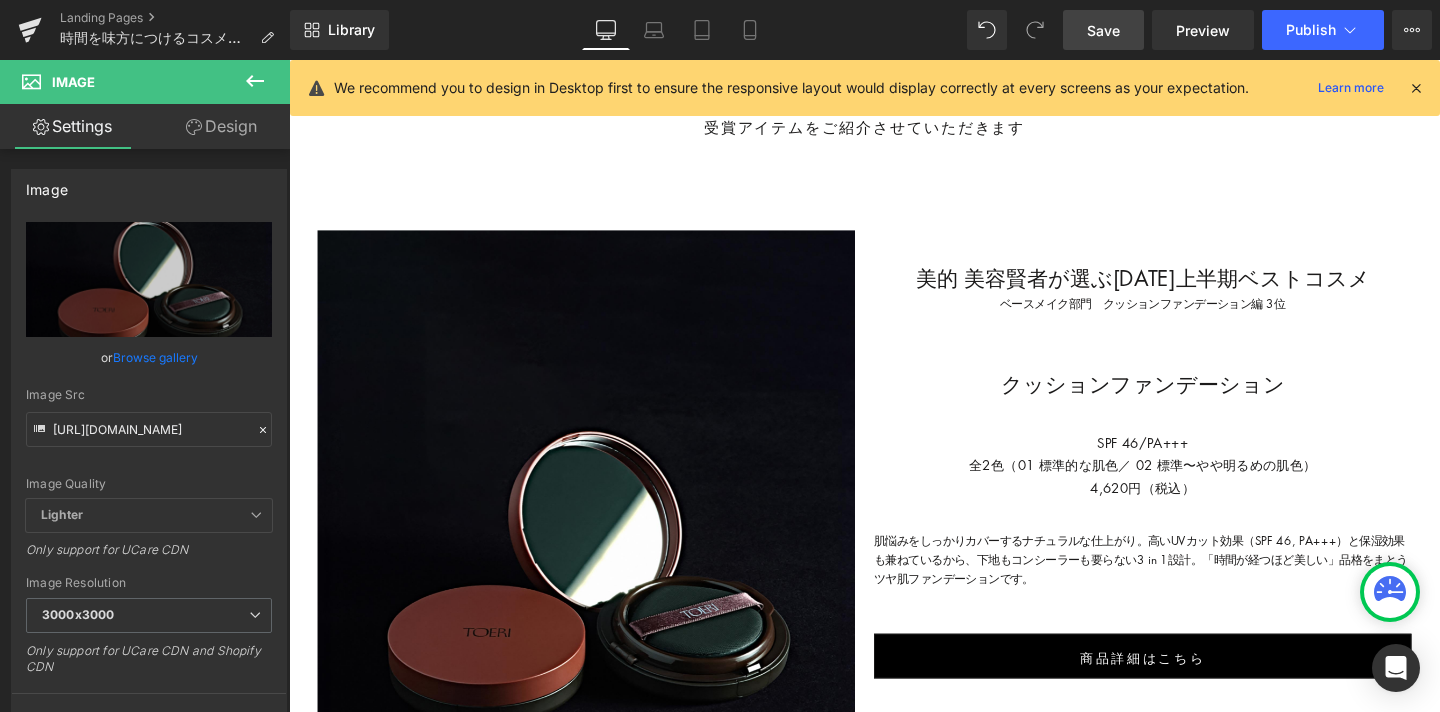 click on "Save" at bounding box center (1103, 30) 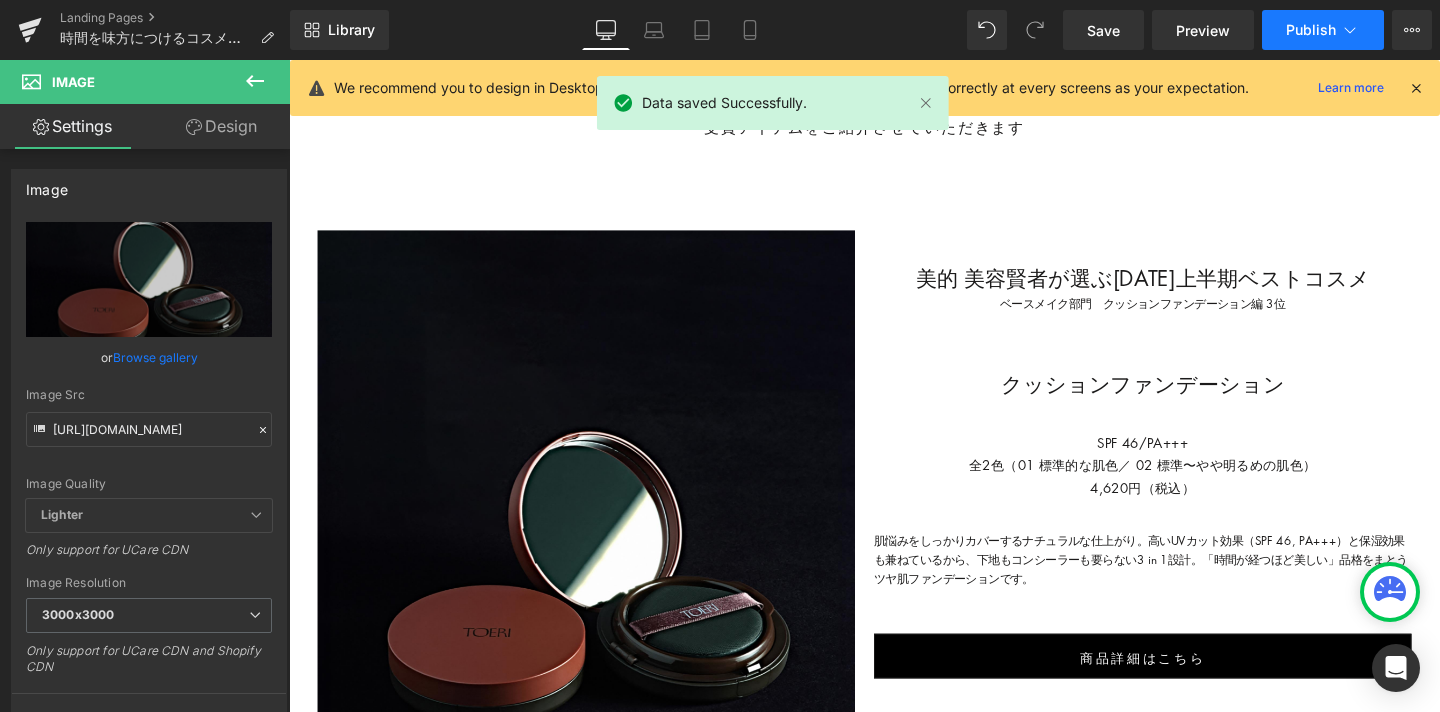 click on "Publish" at bounding box center [1311, 30] 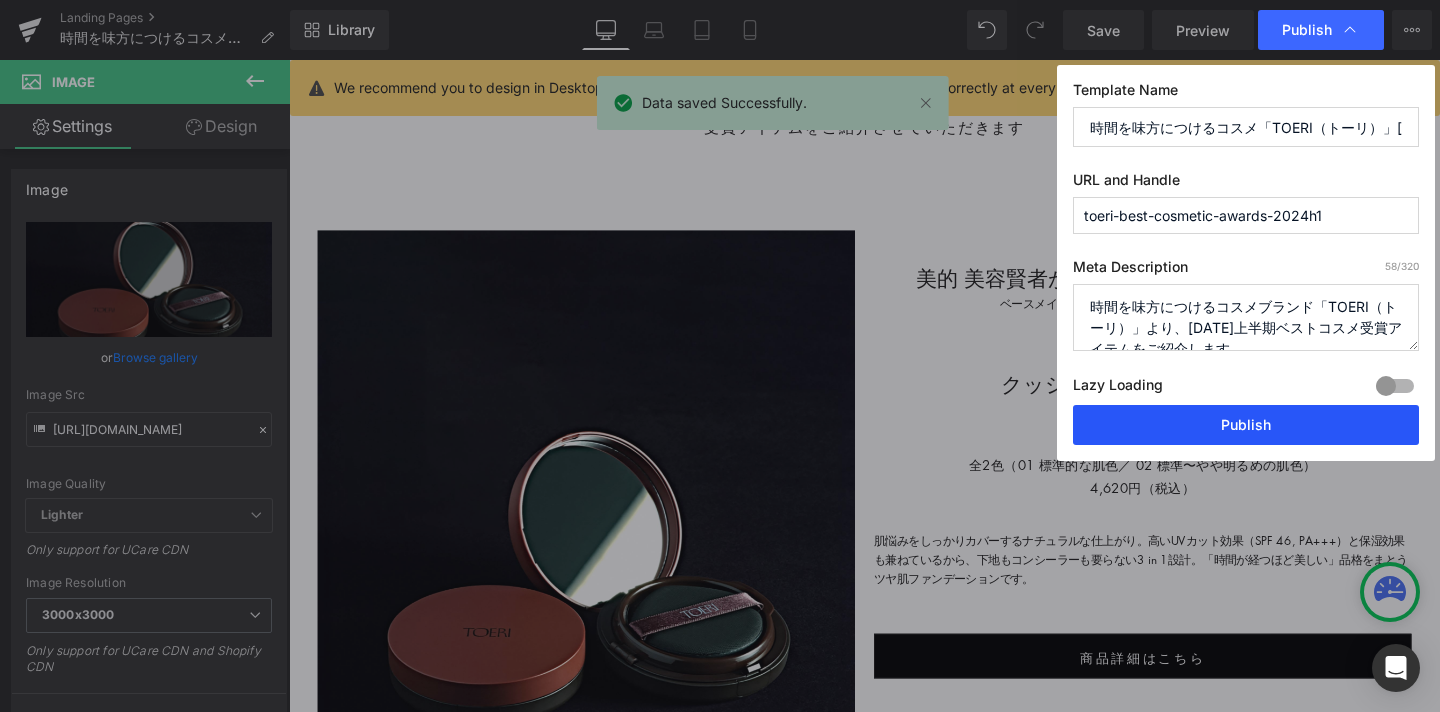 click on "Publish" at bounding box center (1246, 425) 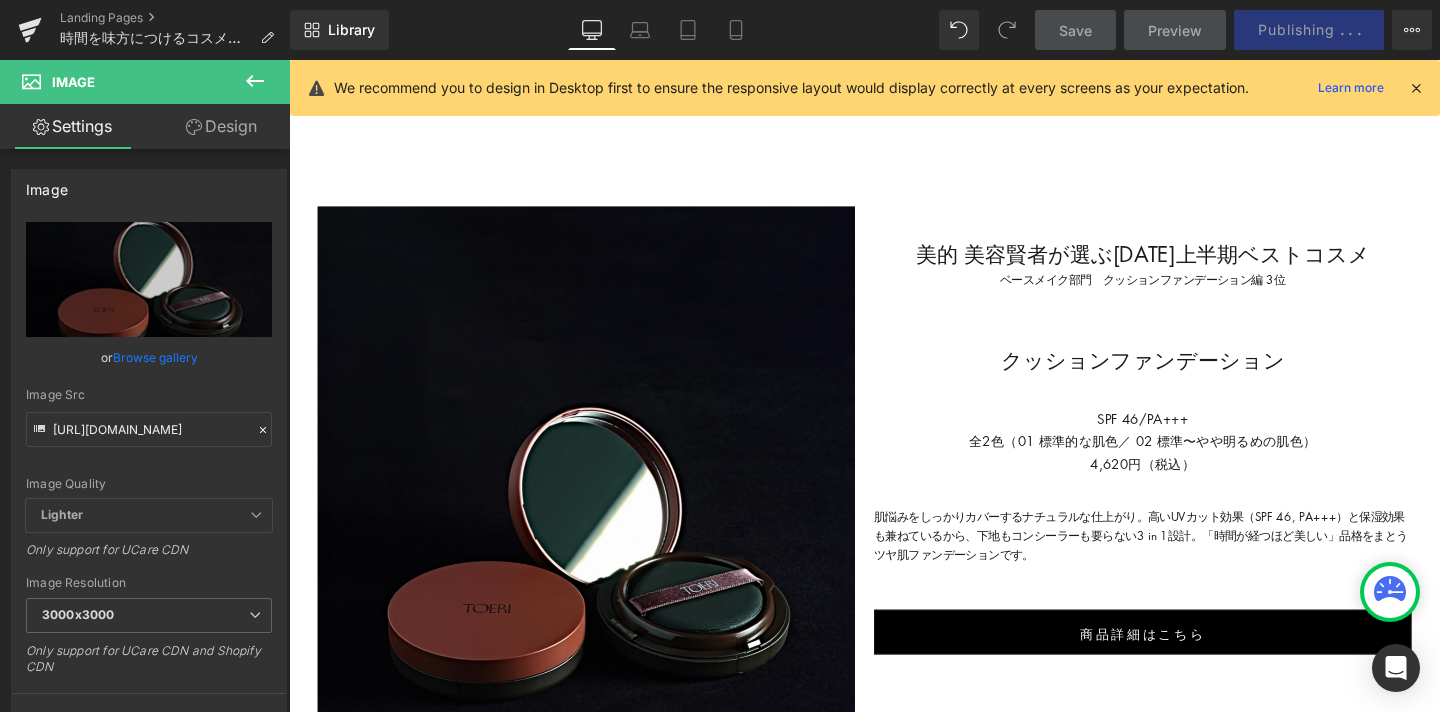 scroll, scrollTop: 1263, scrollLeft: 0, axis: vertical 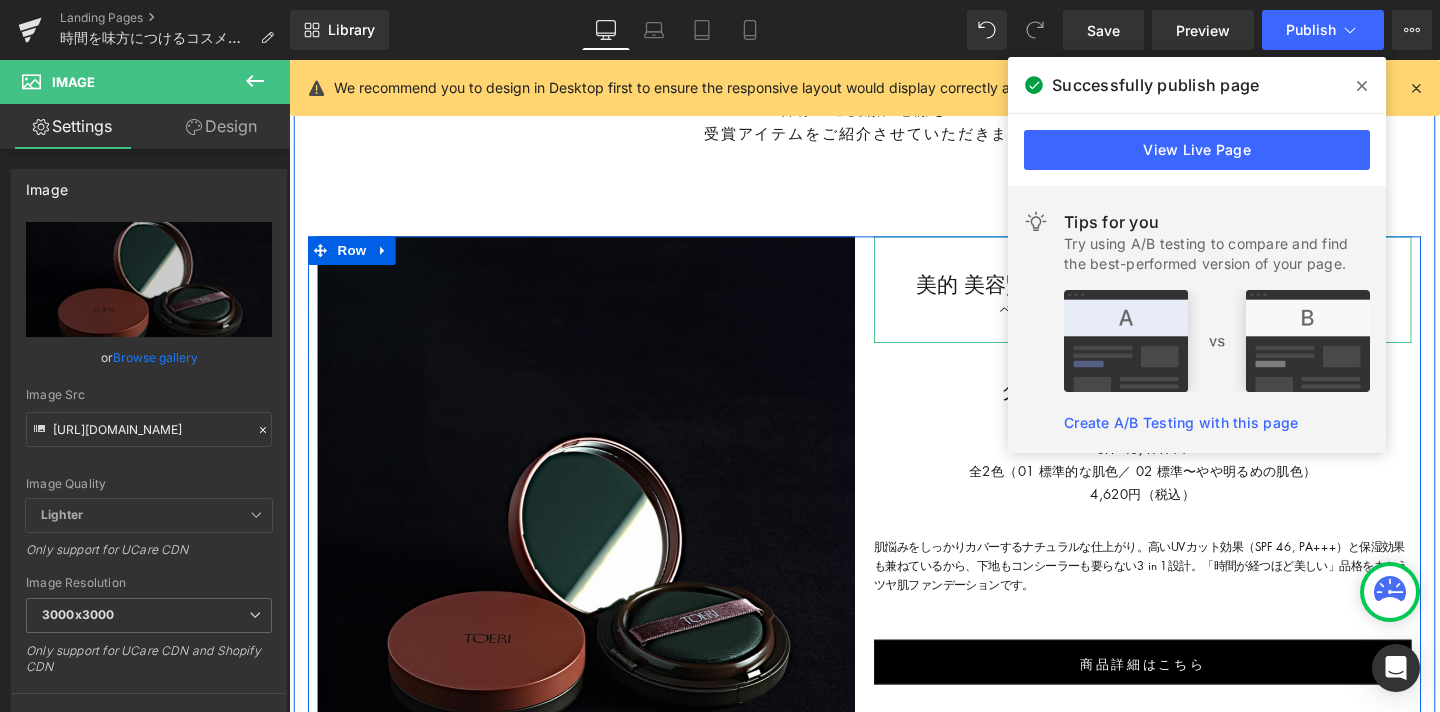 click on "美的 美容賢者が選ぶ2024上半期ベストコスメ ベースメイク部門　クッションファンデーション編 3位" at bounding box center [1186, 301] 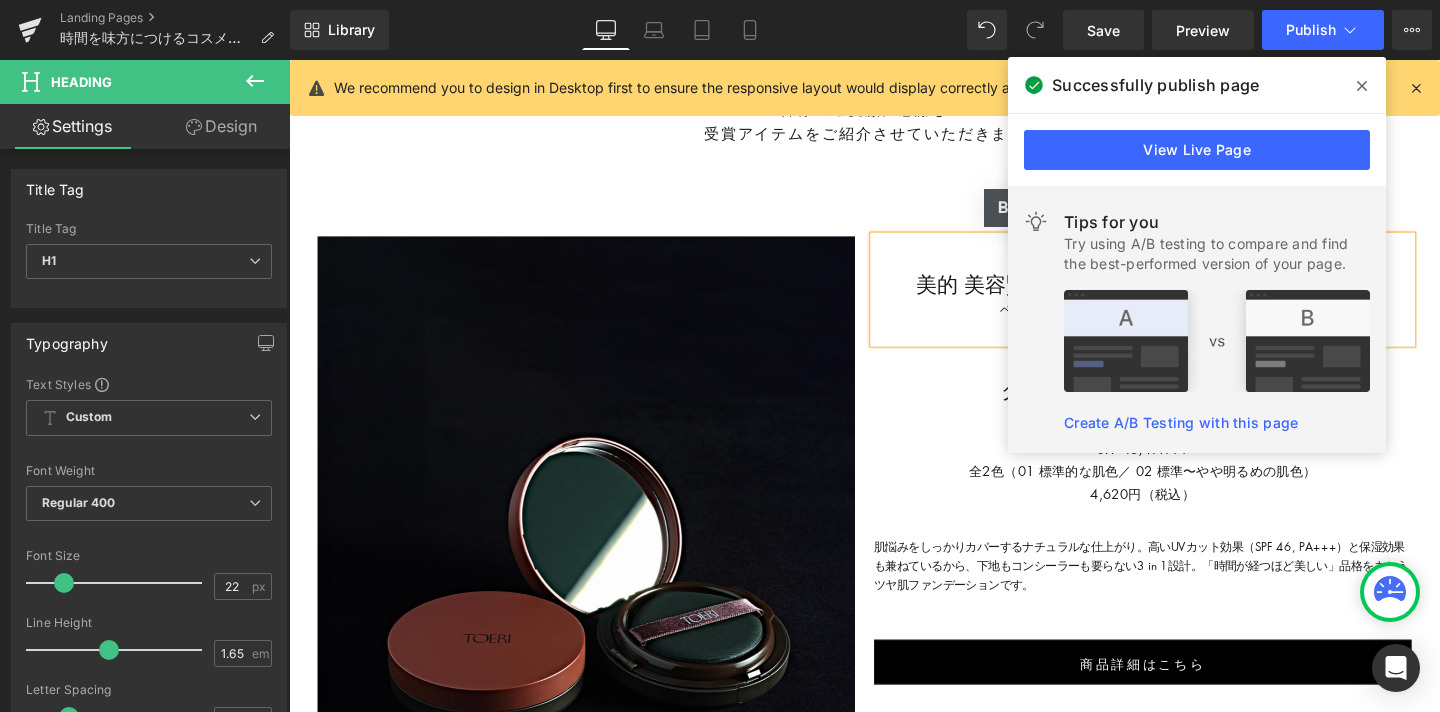 click 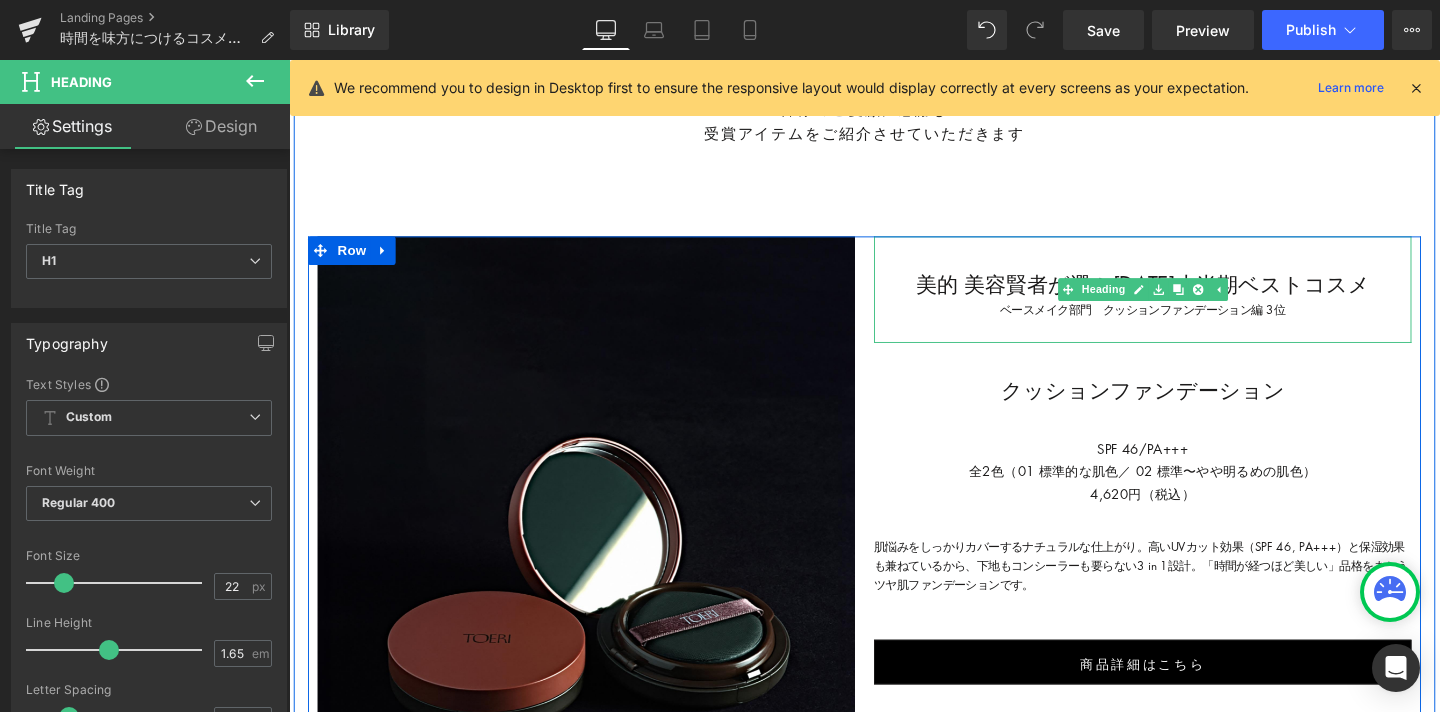 click on "美的 美容賢者が選ぶ2024上半期ベストコスメ" at bounding box center [1186, 295] 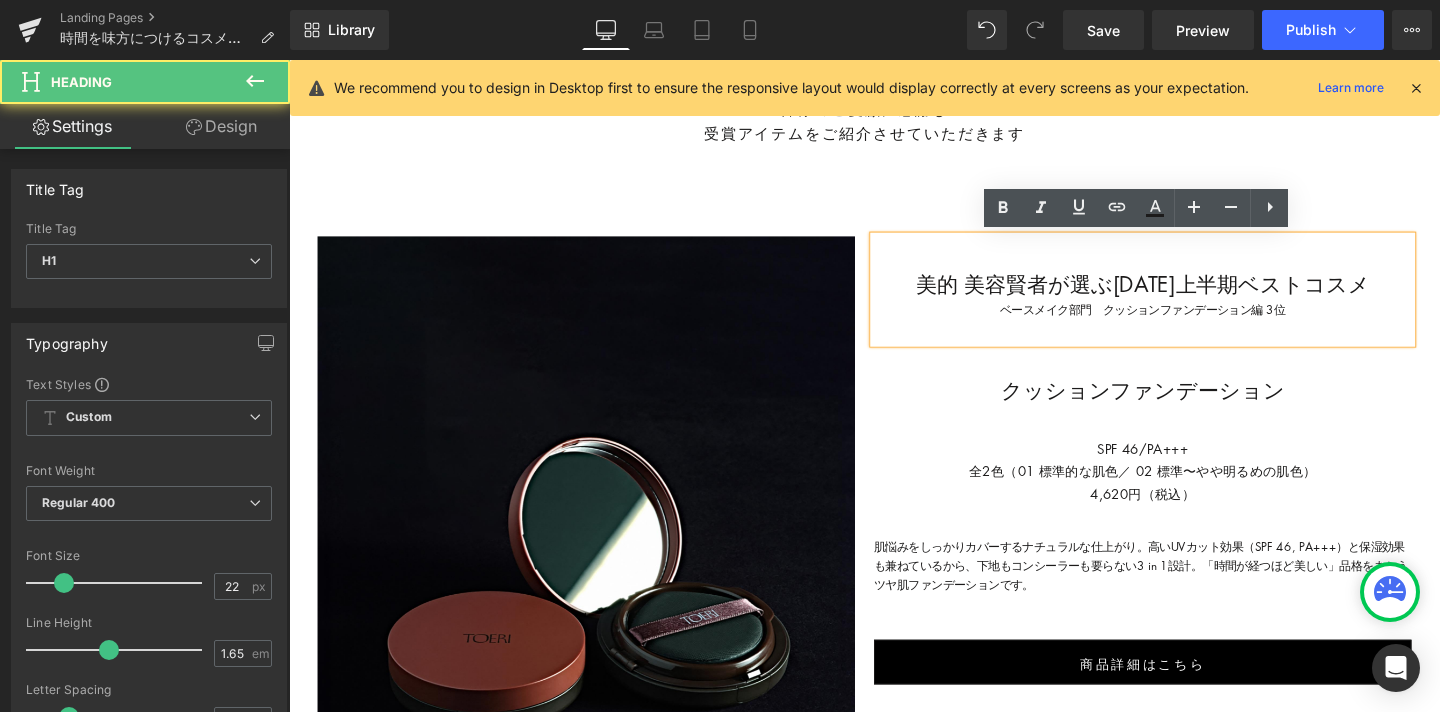 click on "美的 美容賢者が選ぶ2024上半期ベストコスメ" at bounding box center (1186, 295) 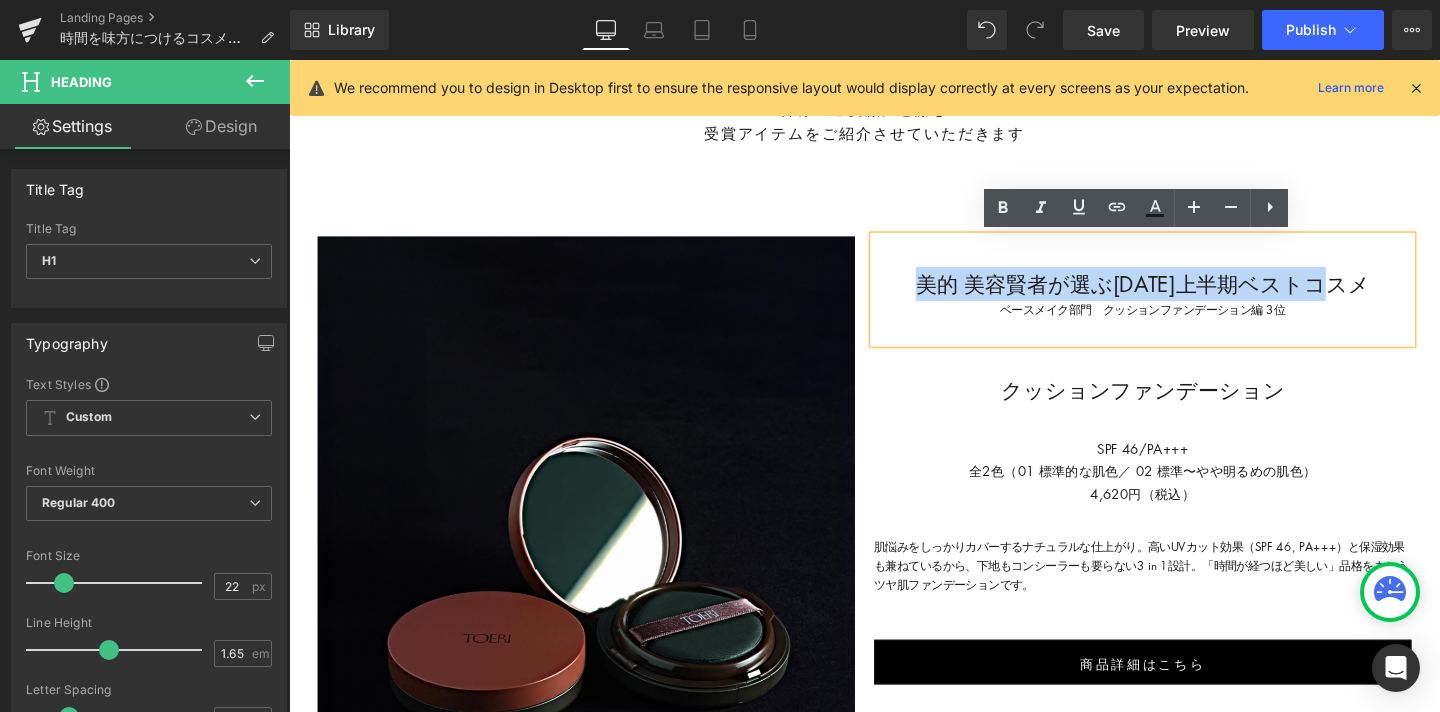 click on "美的 美容賢者が選ぶ2024上半期ベストコスメ" at bounding box center (1186, 295) 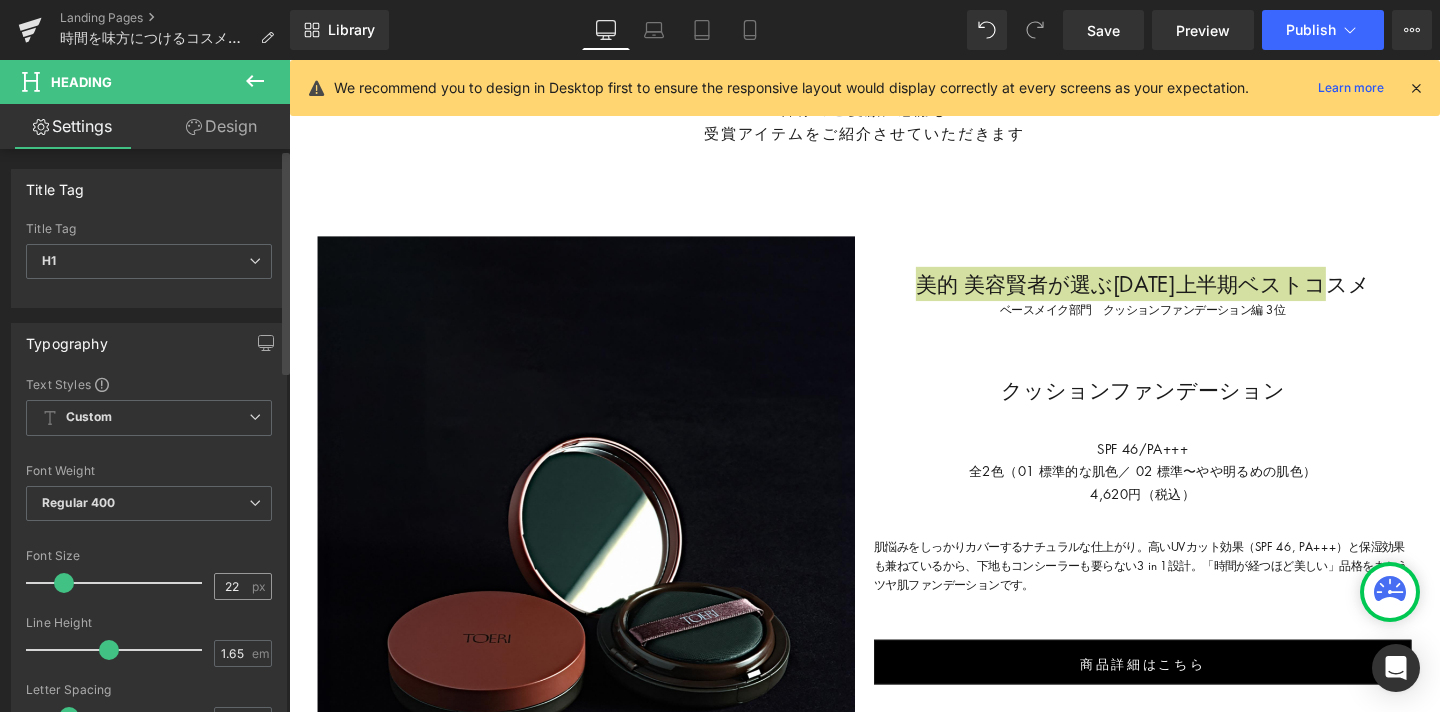 click on "22" at bounding box center [232, 586] 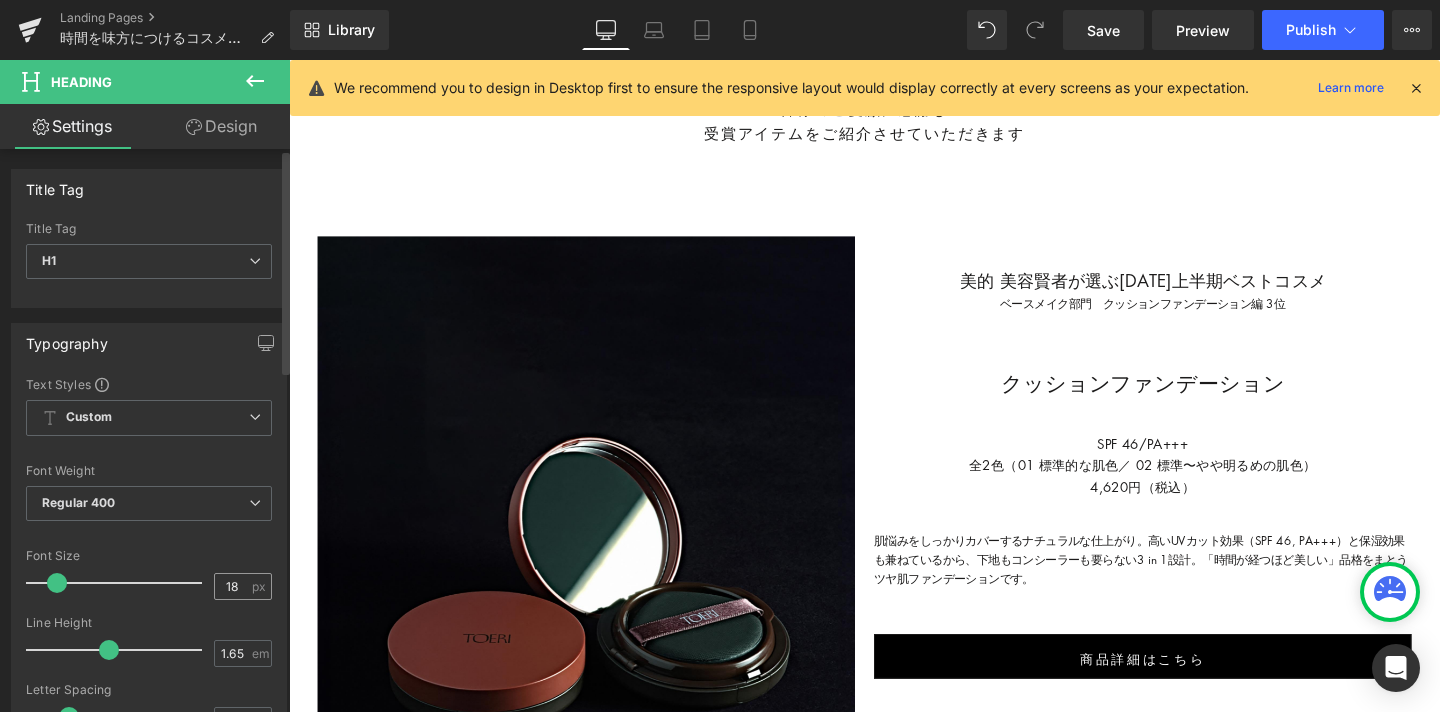 type on "1" 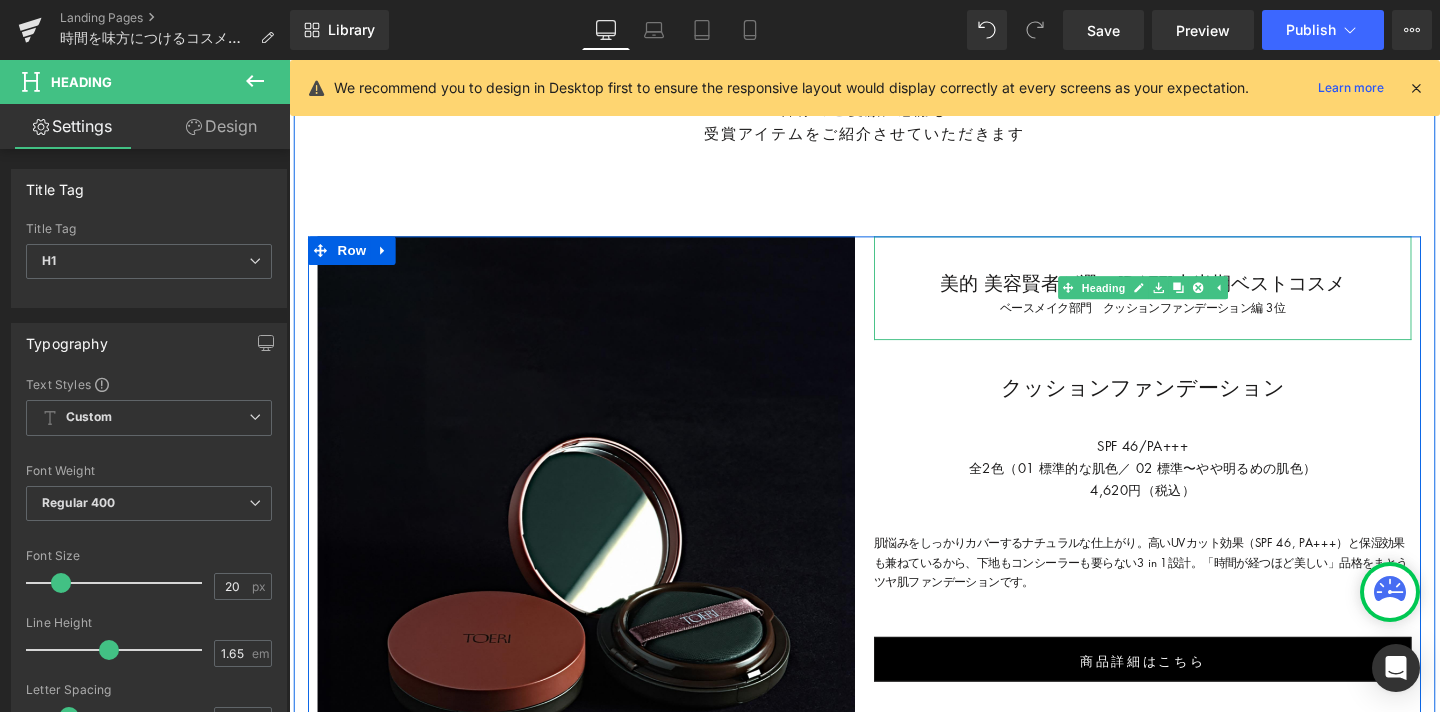 type on "20" 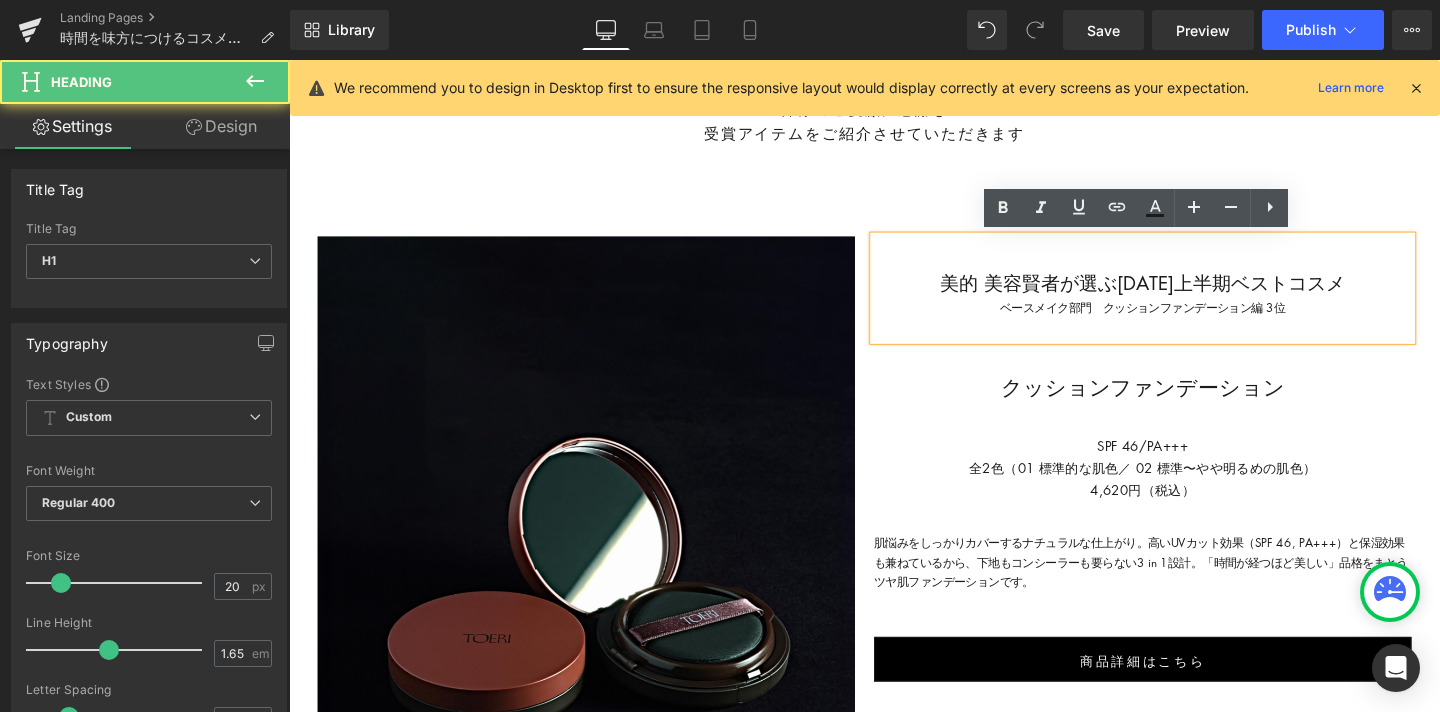click on "美的 美容賢者が選ぶ2024上半期ベストコスメ" at bounding box center (1186, 293) 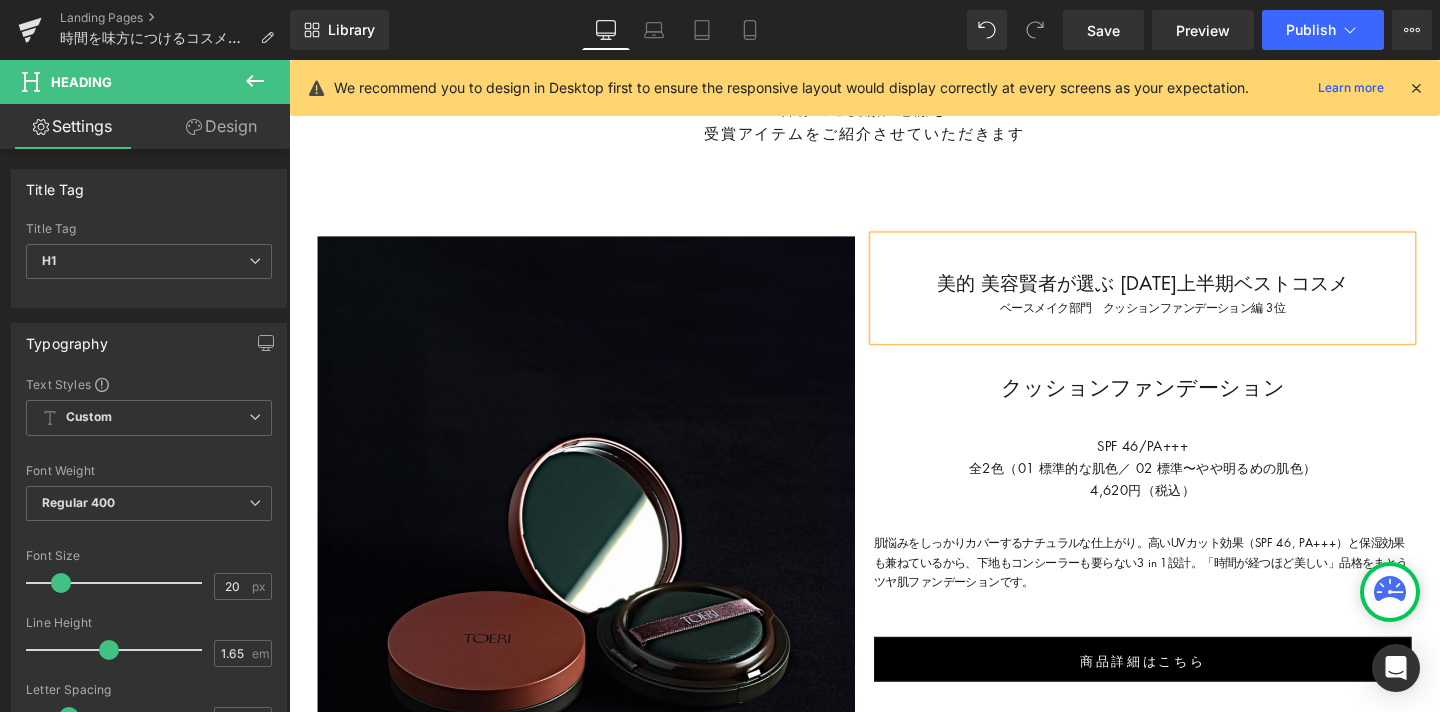 click on "ベースメイク部門　クッションファンデーション編 3位" at bounding box center [1186, 320] 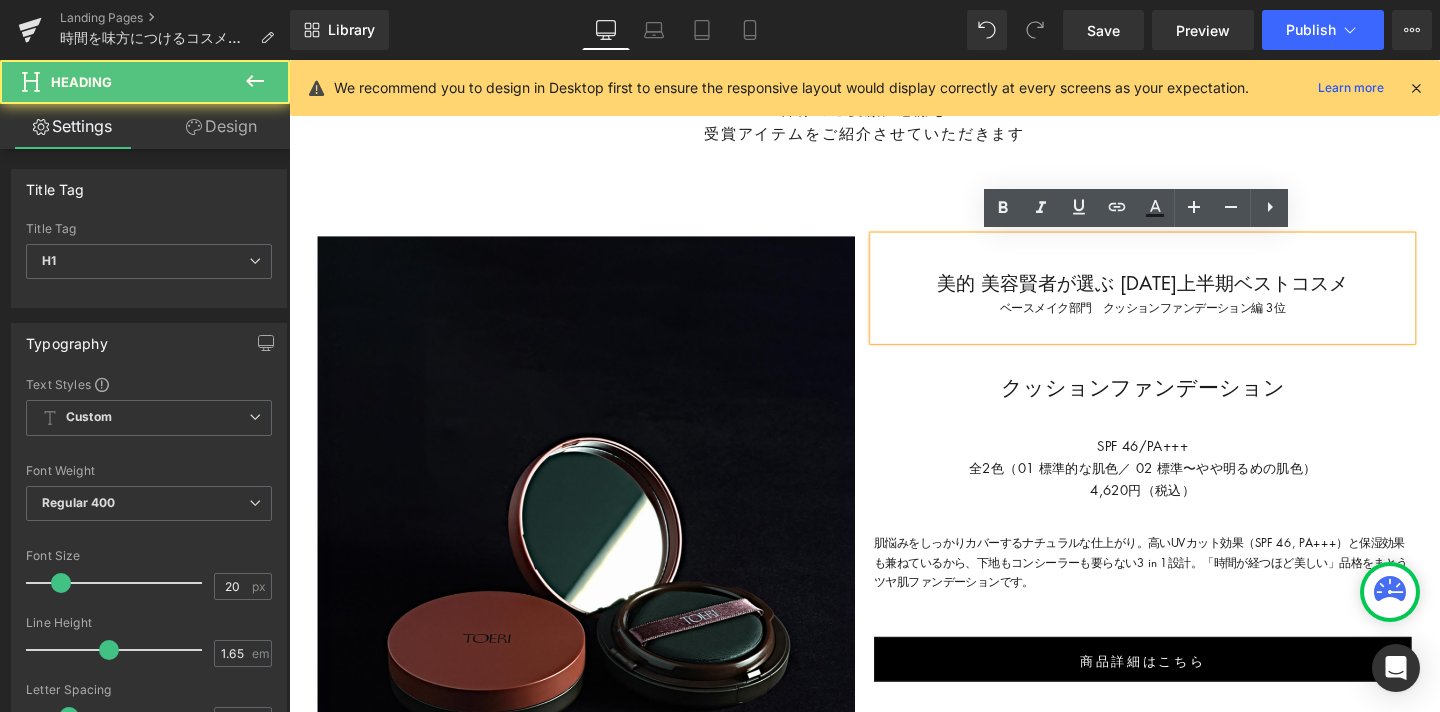 click on "ベースメイク部門　クッションファンデーション編 3位" at bounding box center [1186, 320] 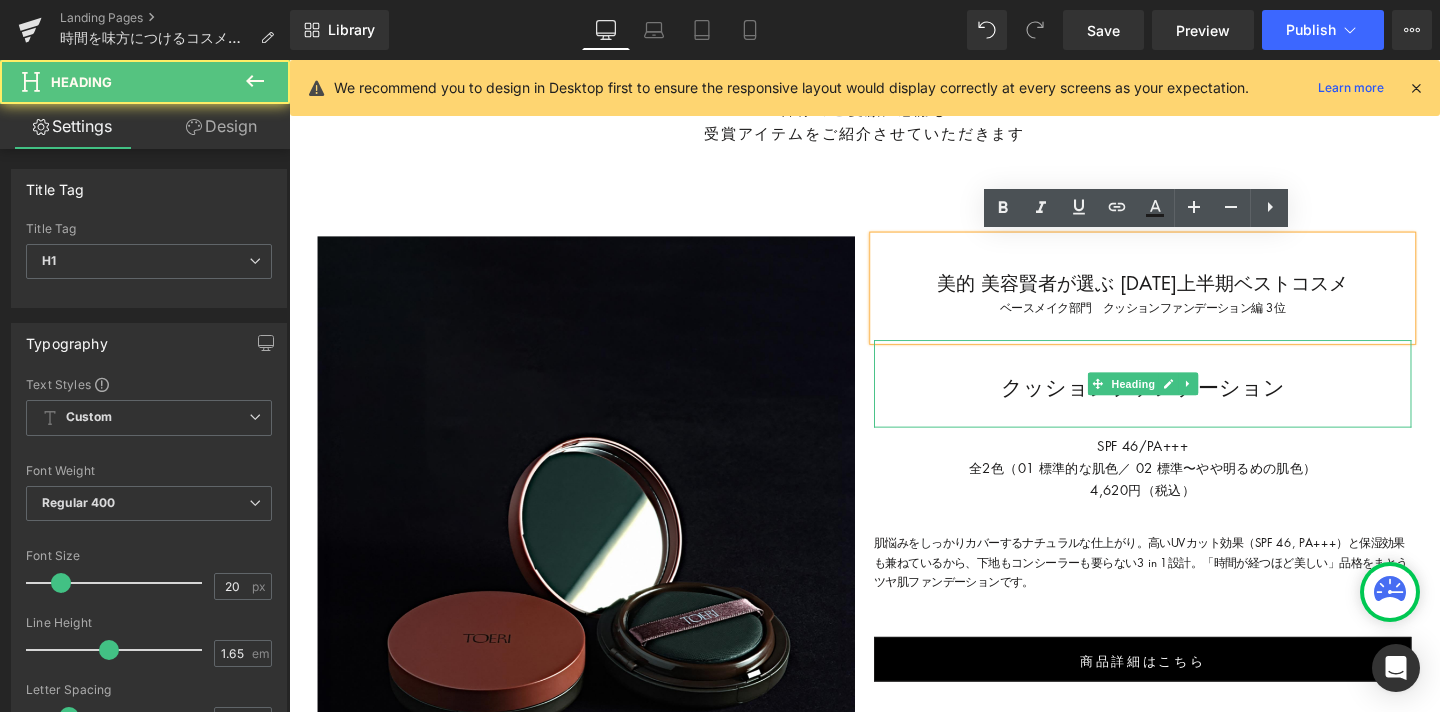 click on "クッションファンデーション" at bounding box center (1186, 404) 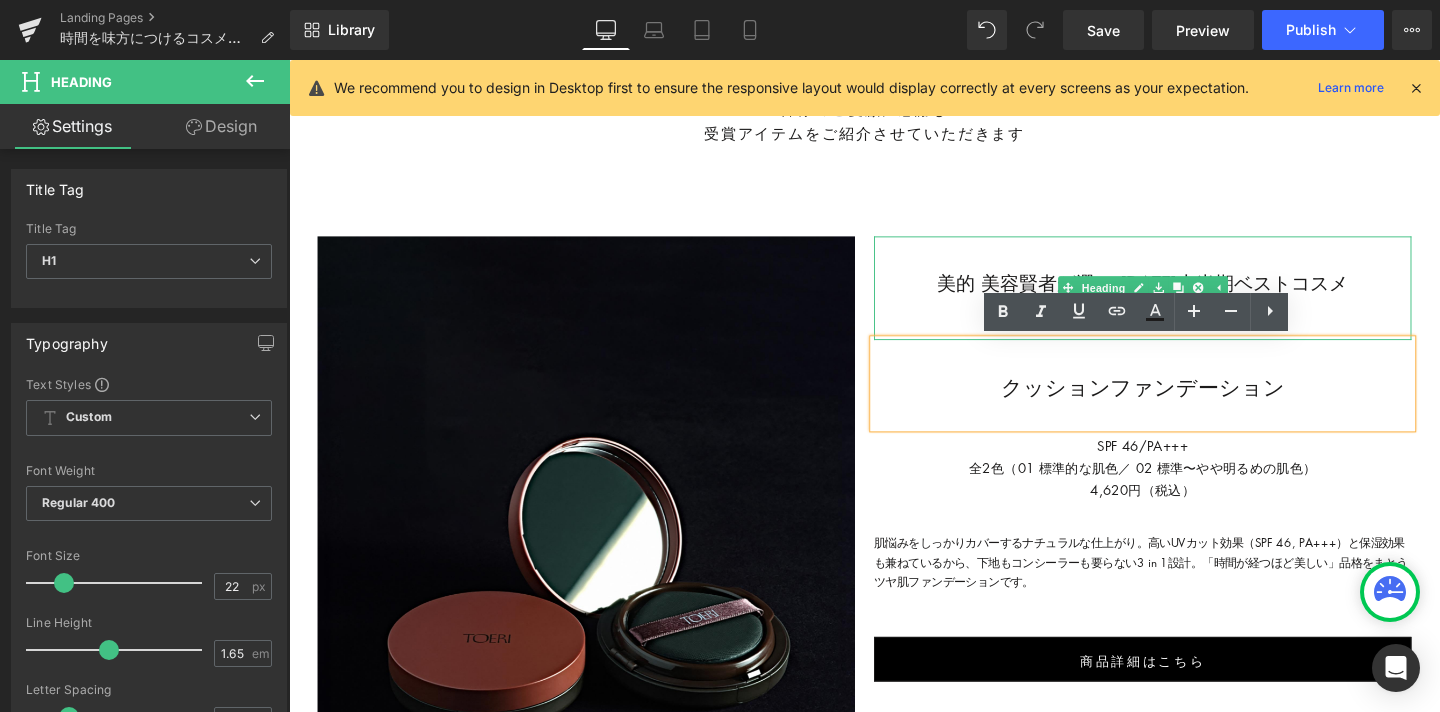 click on "ベースメイク部門　クッションファンデーション編 3位" at bounding box center (1186, 320) 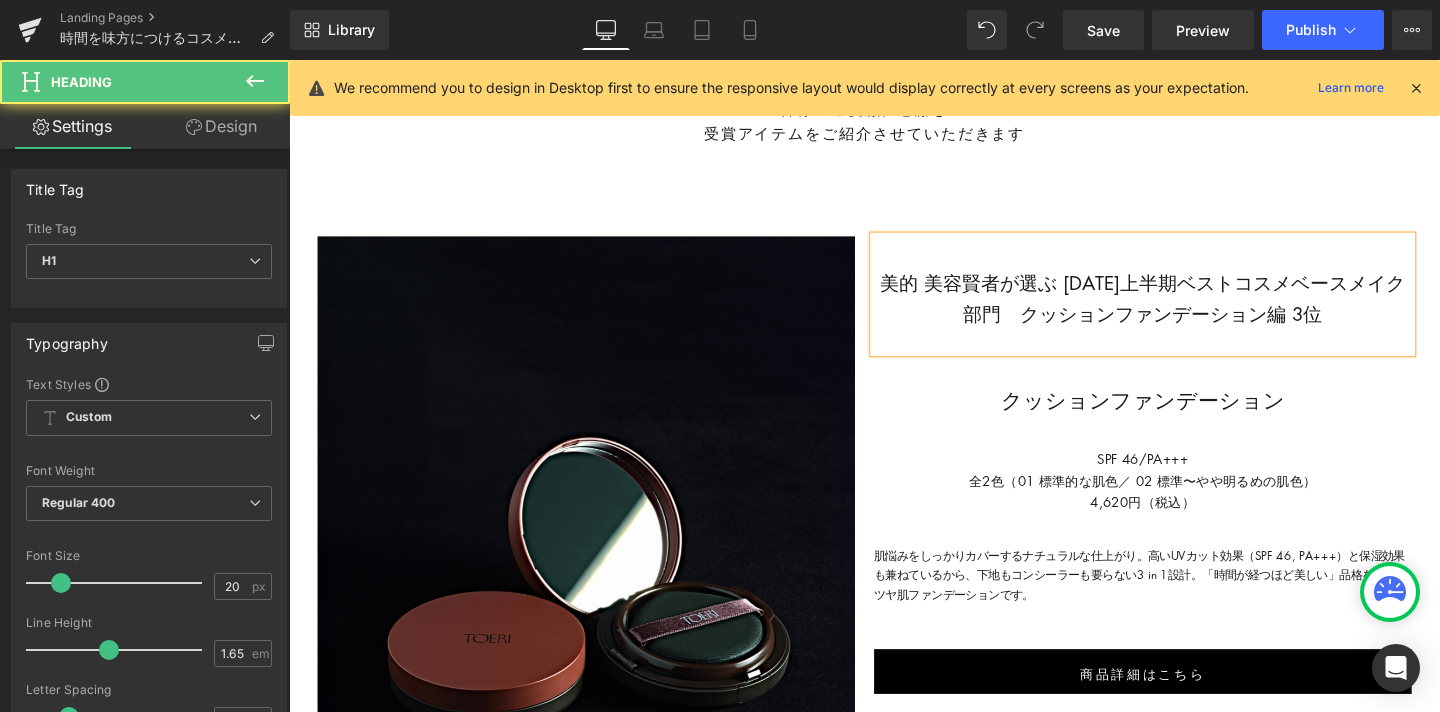 click on "美的 美容賢者が選ぶ 2024上半期ベストコスメベースメイク部門　クッションファンデーション編 3位" at bounding box center (1186, 310) 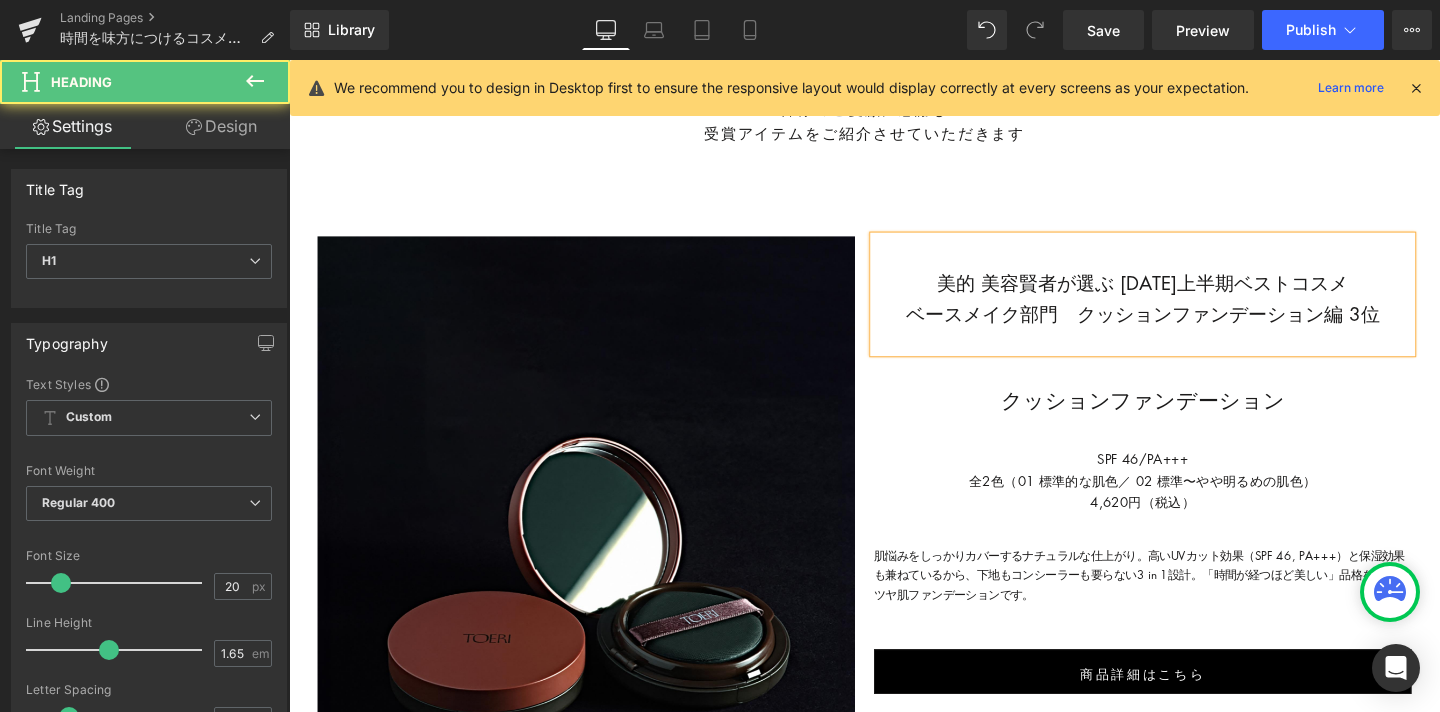 click on "美的 美容賢者が選ぶ [DATE]上半期ベストコスメ ベースメイク部門　クッションファンデーション編 3位" at bounding box center (1186, 310) 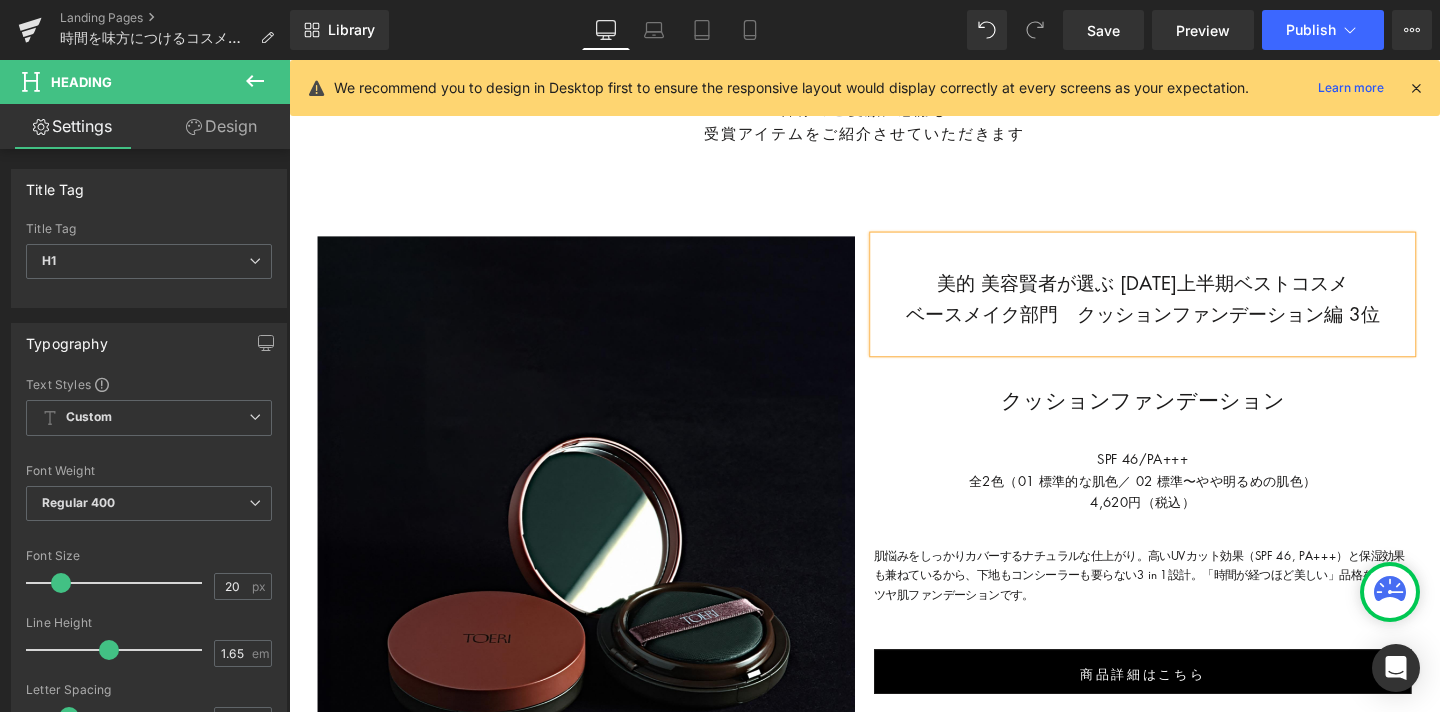 click on "美的 美容賢者が選ぶ [DATE]上半期ベストコスメ ベースメイク部門　クッションファンデーション編 3位" at bounding box center [1186, 310] 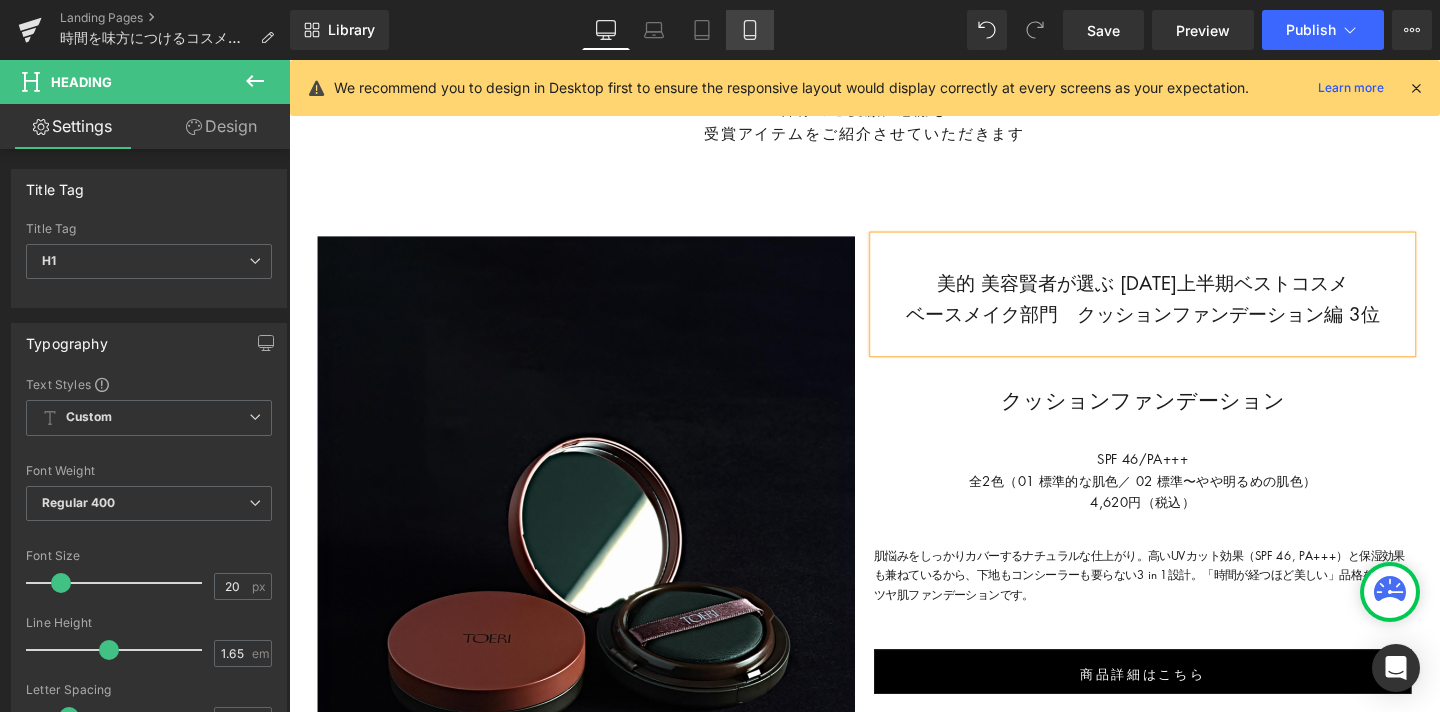 click on "Mobile" at bounding box center (750, 30) 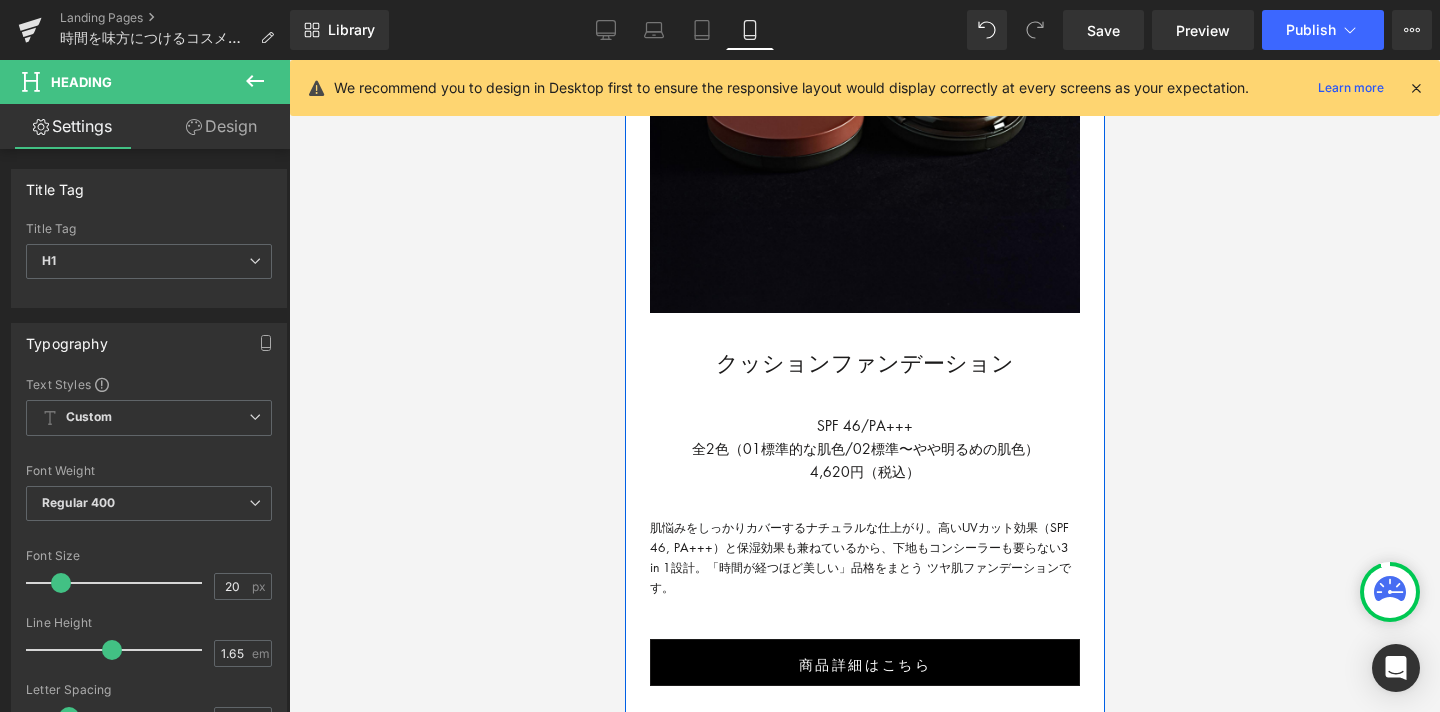 scroll, scrollTop: 1412, scrollLeft: 0, axis: vertical 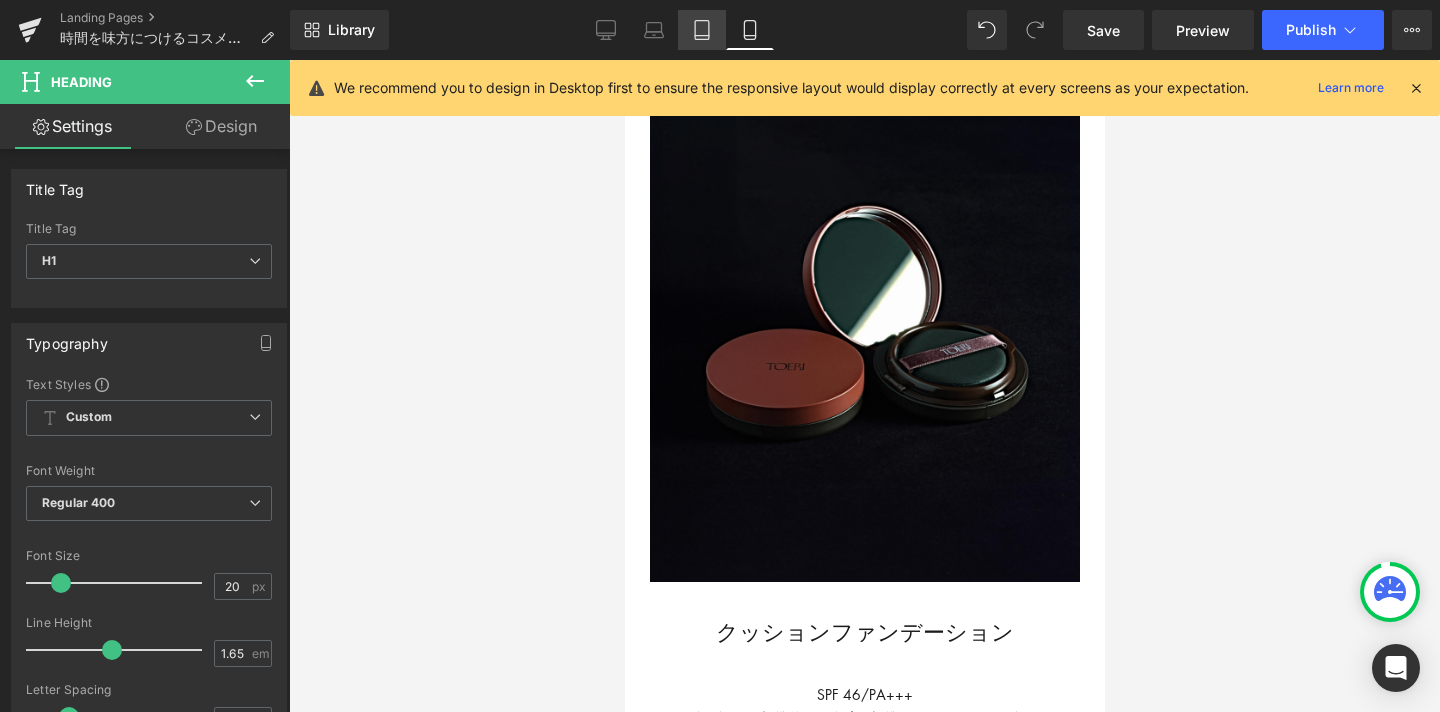 click 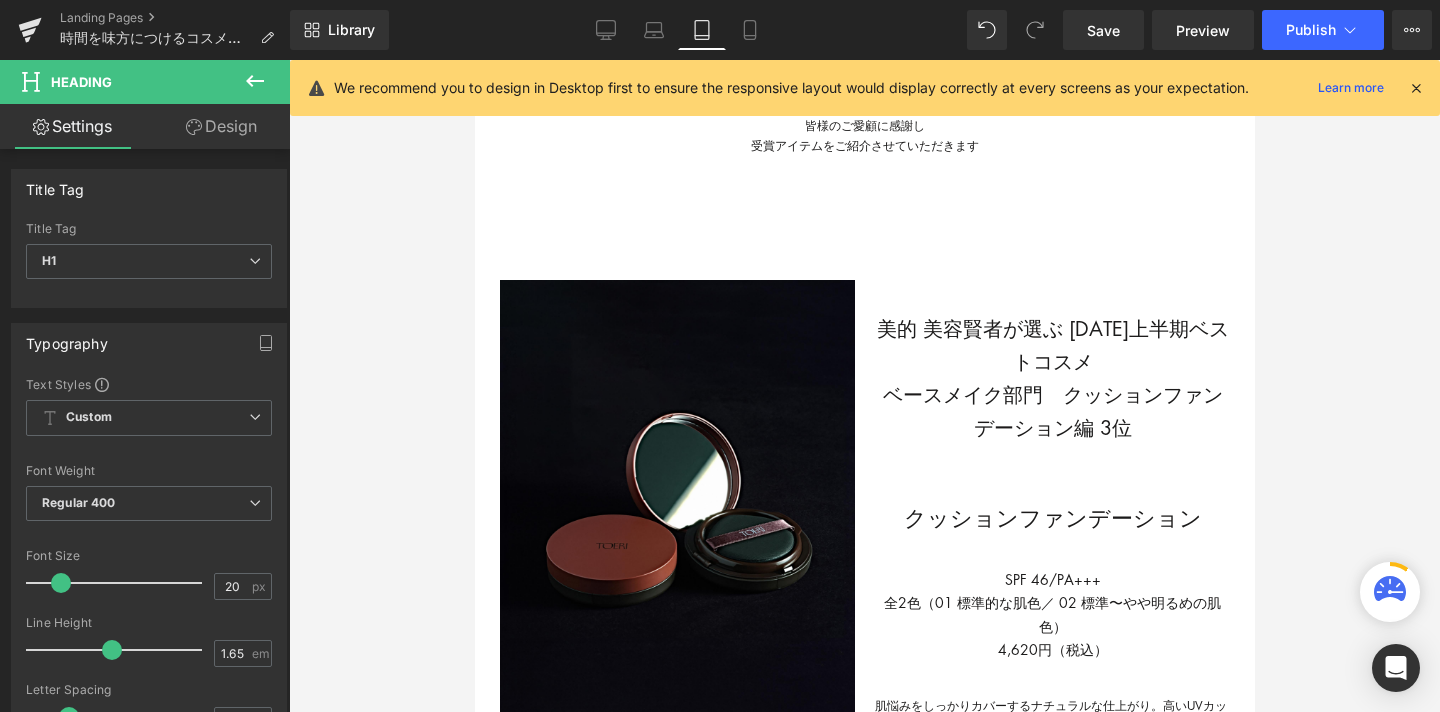 scroll, scrollTop: 1023, scrollLeft: 0, axis: vertical 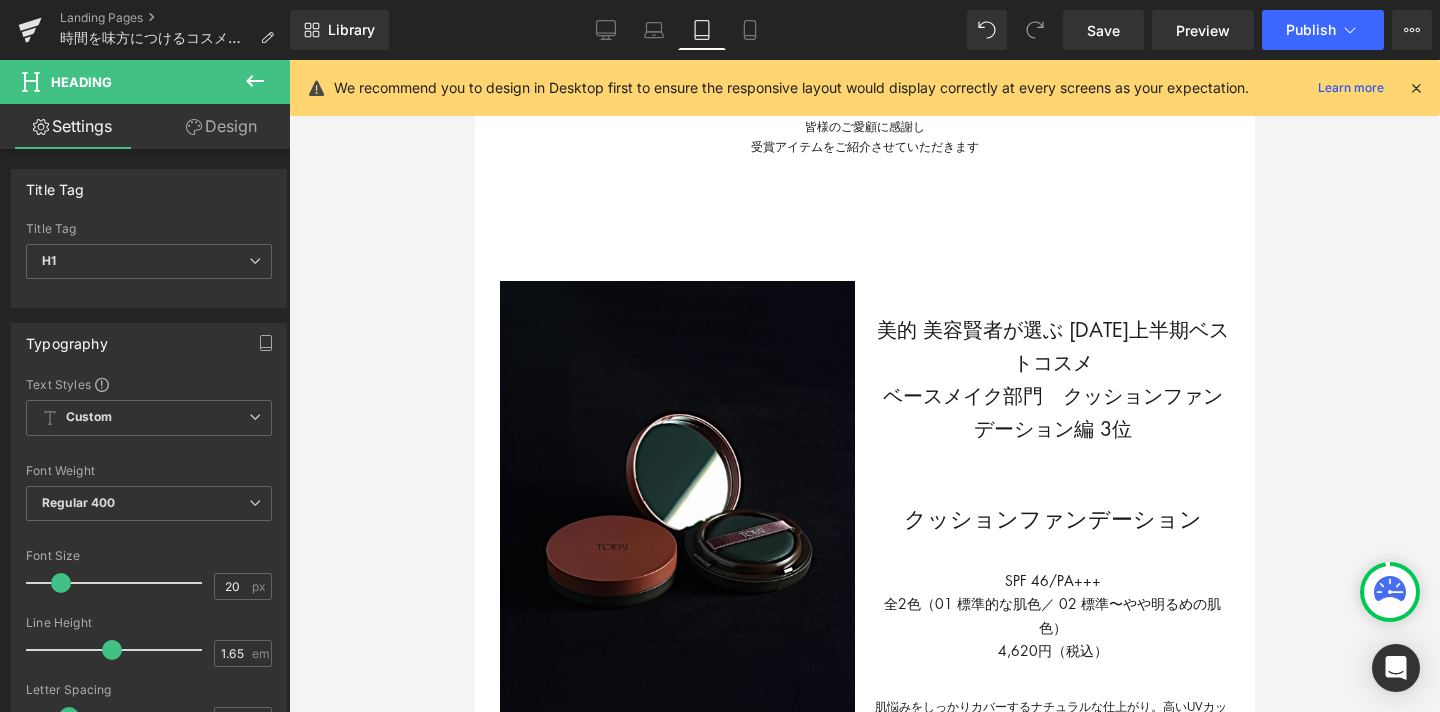 click on "美的 美容賢者が選ぶ [DATE]上半期ベストコスメ ベースメイク部門　クッションファンデーション編 3位" at bounding box center [1051, 379] 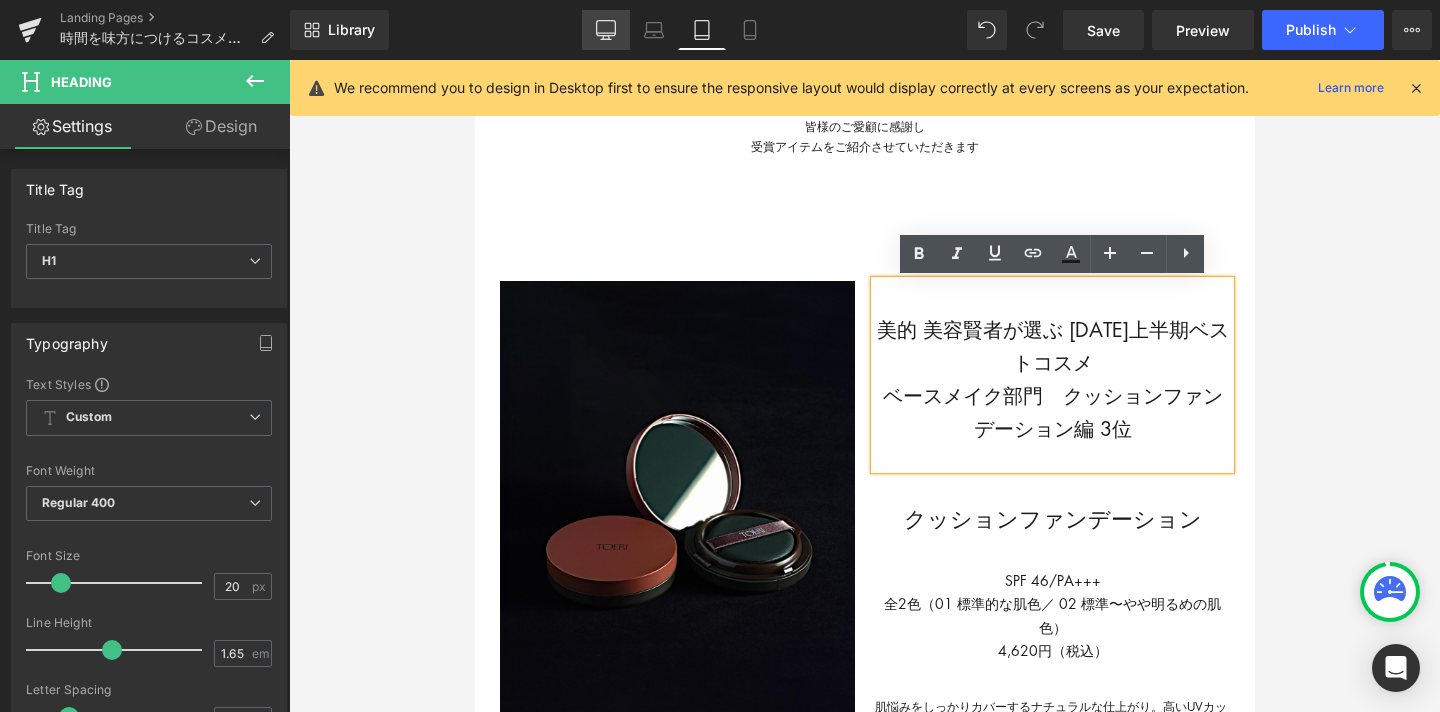 click 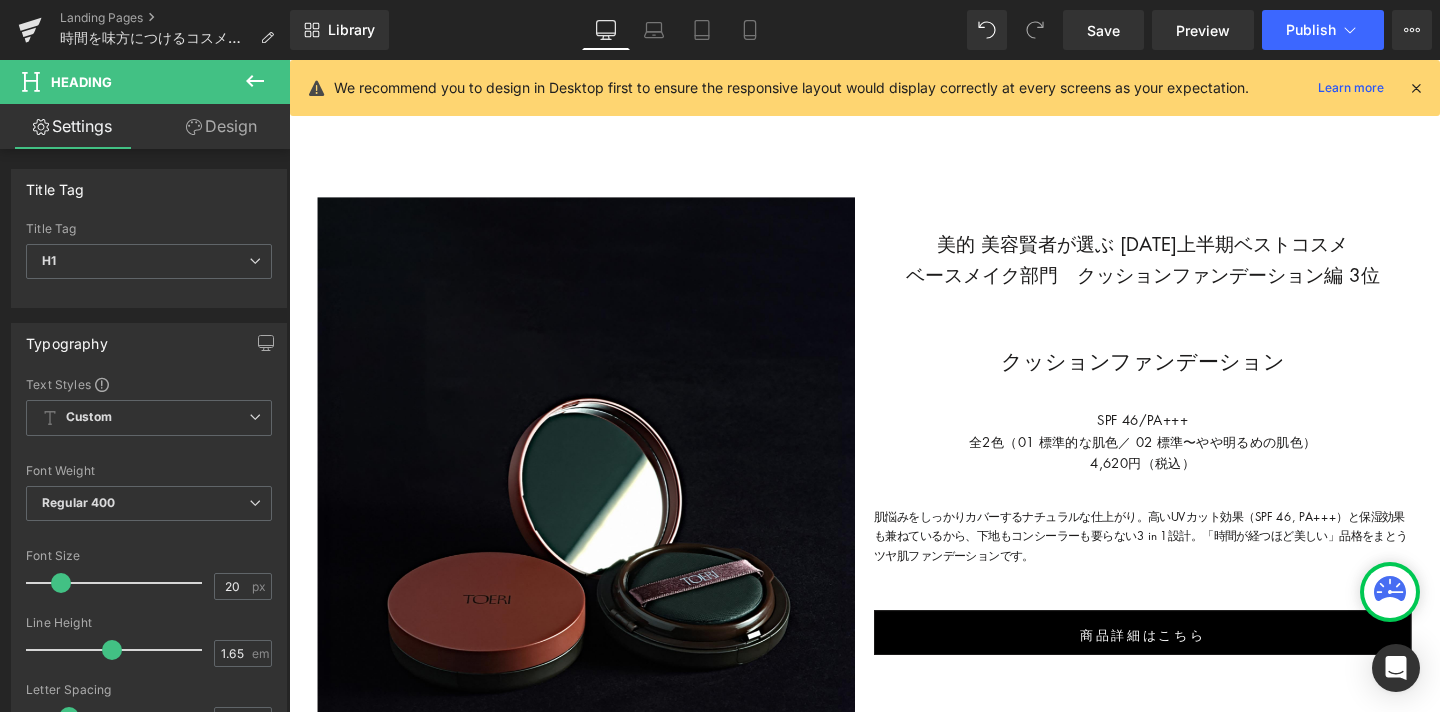 scroll, scrollTop: 1227, scrollLeft: 0, axis: vertical 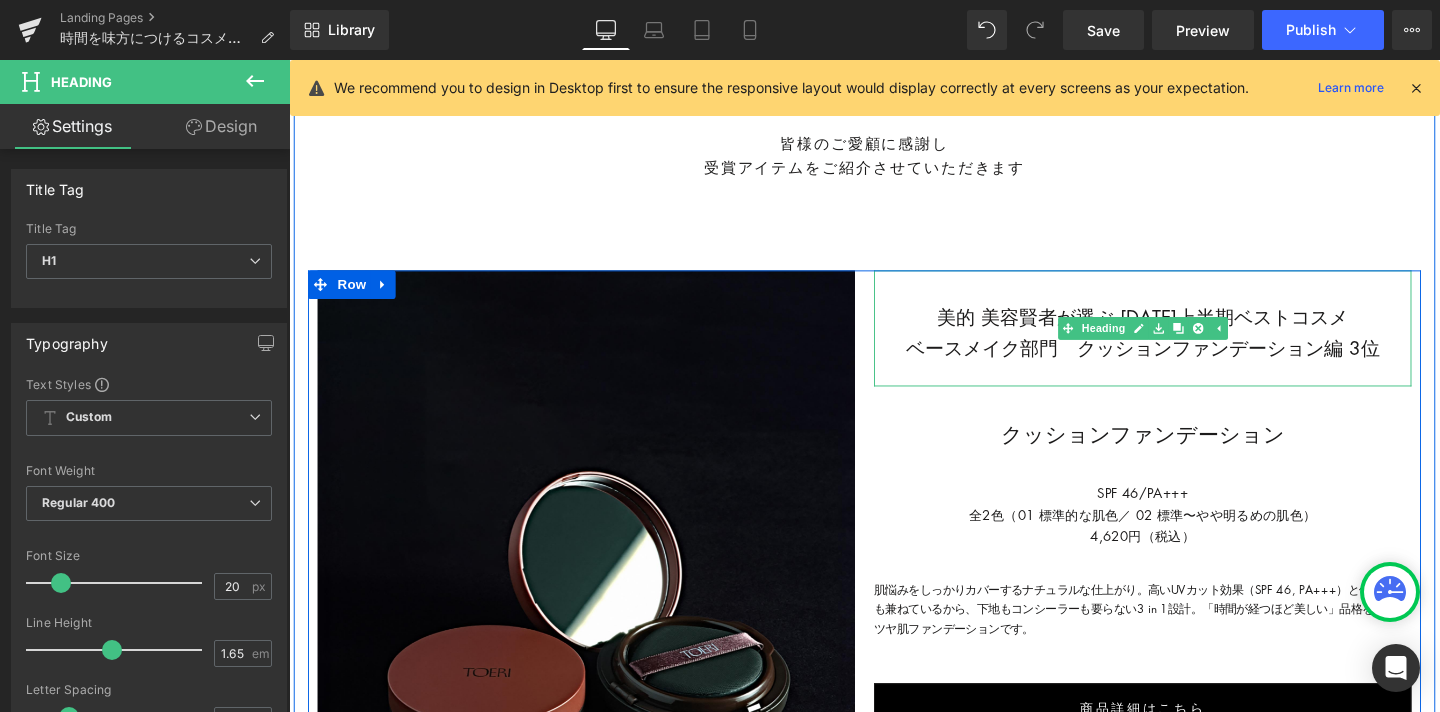 click on "美的 美容賢者が選ぶ [DATE]上半期ベストコスメ ベースメイク部門　クッションファンデーション編 3位" at bounding box center [1186, 346] 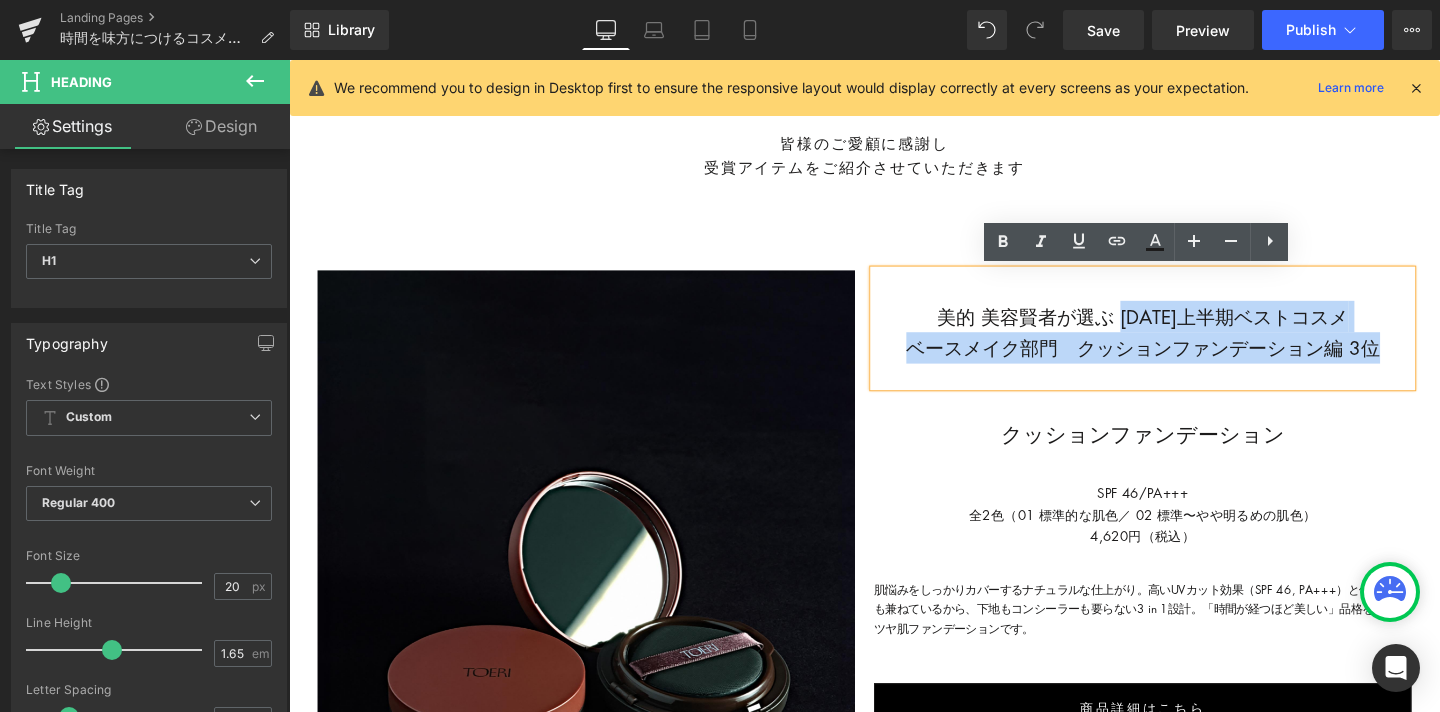 click on "美的 美容賢者が選ぶ [DATE]上半期ベストコスメ ベースメイク部門　クッションファンデーション編 3位" at bounding box center [1186, 346] 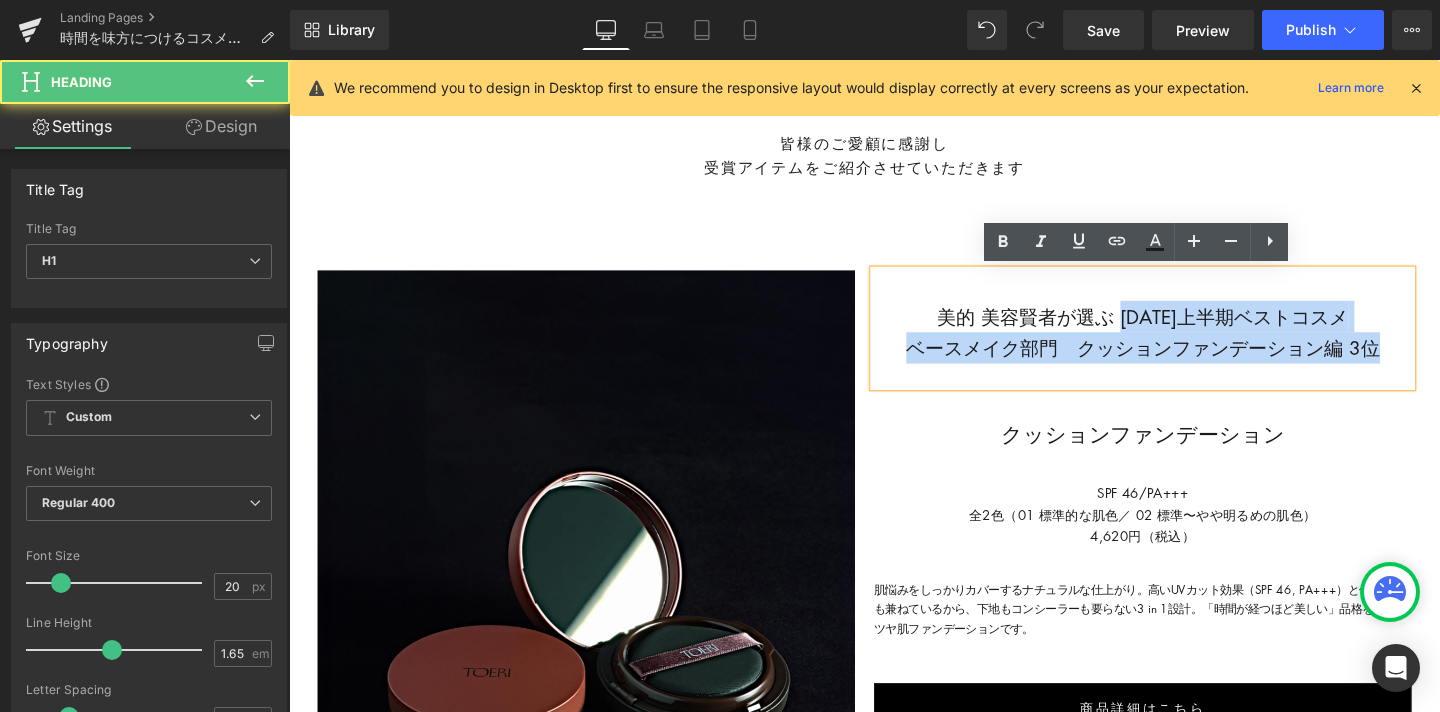 copy on "2024上半期ベストコスメ ベースメイク部門　クッションファンデーション編 3位" 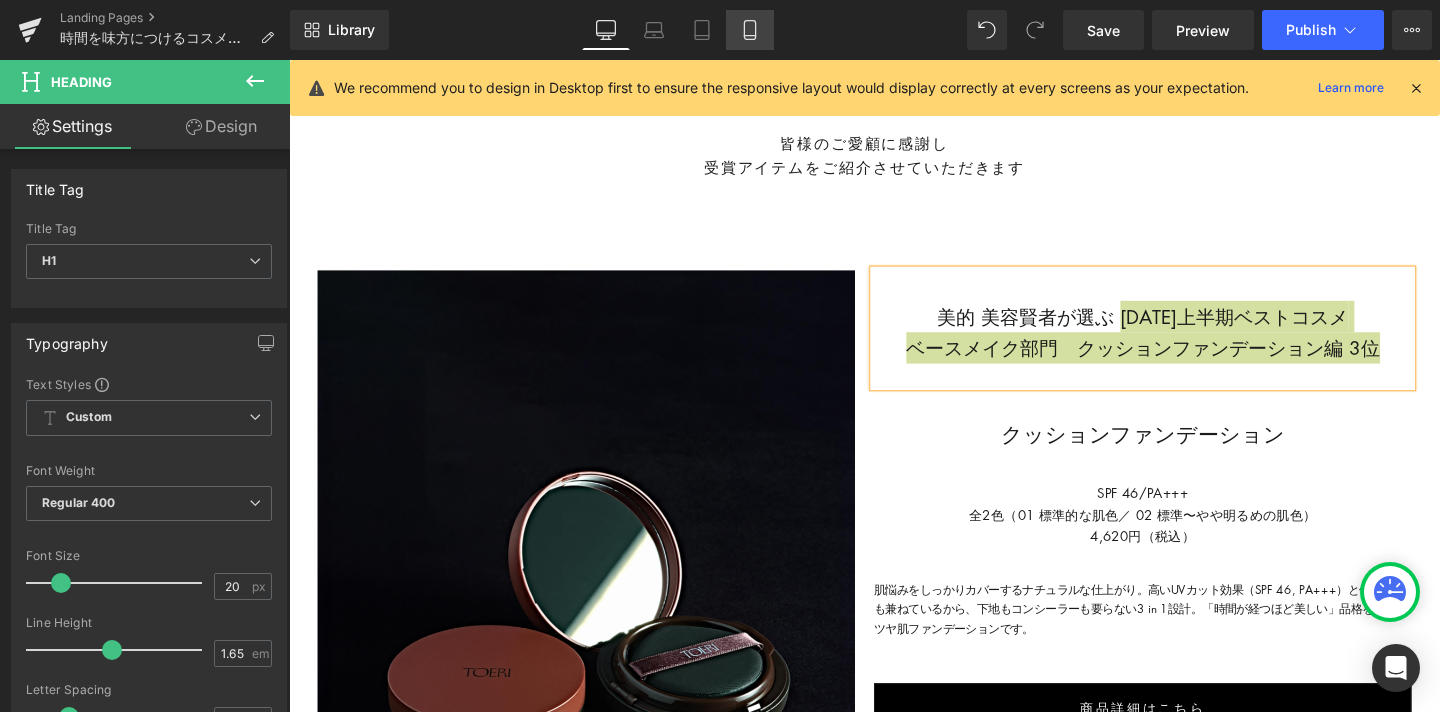 click on "Mobile" at bounding box center (750, 30) 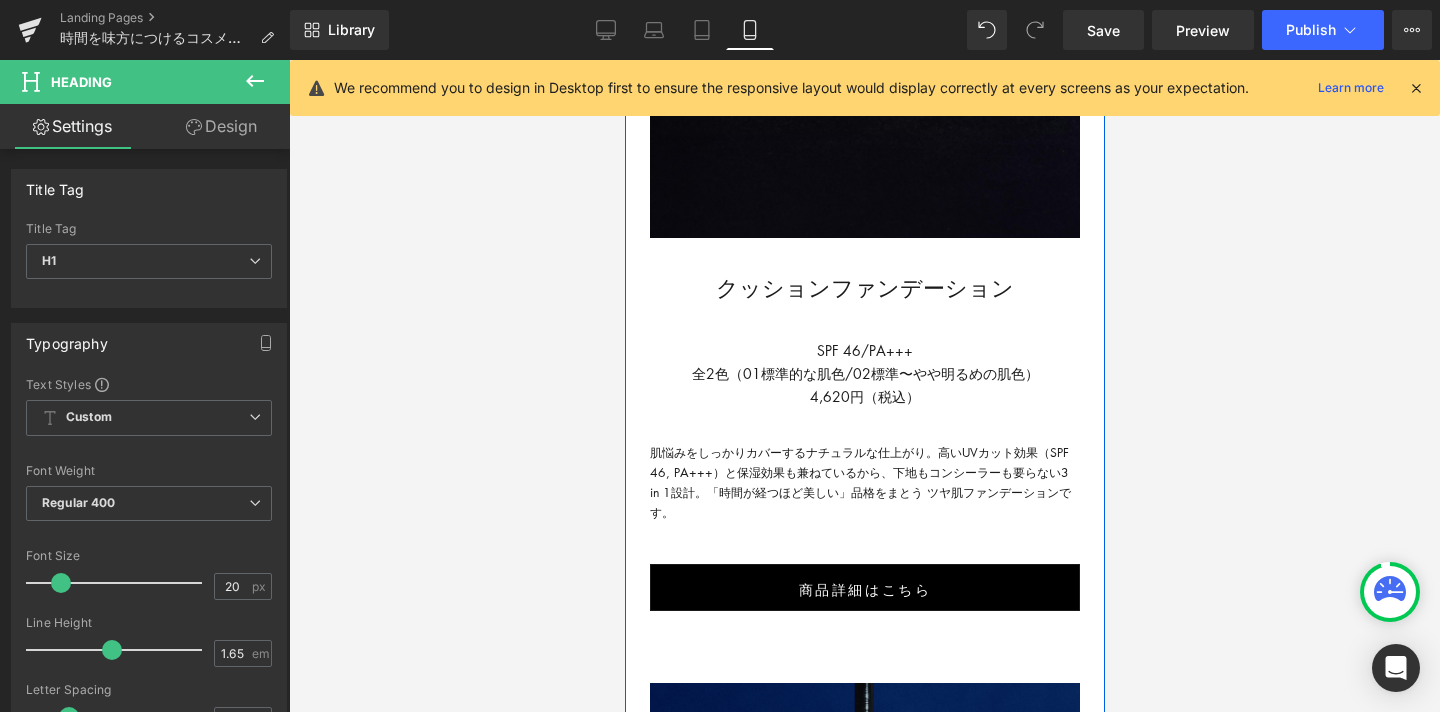 scroll, scrollTop: 1500, scrollLeft: 0, axis: vertical 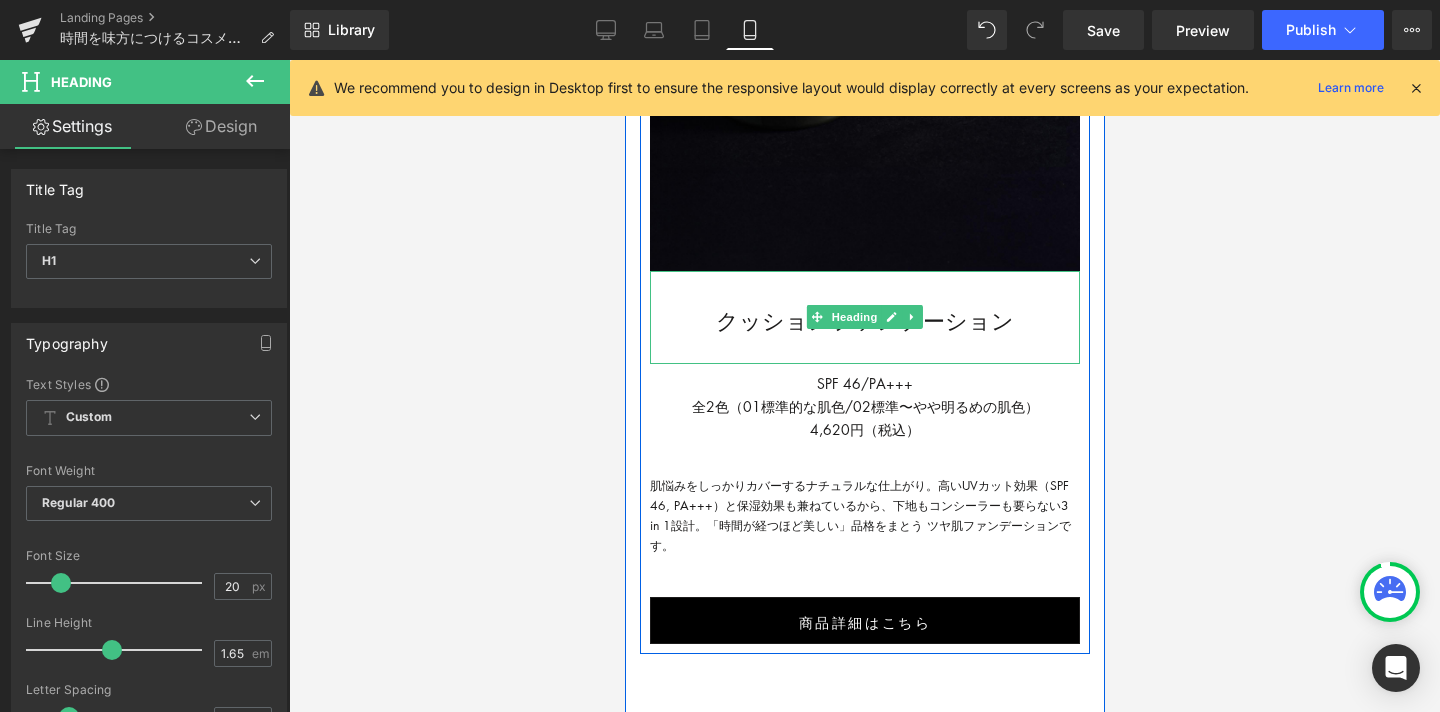 click on "クッションファンデーション" at bounding box center (864, 321) 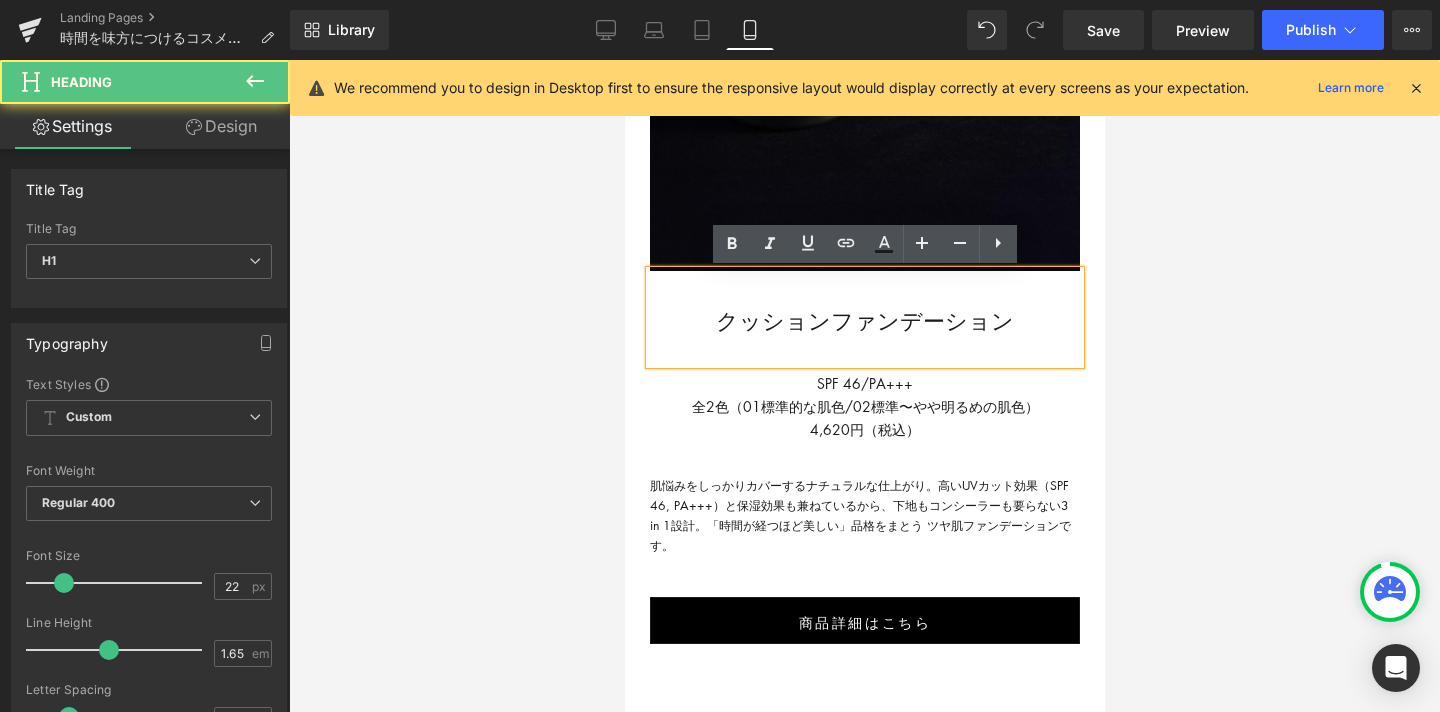 click on "クッションファンデーション" at bounding box center (864, 321) 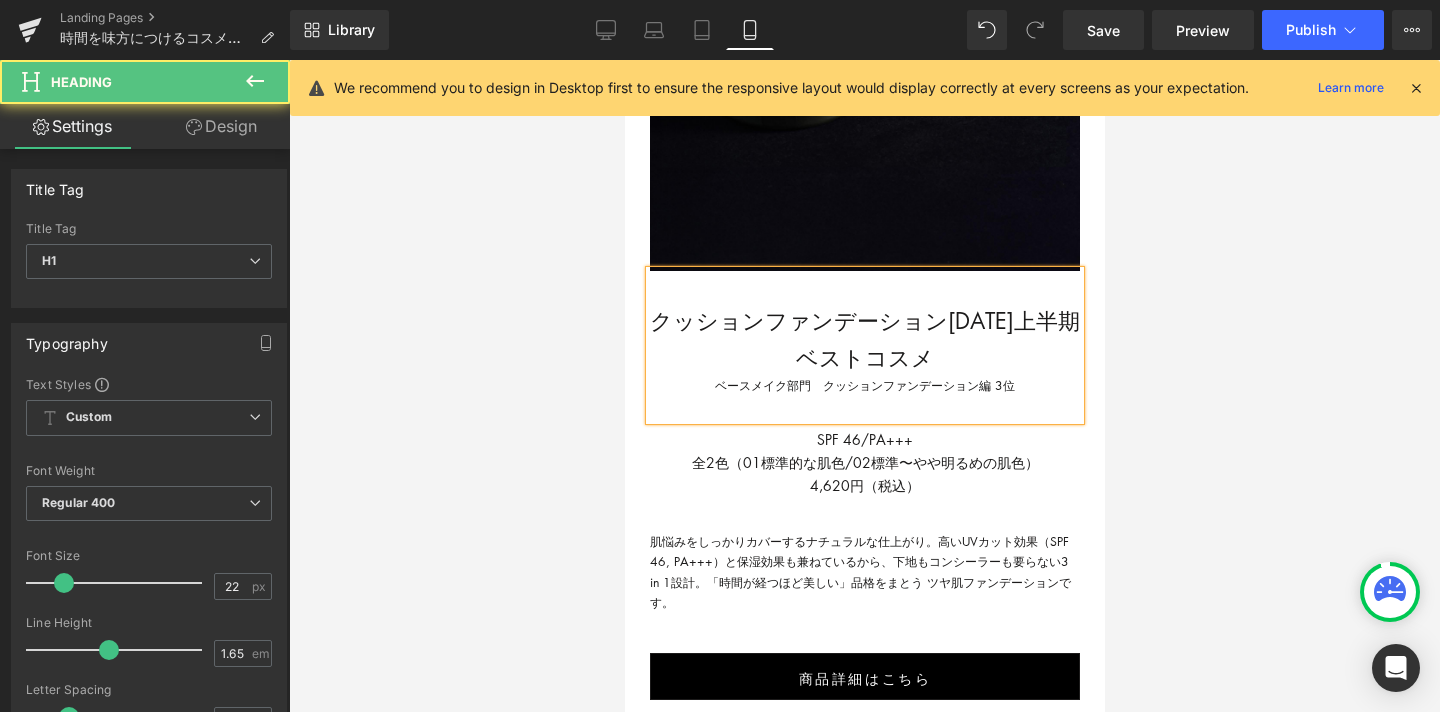 click on "クッションファンデーション2024上半期ベストコスメ" at bounding box center [864, 339] 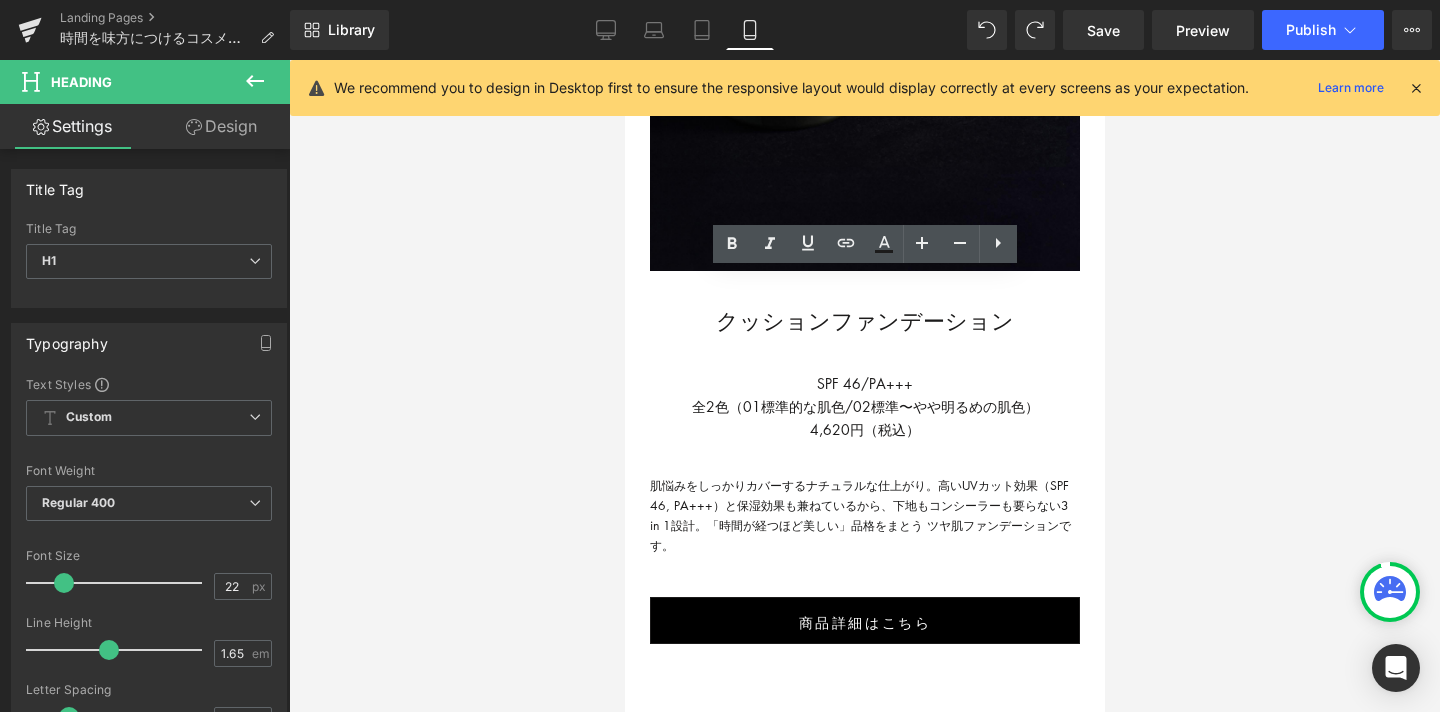 click at bounding box center [864, 386] 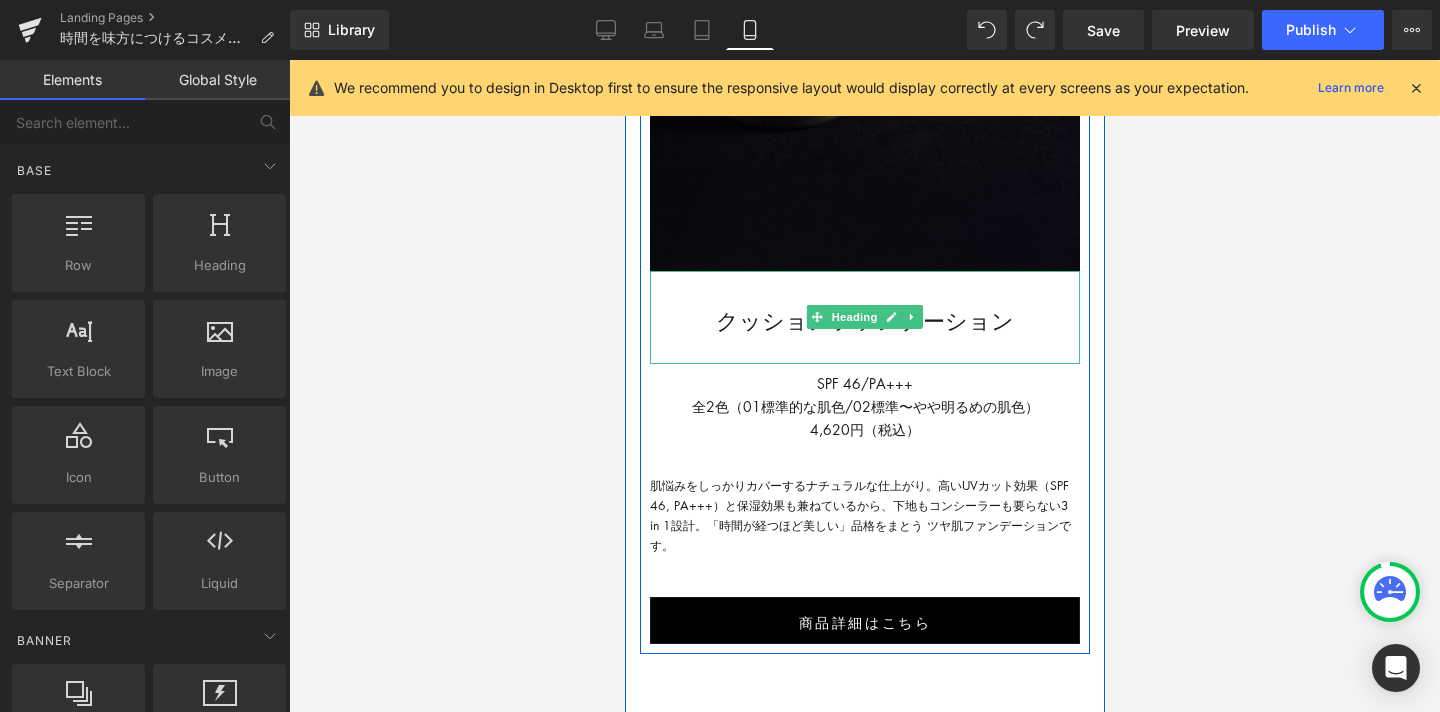 click on "クッションファンデーション" at bounding box center [864, 317] 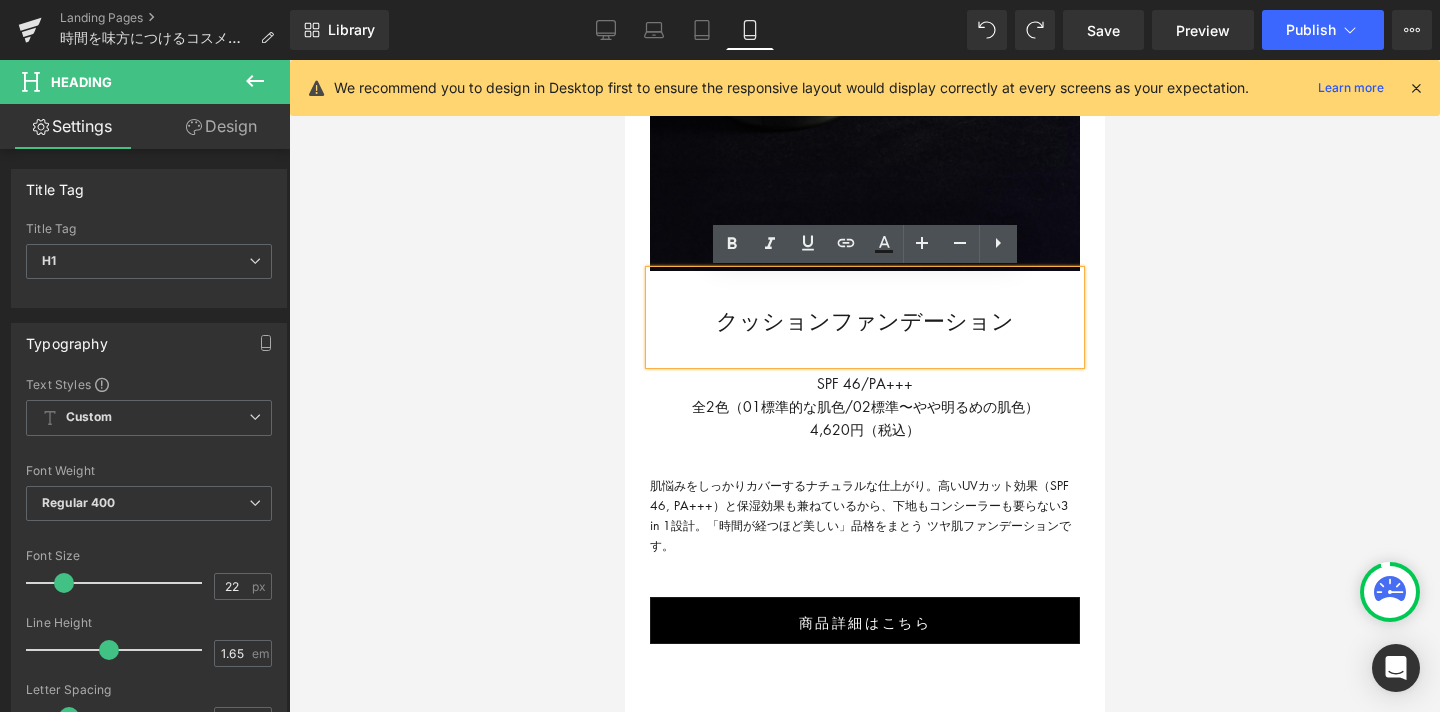 click on "全2色（01標準的な肌色/02標準〜やや明るめの肌色）" at bounding box center [864, 406] 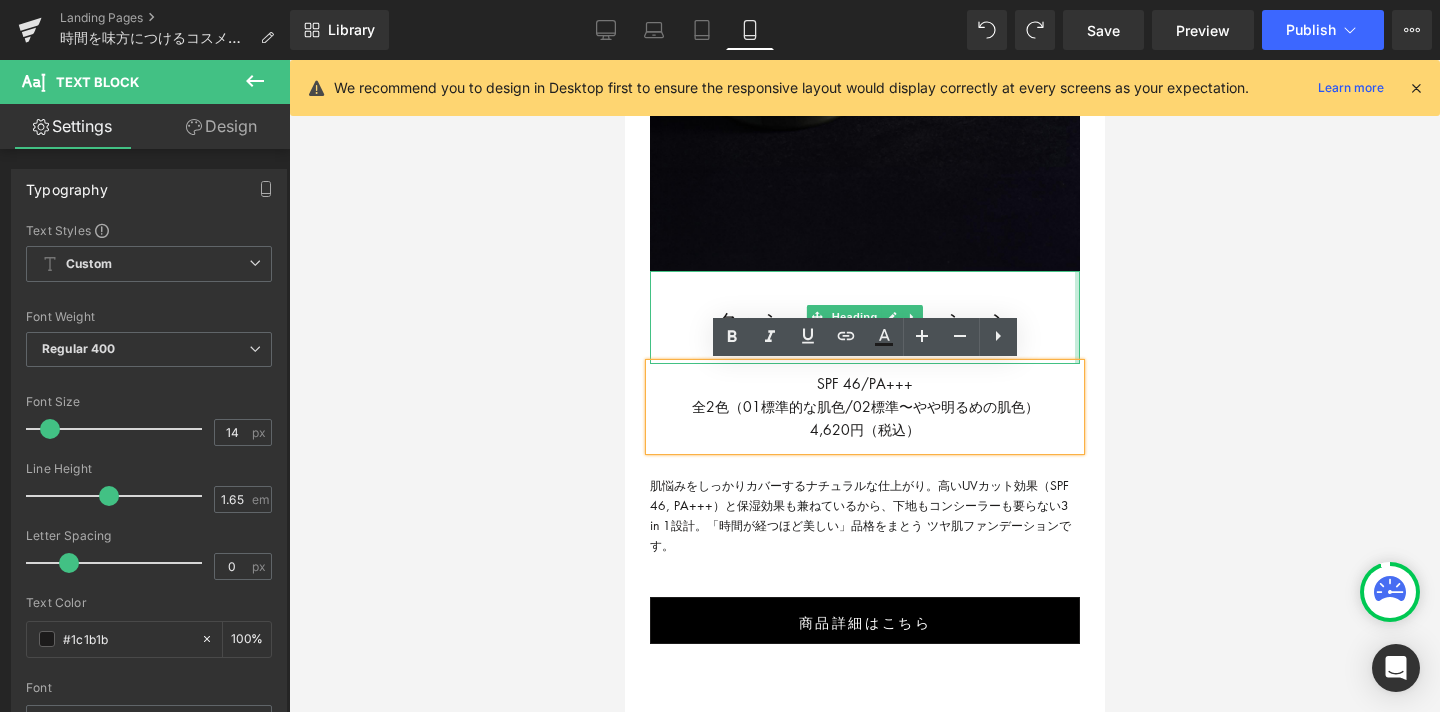 click at bounding box center (1076, 317) 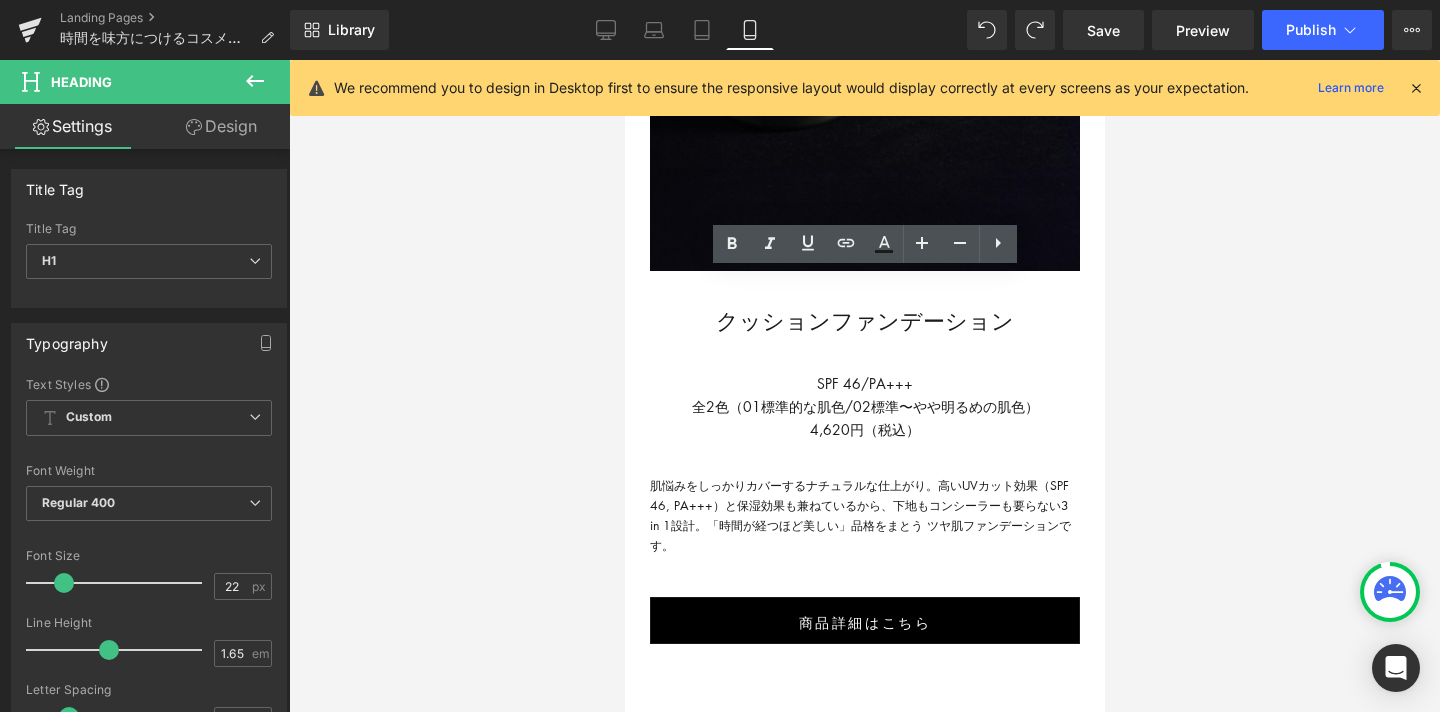 click at bounding box center (864, 386) 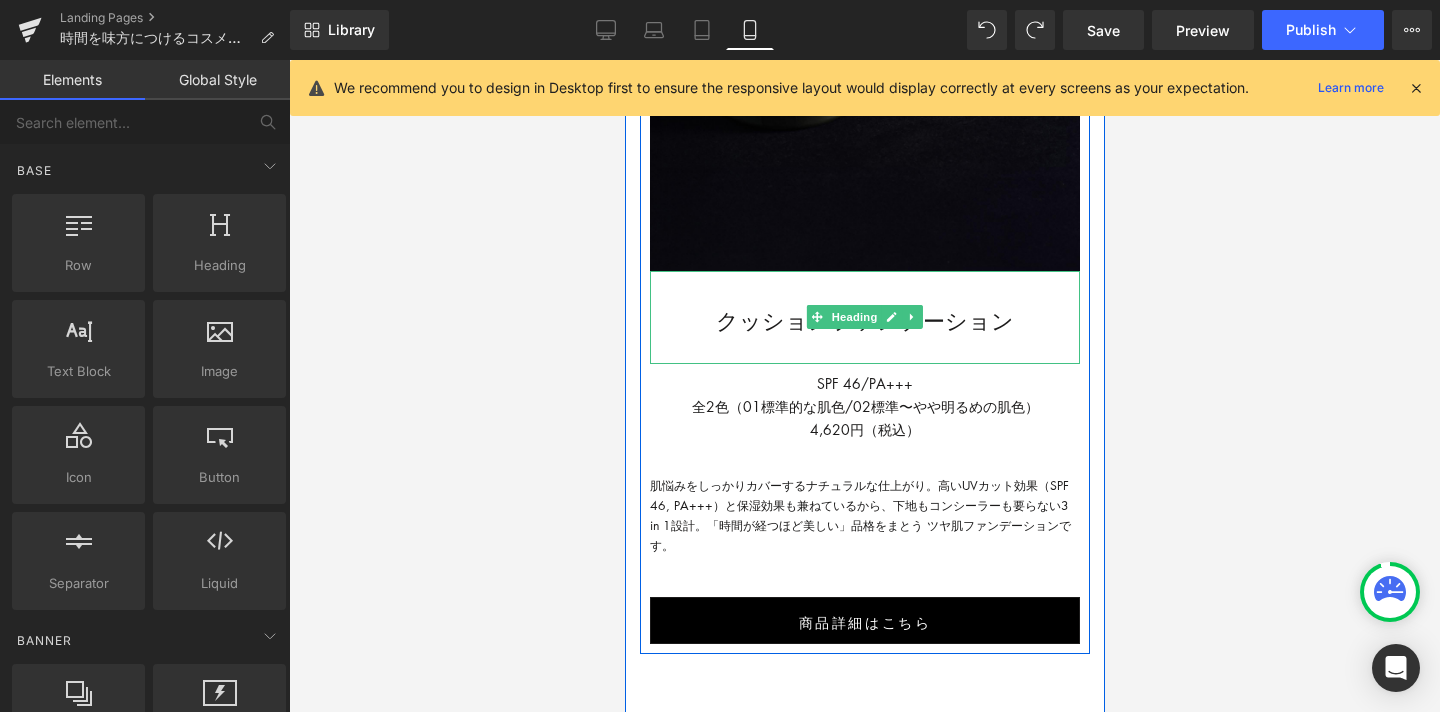 click on "クッションファンデーション" at bounding box center (864, 317) 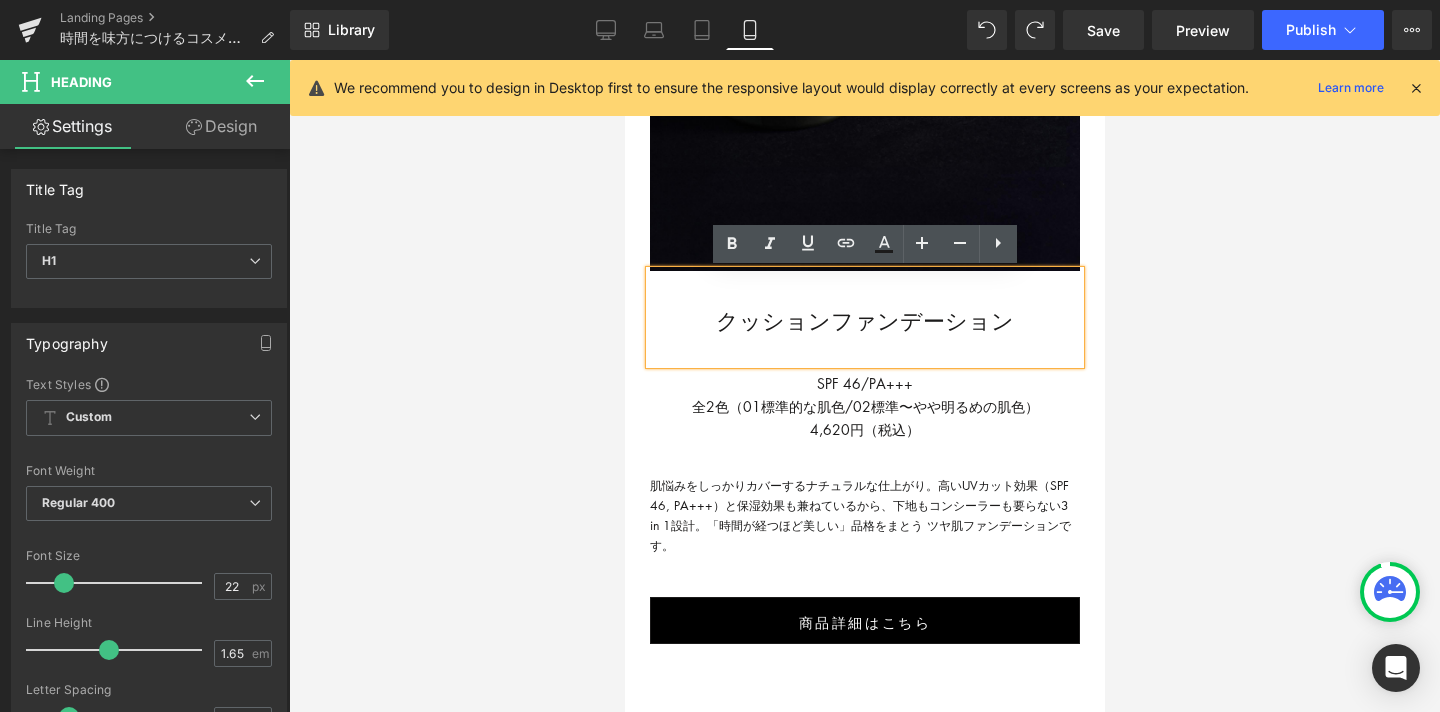 click at bounding box center (864, 386) 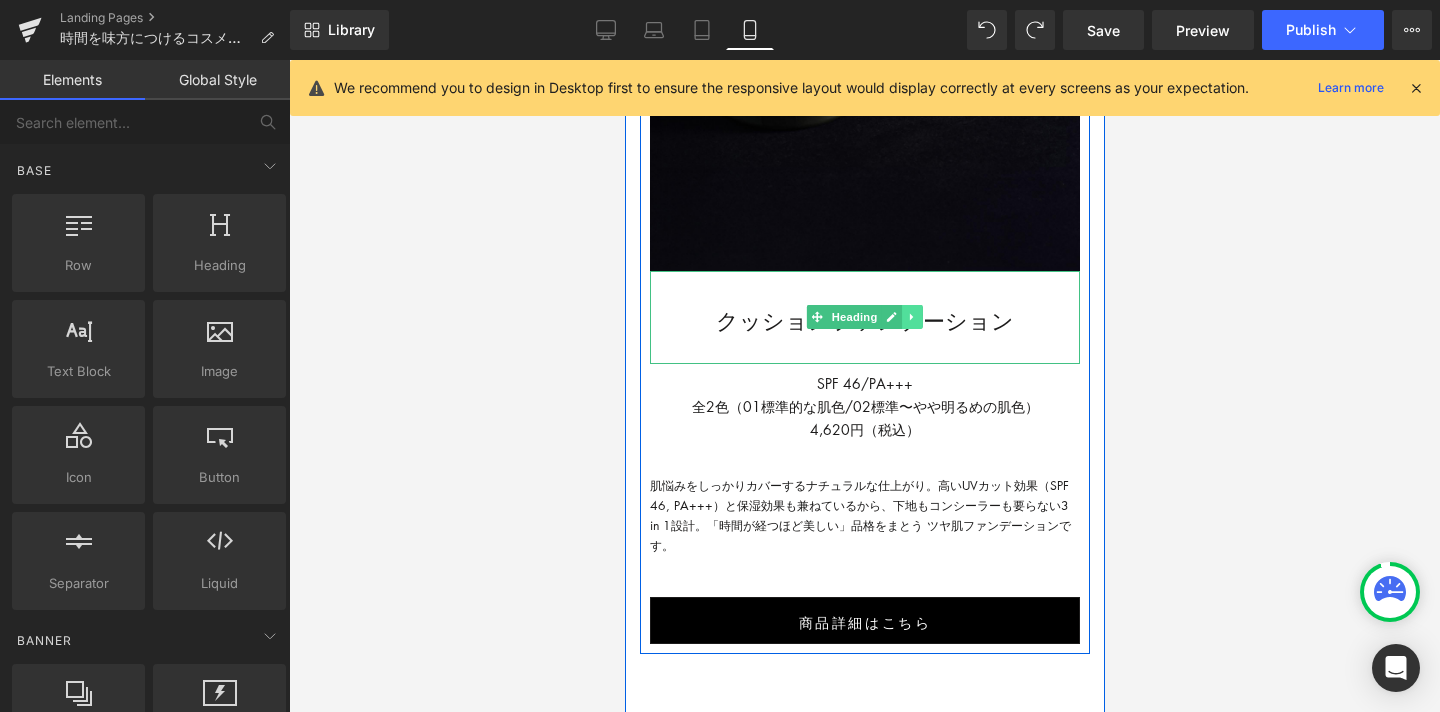 click at bounding box center [911, 317] 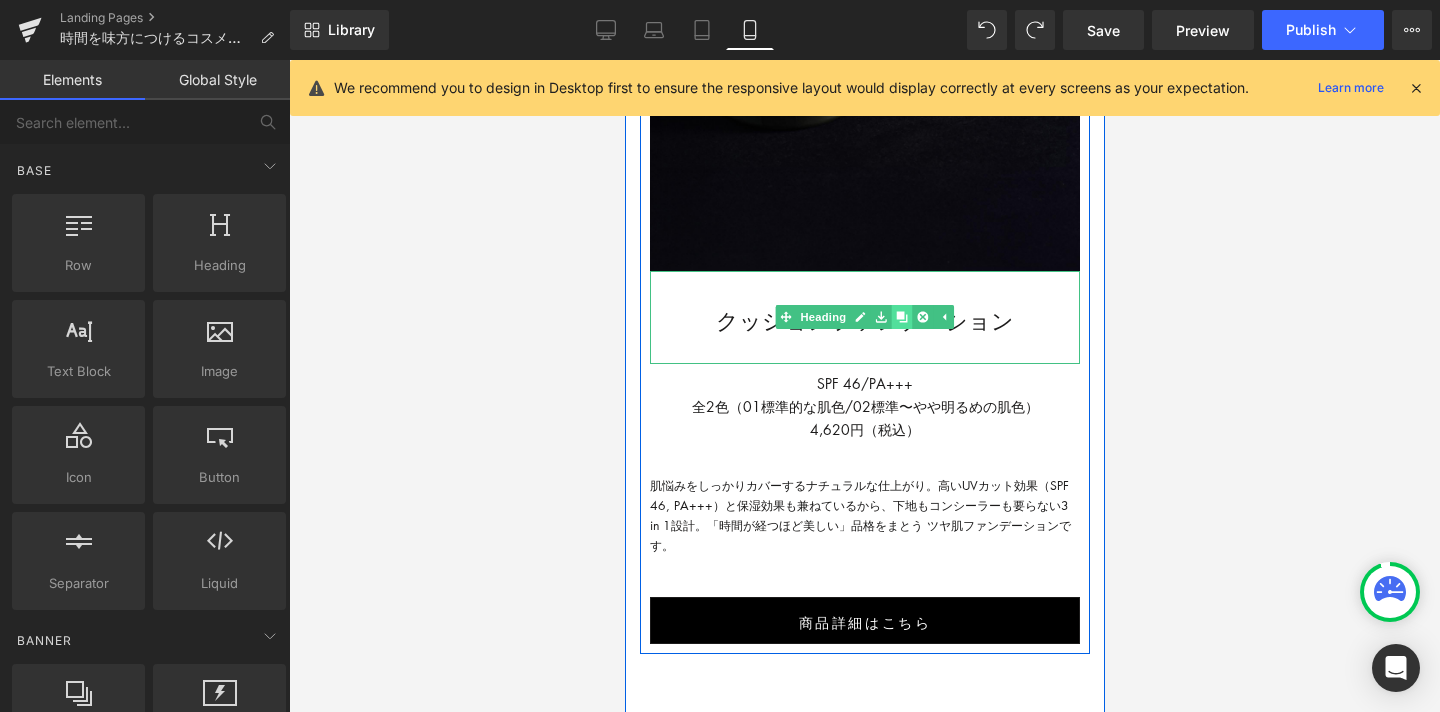 click 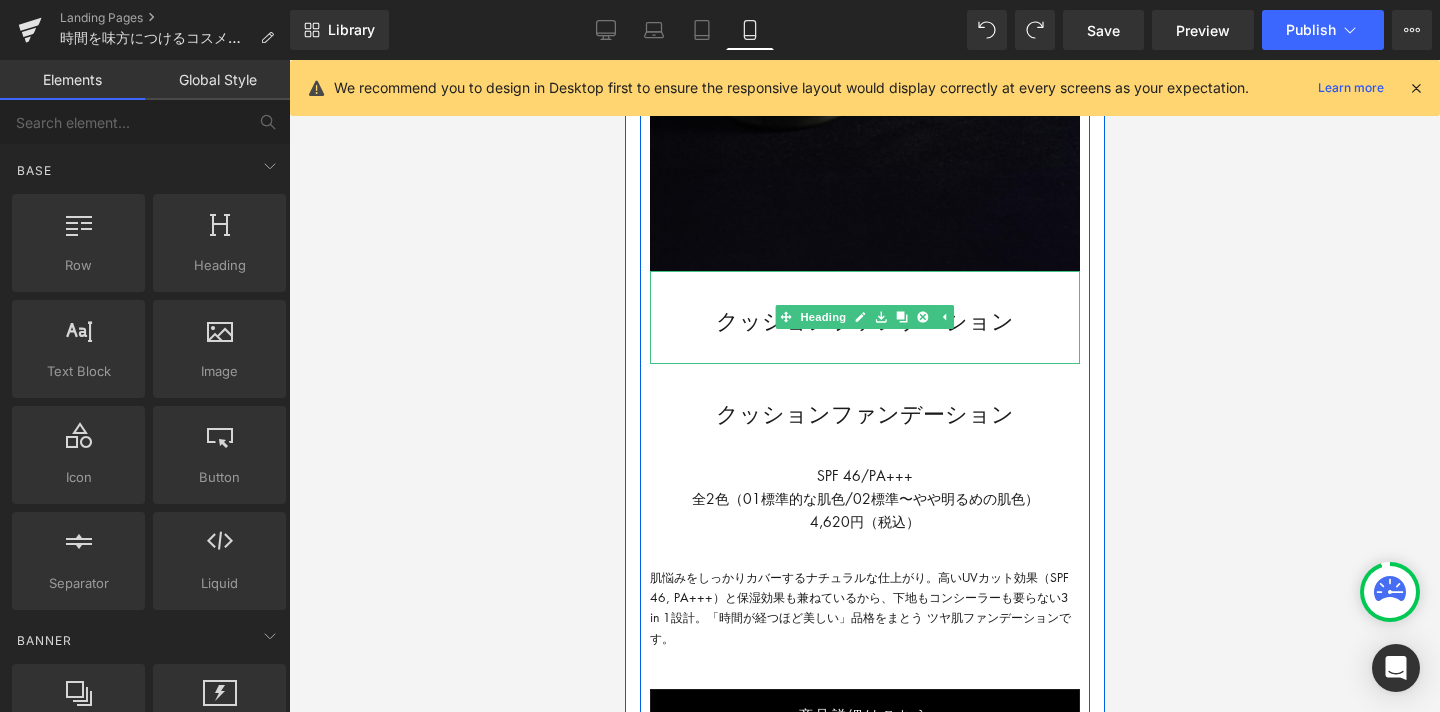 click on "クッションファンデーション" at bounding box center (864, 321) 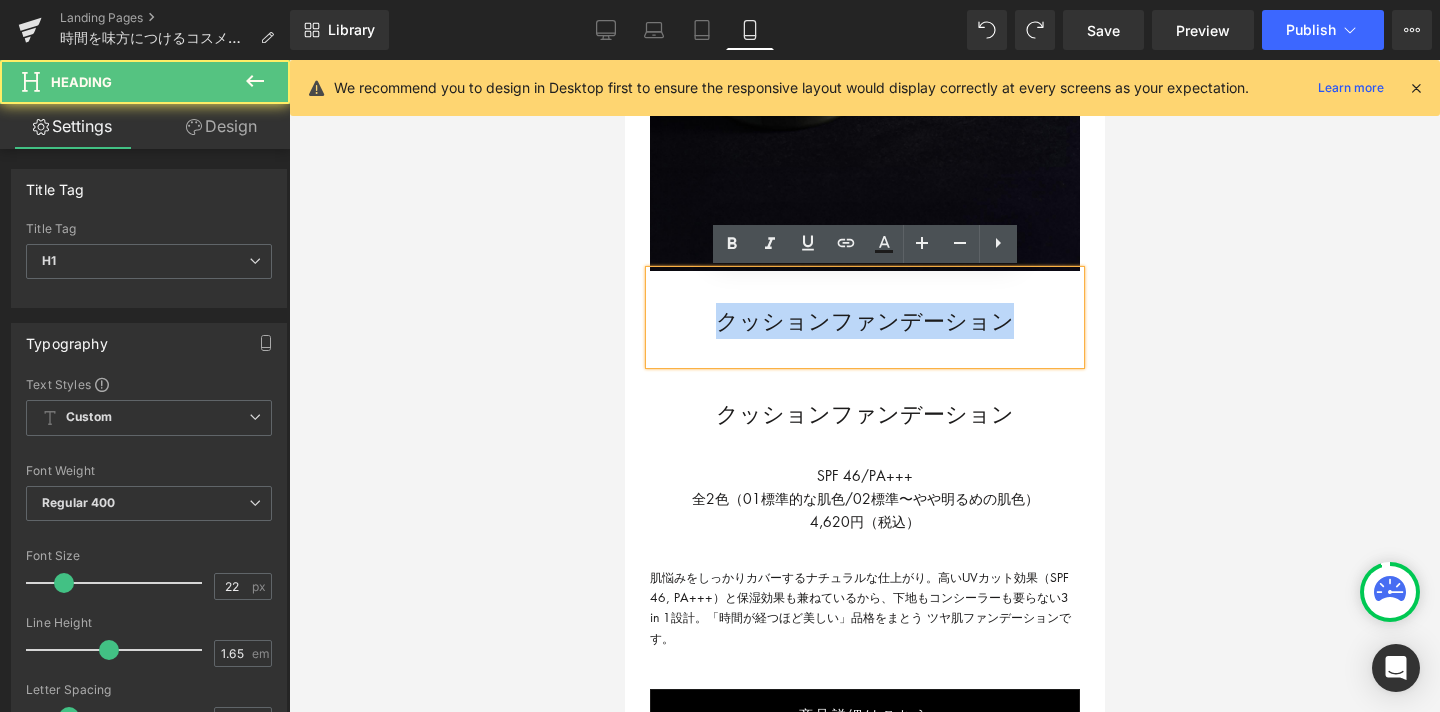 click on "クッションファンデーション" at bounding box center (864, 321) 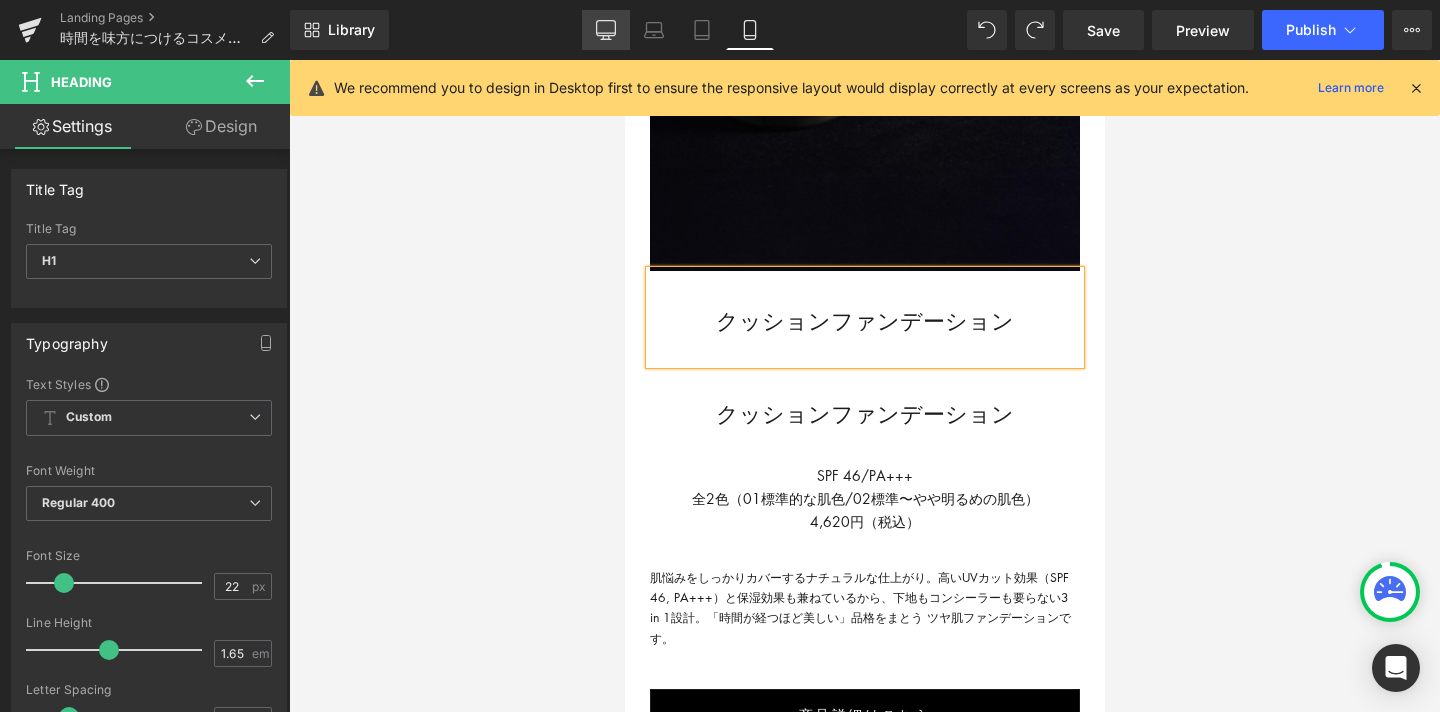 click 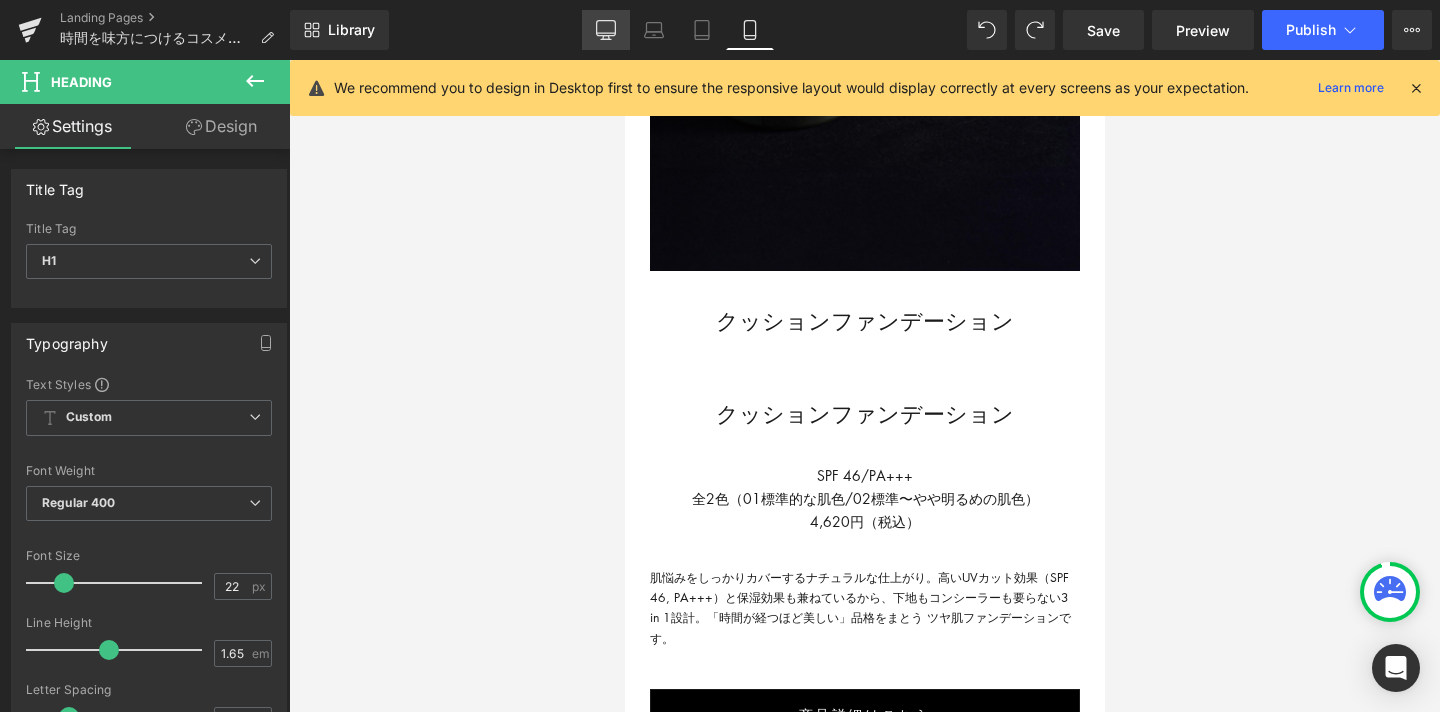 type on "100" 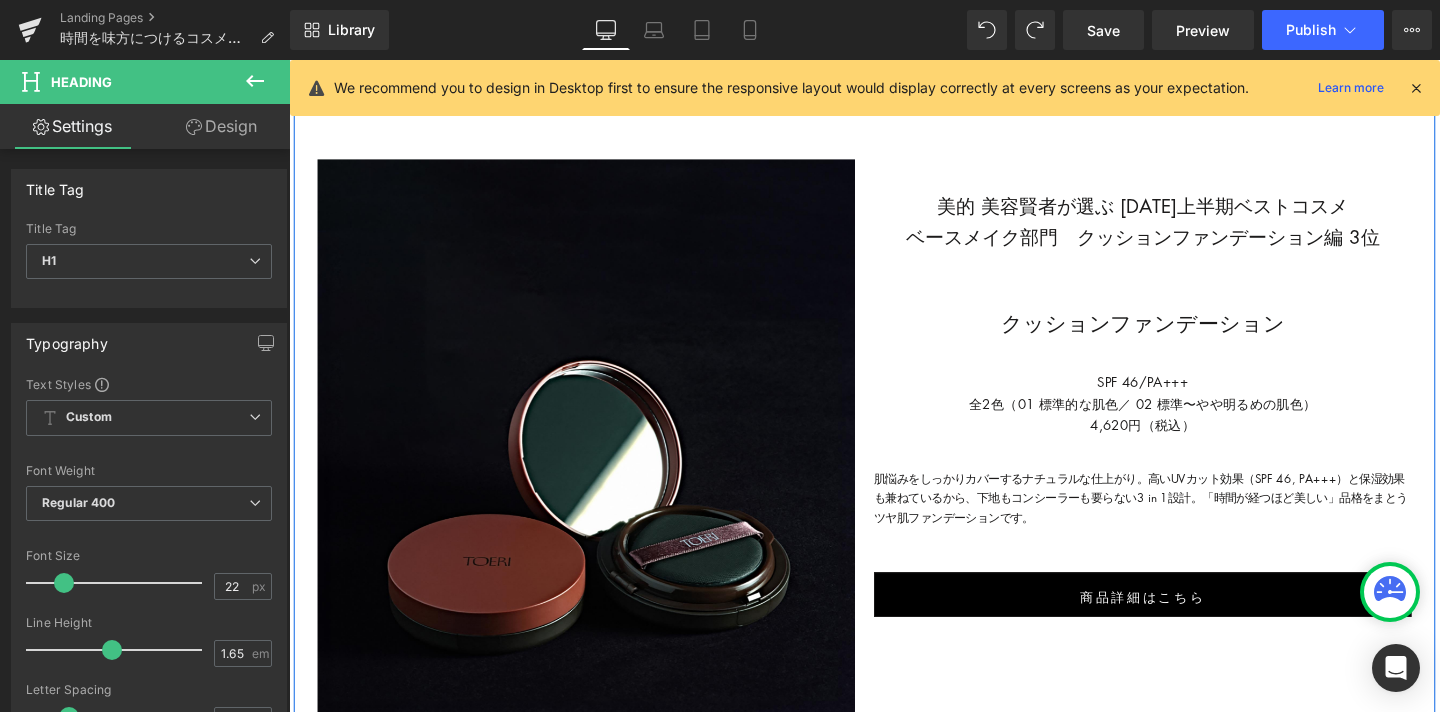 scroll, scrollTop: 1224, scrollLeft: 0, axis: vertical 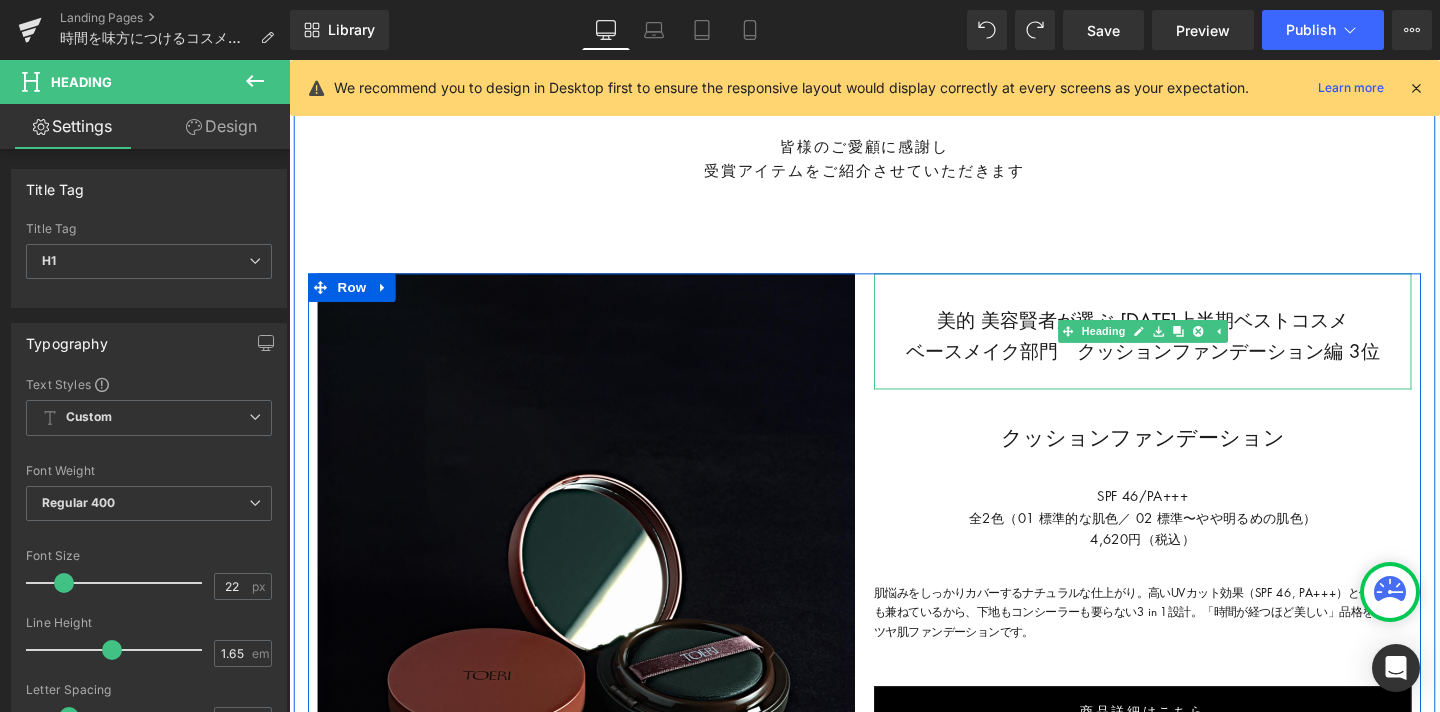 click on "美的 美容賢者が選ぶ [DATE]上半期ベストコスメ ベースメイク部門　クッションファンデーション編 3位" at bounding box center (1186, 349) 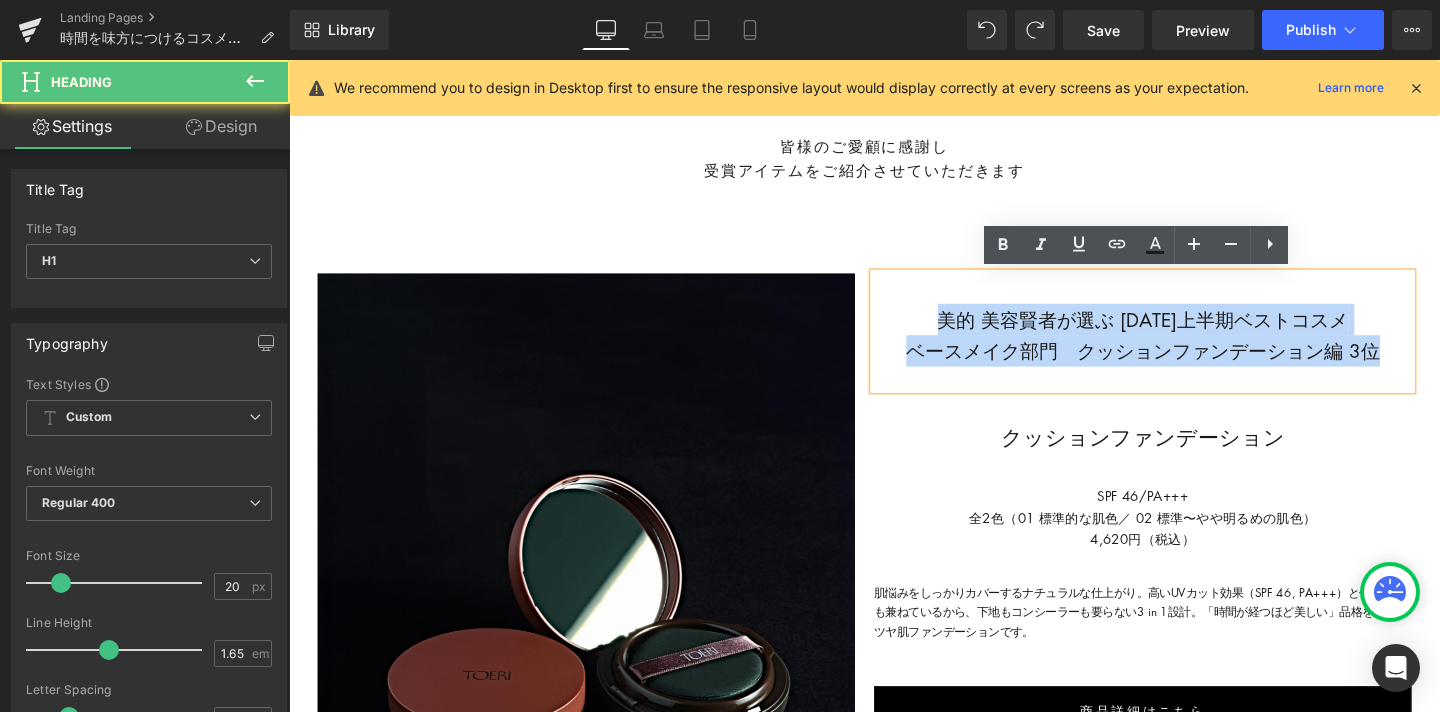 click on "美的 美容賢者が選ぶ [DATE]上半期ベストコスメ ベースメイク部門　クッションファンデーション編 3位" at bounding box center (1186, 349) 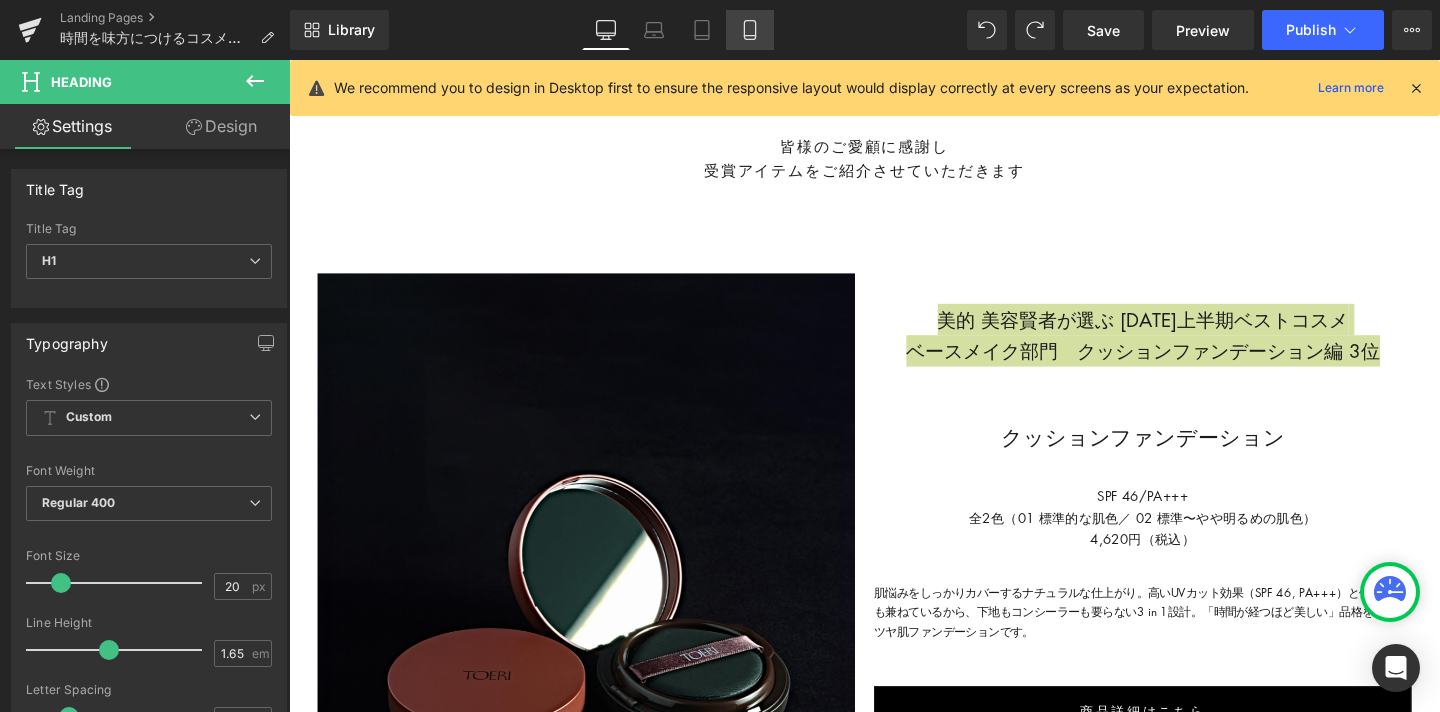 click on "Mobile" at bounding box center (750, 30) 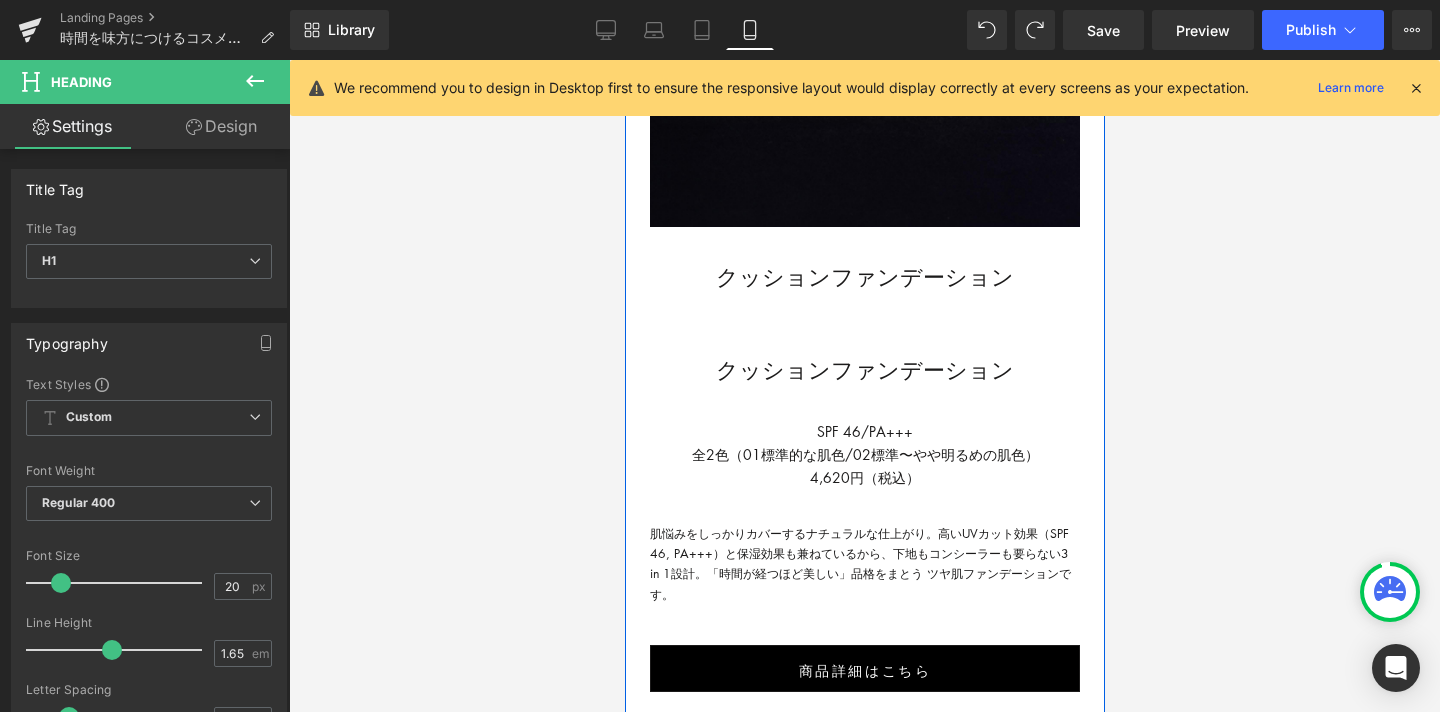 scroll, scrollTop: 1453, scrollLeft: 0, axis: vertical 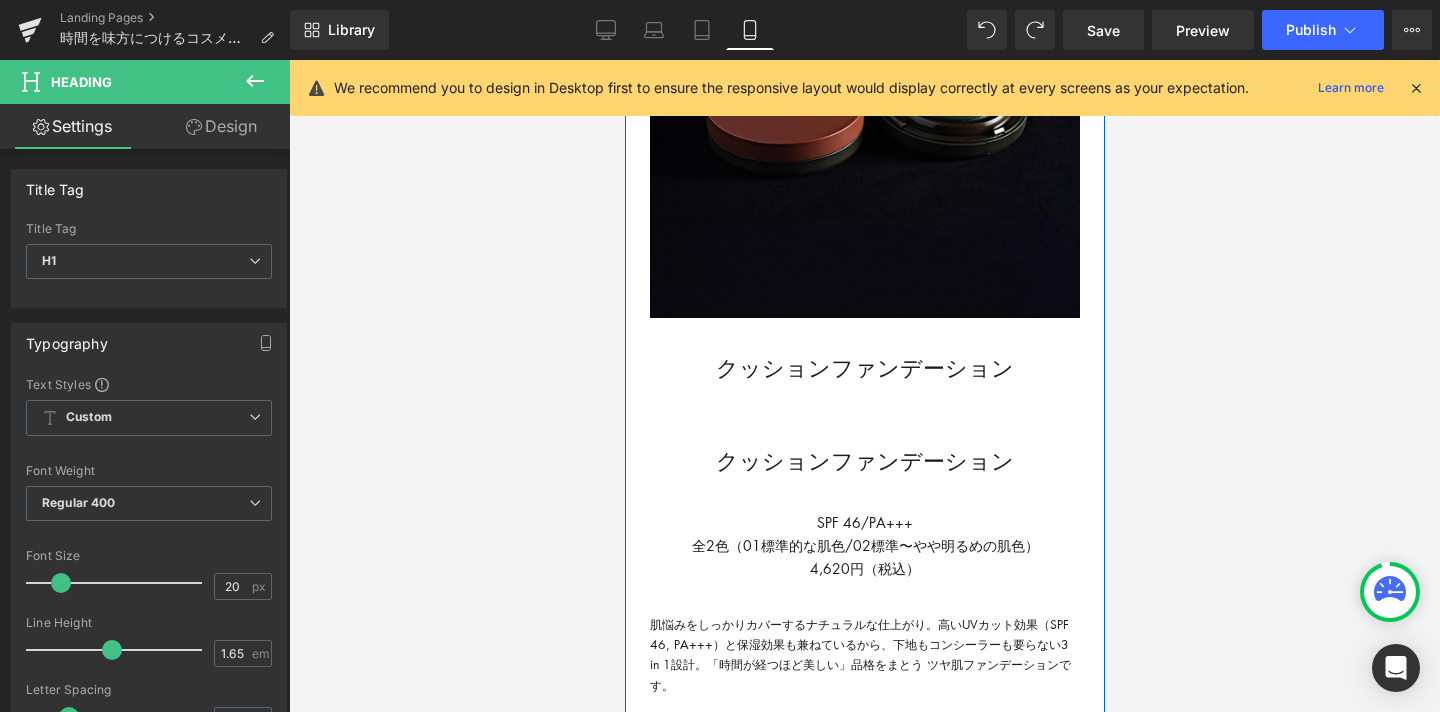 click on "クッションファンデーション" at bounding box center (864, 368) 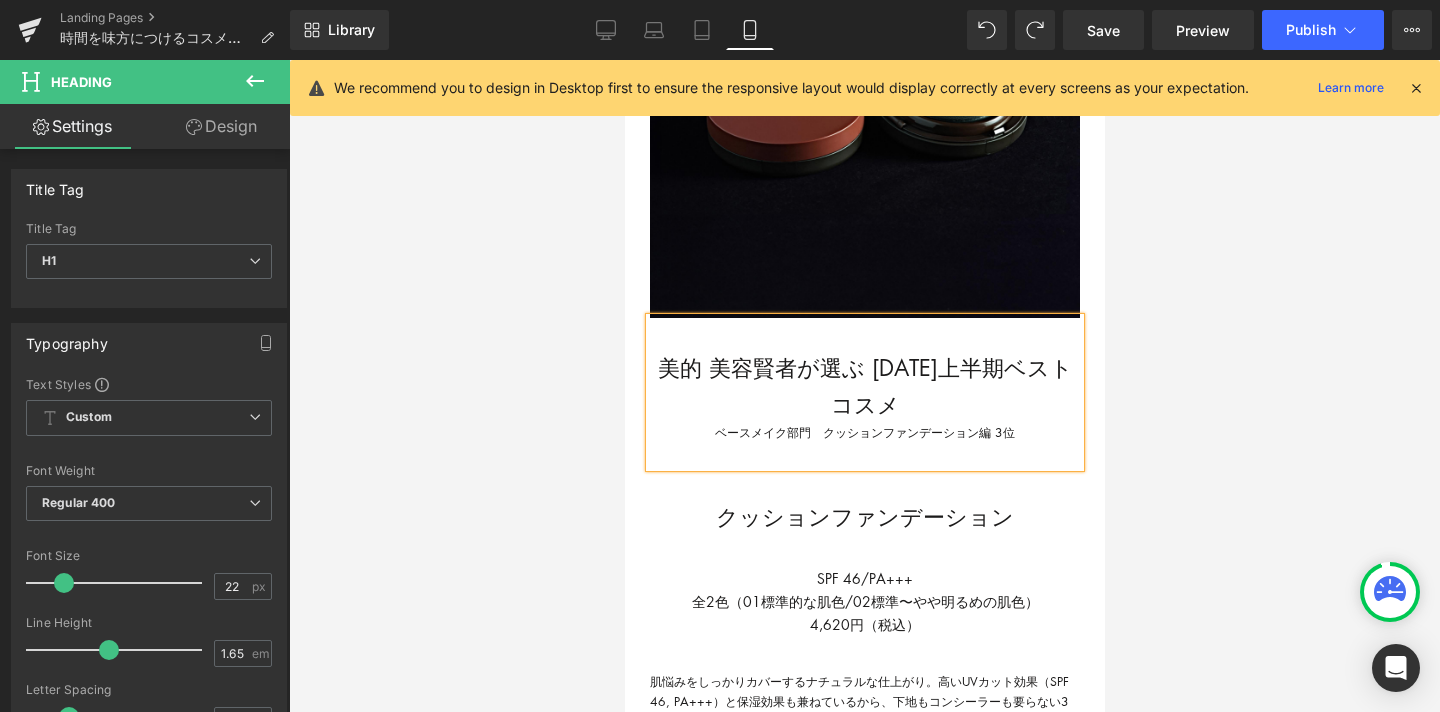 click on "美的 美容賢者が選ぶ [DATE]上半期ベストコスメ" at bounding box center [864, 386] 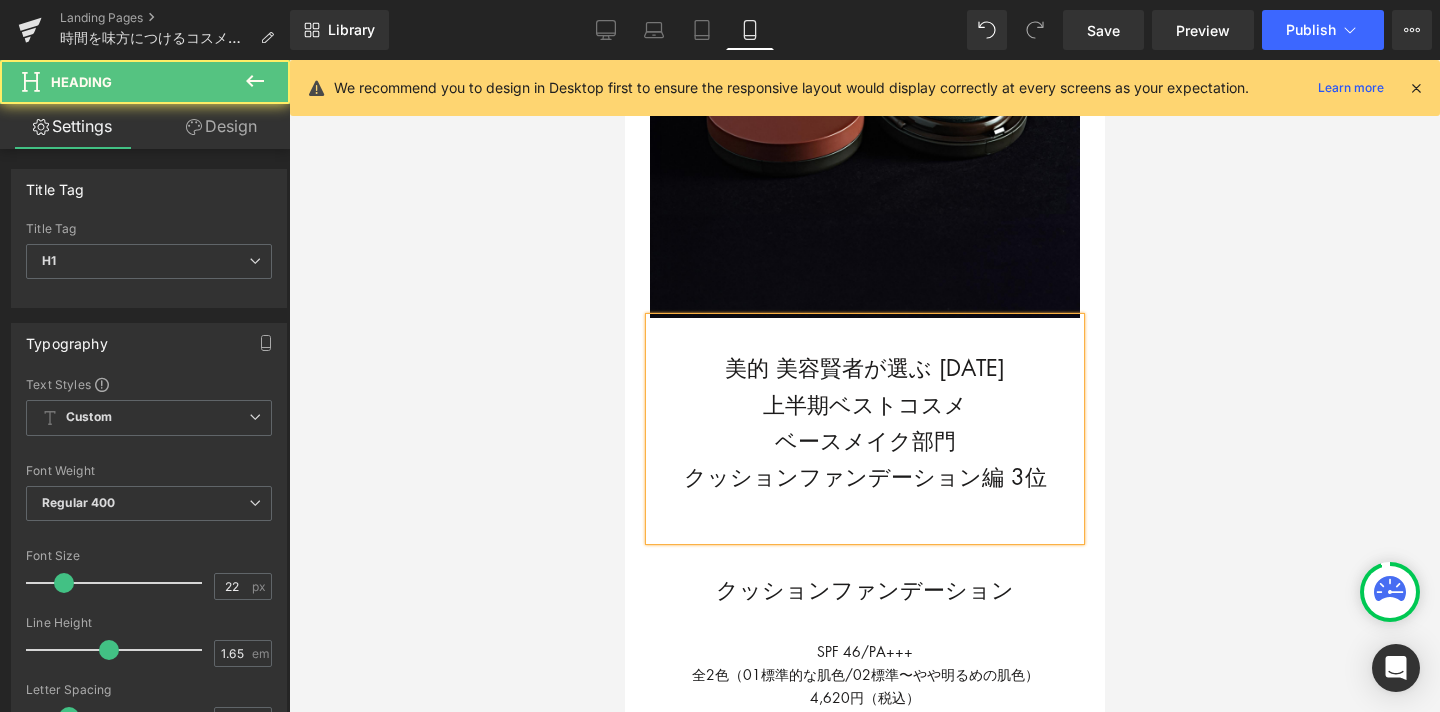 click on "美的 美容賢者が選ぶ 2024 上半期ベストコスメ ベースメイク部門 クッションファンデーション編 3位" at bounding box center (864, 422) 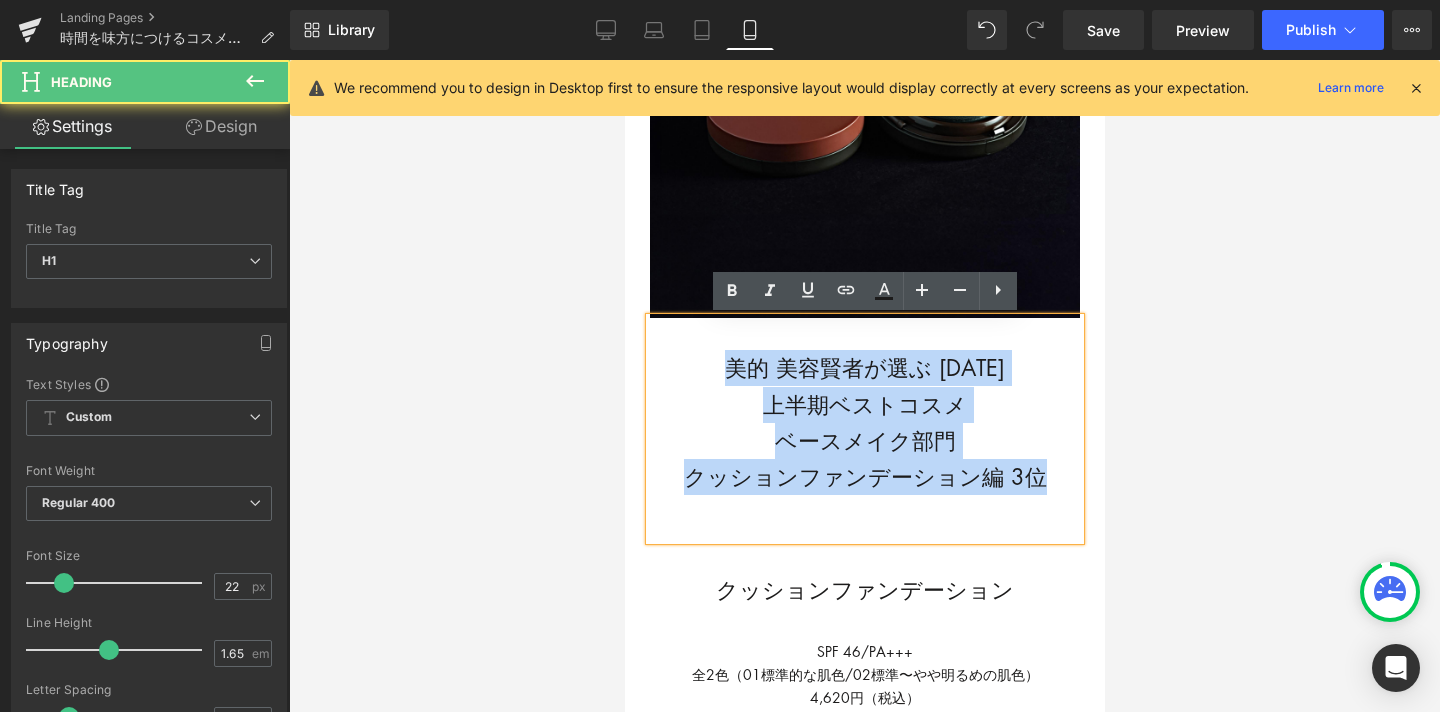 click on "美的 美容賢者が選ぶ 2024 上半期ベストコスメ ベースメイク部門 クッションファンデーション編 3位" at bounding box center [864, 422] 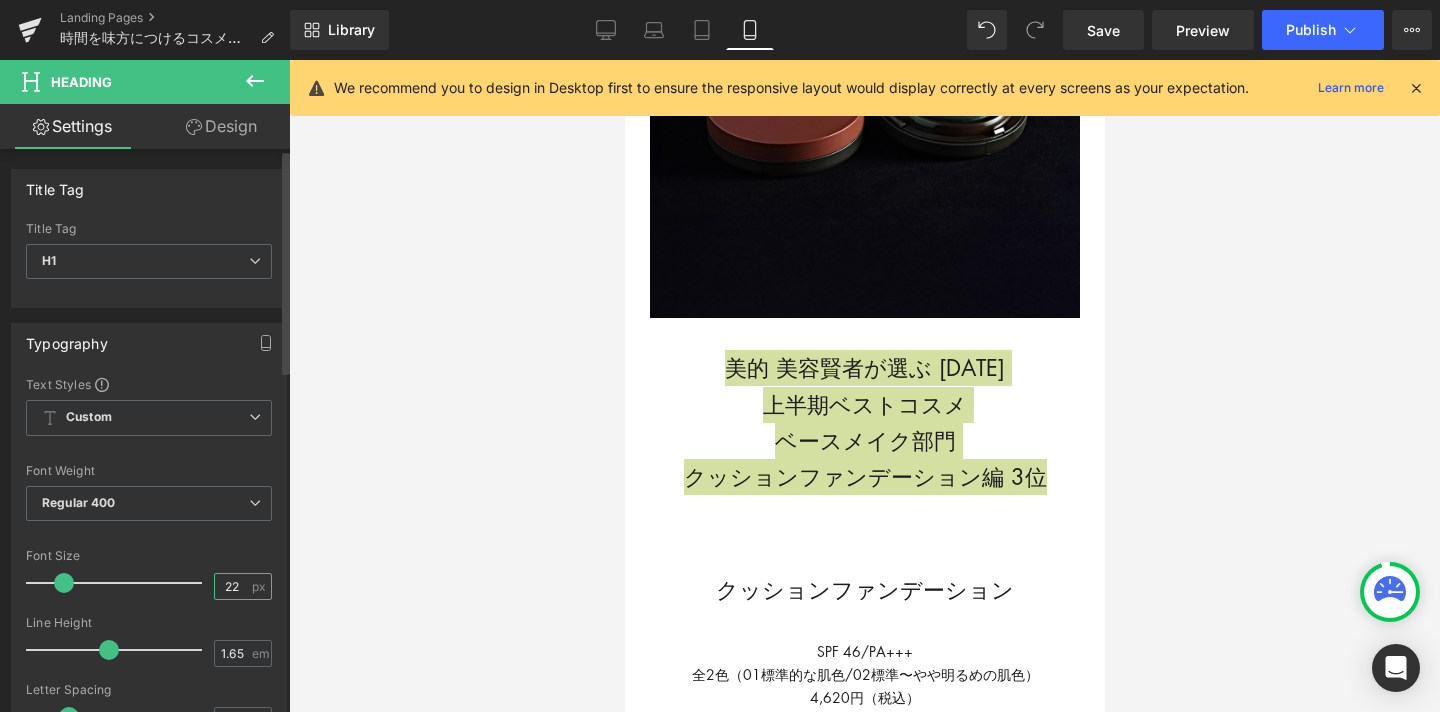 click on "22" at bounding box center (232, 586) 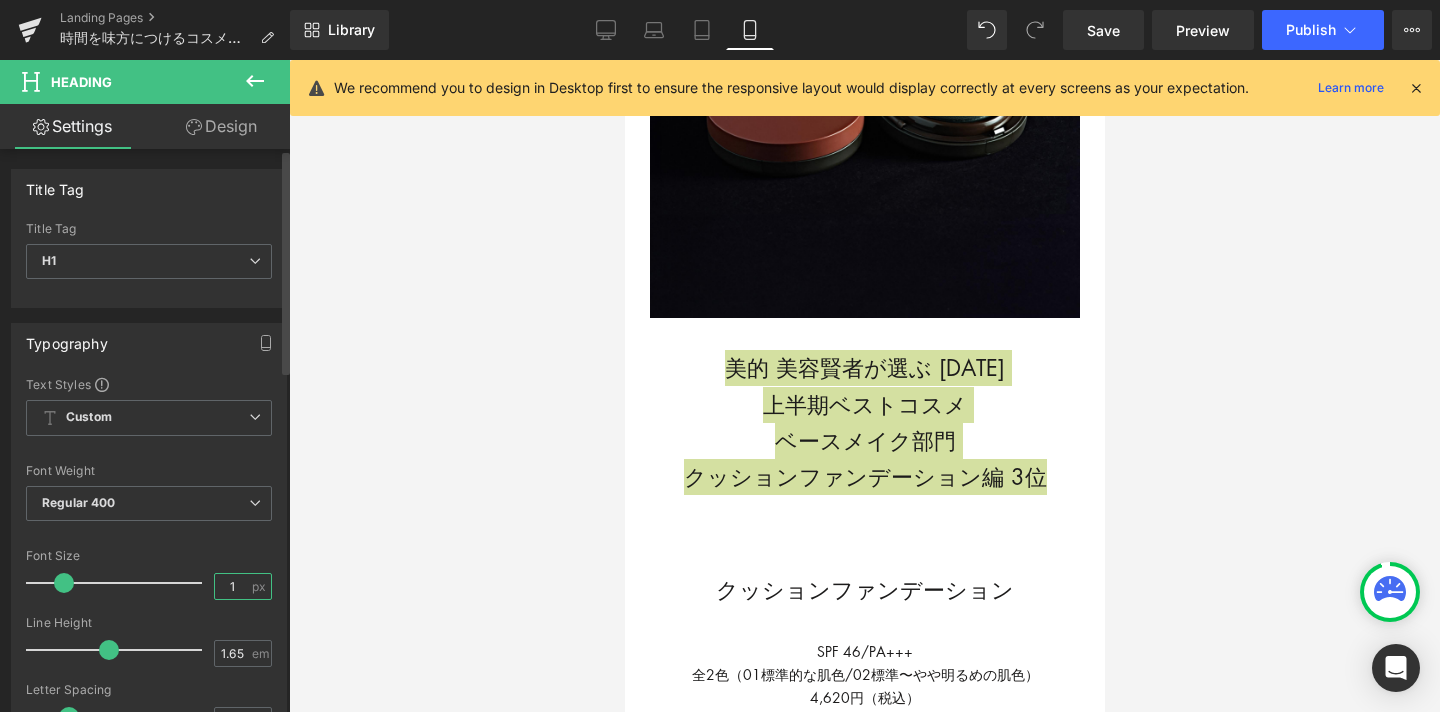 type on "18" 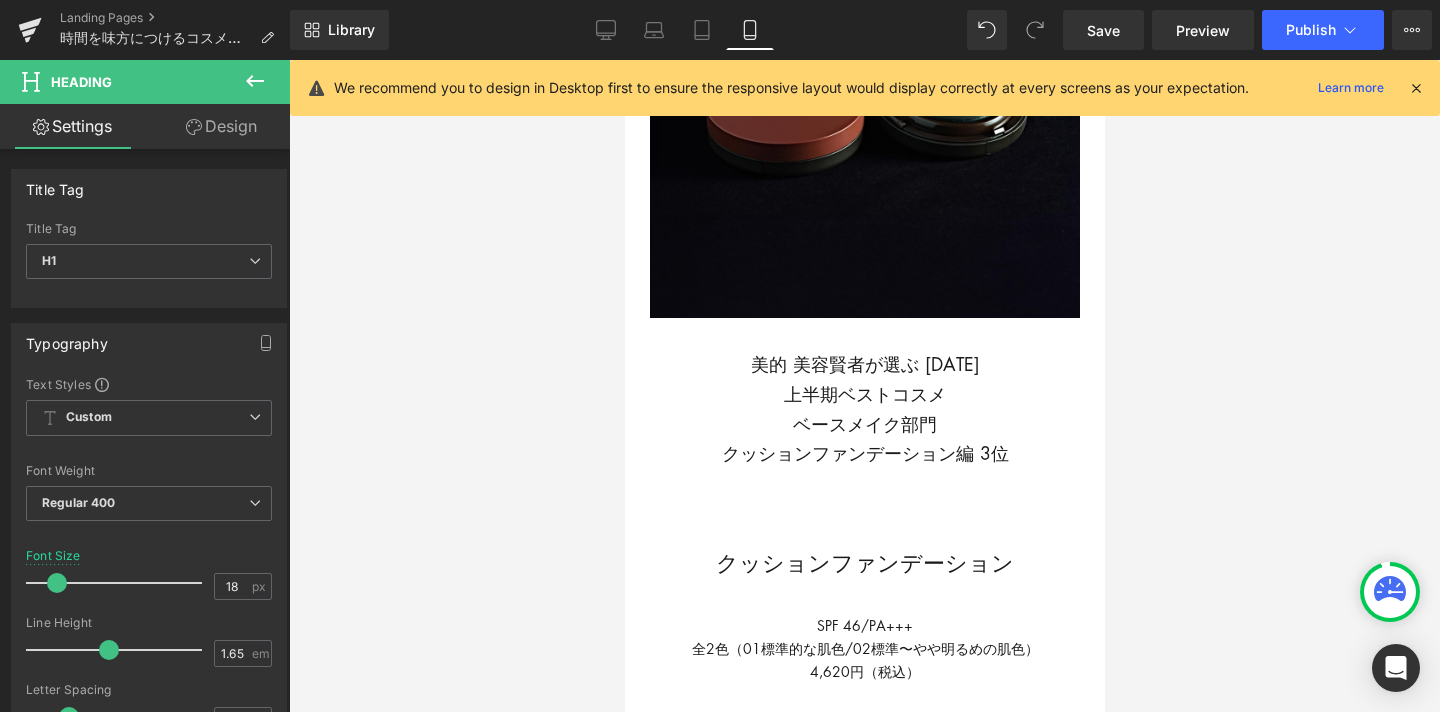 click at bounding box center [864, 386] 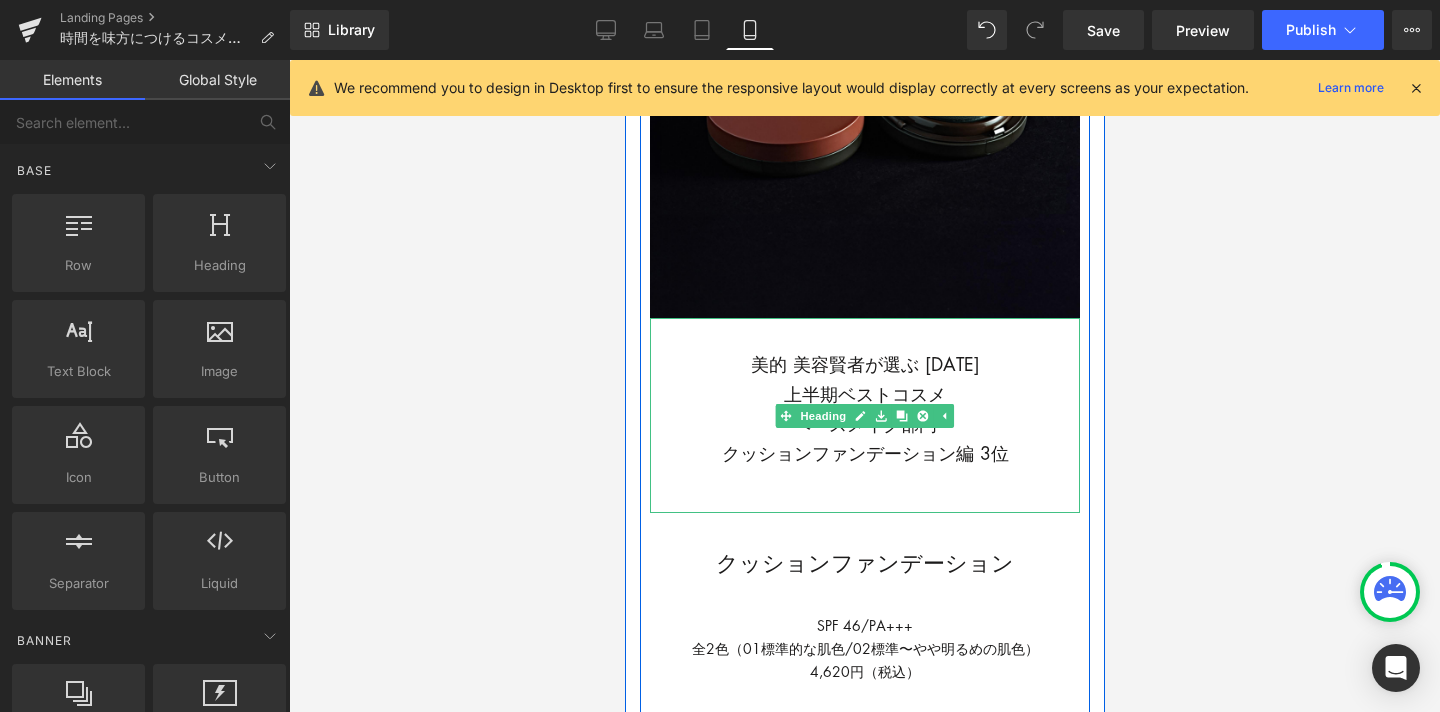 click on "美的 美容賢者が選ぶ 2024 上半期ベストコスメ ベースメイク部門 クッションファンデーション編 3位" at bounding box center [864, 409] 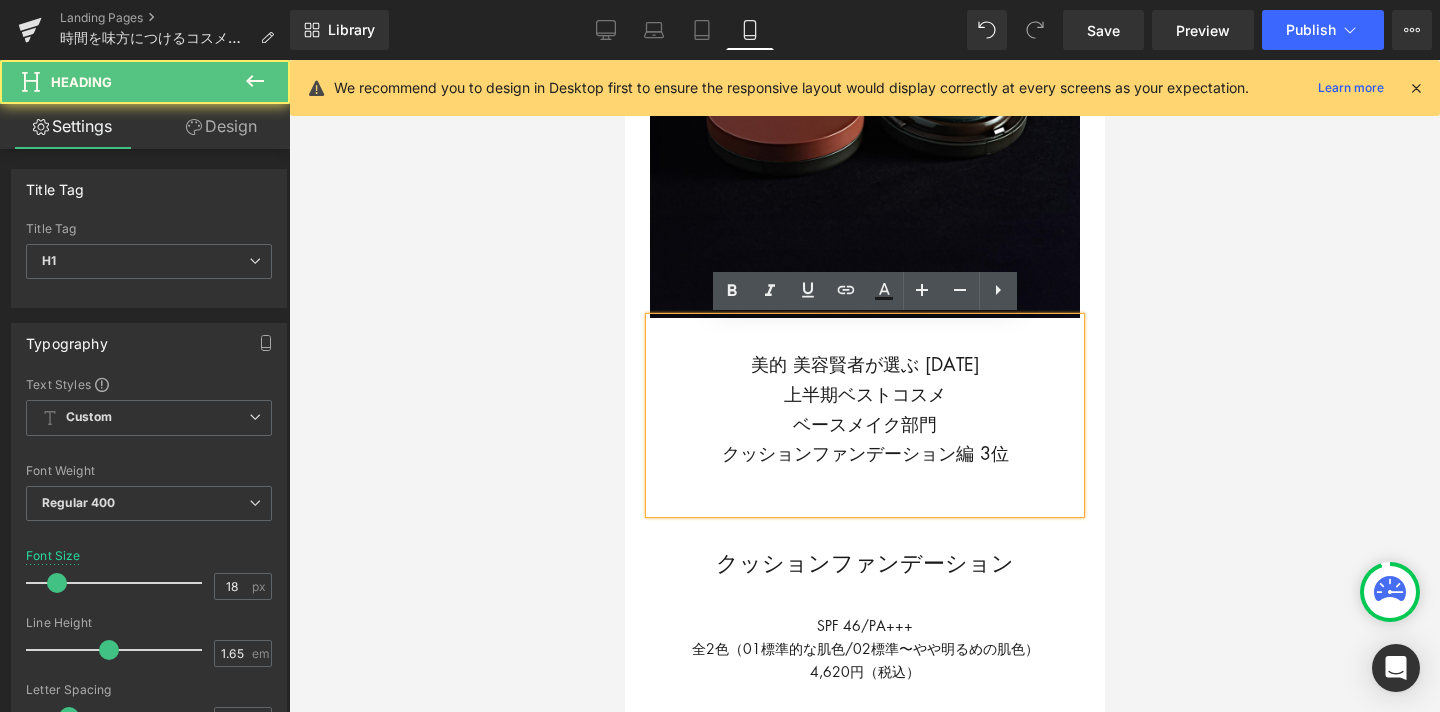 click at bounding box center [864, 386] 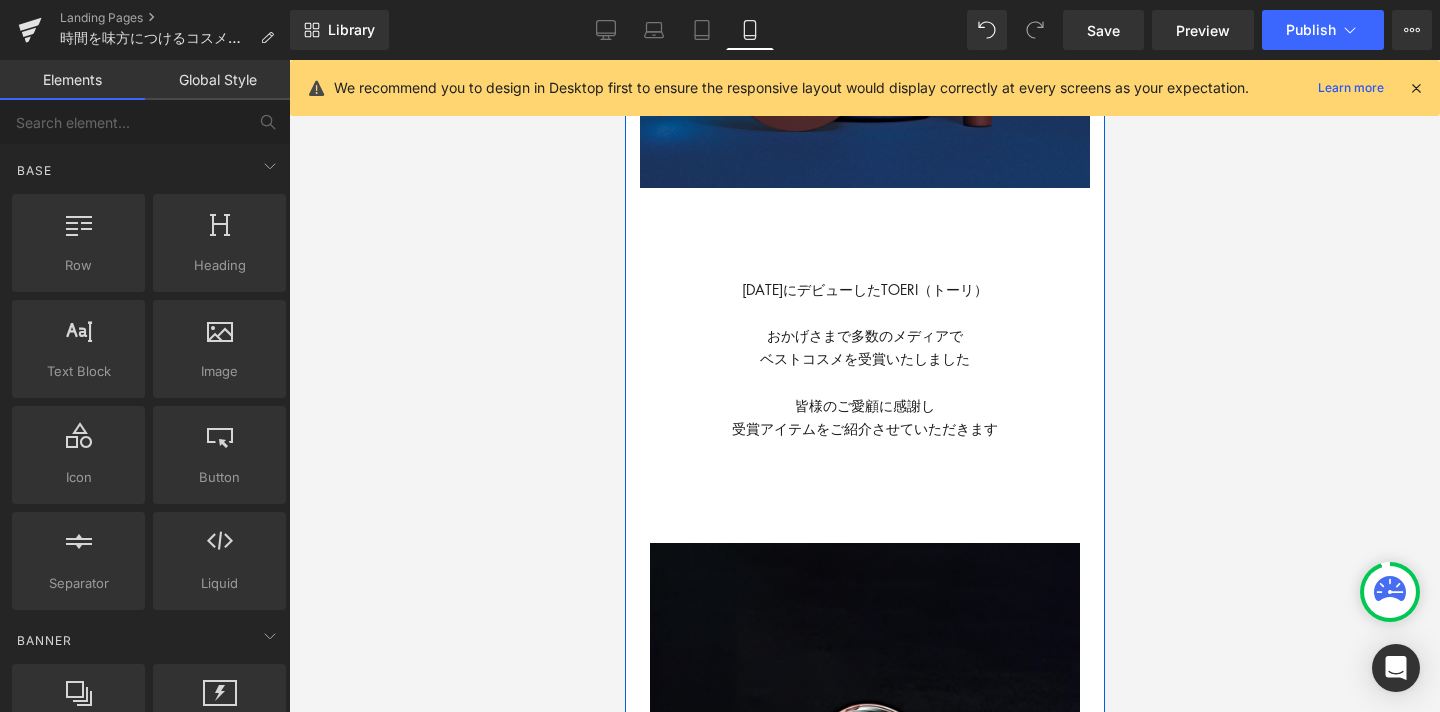 scroll, scrollTop: 0, scrollLeft: 0, axis: both 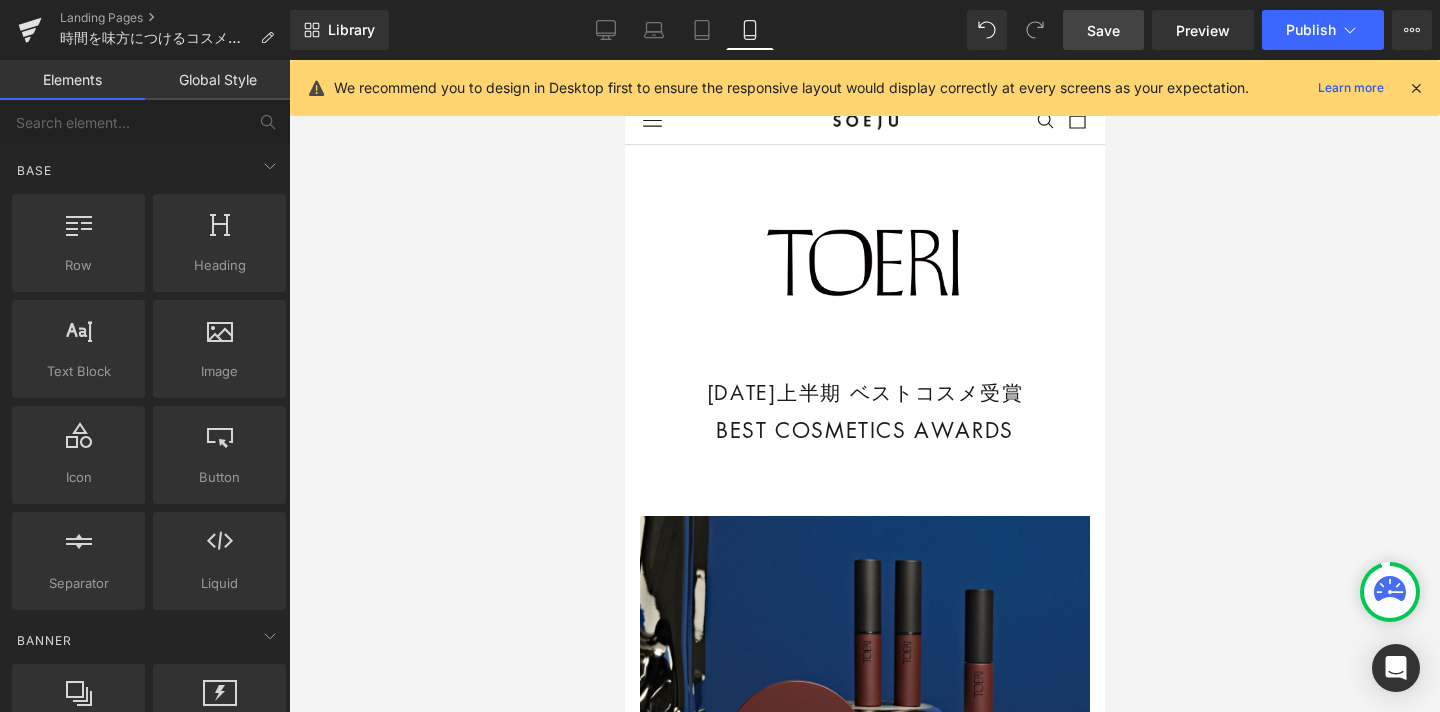 click on "Save" at bounding box center [1103, 30] 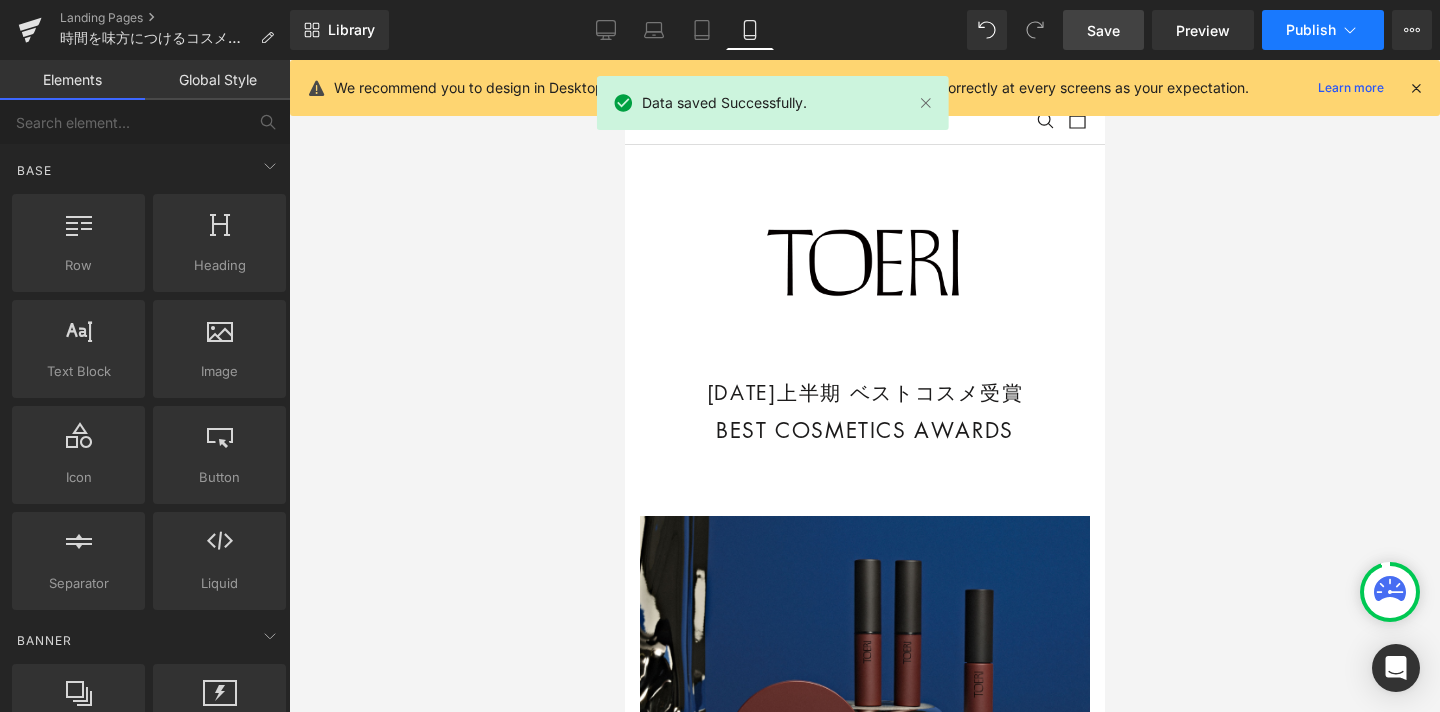 click on "Publish" at bounding box center (1311, 30) 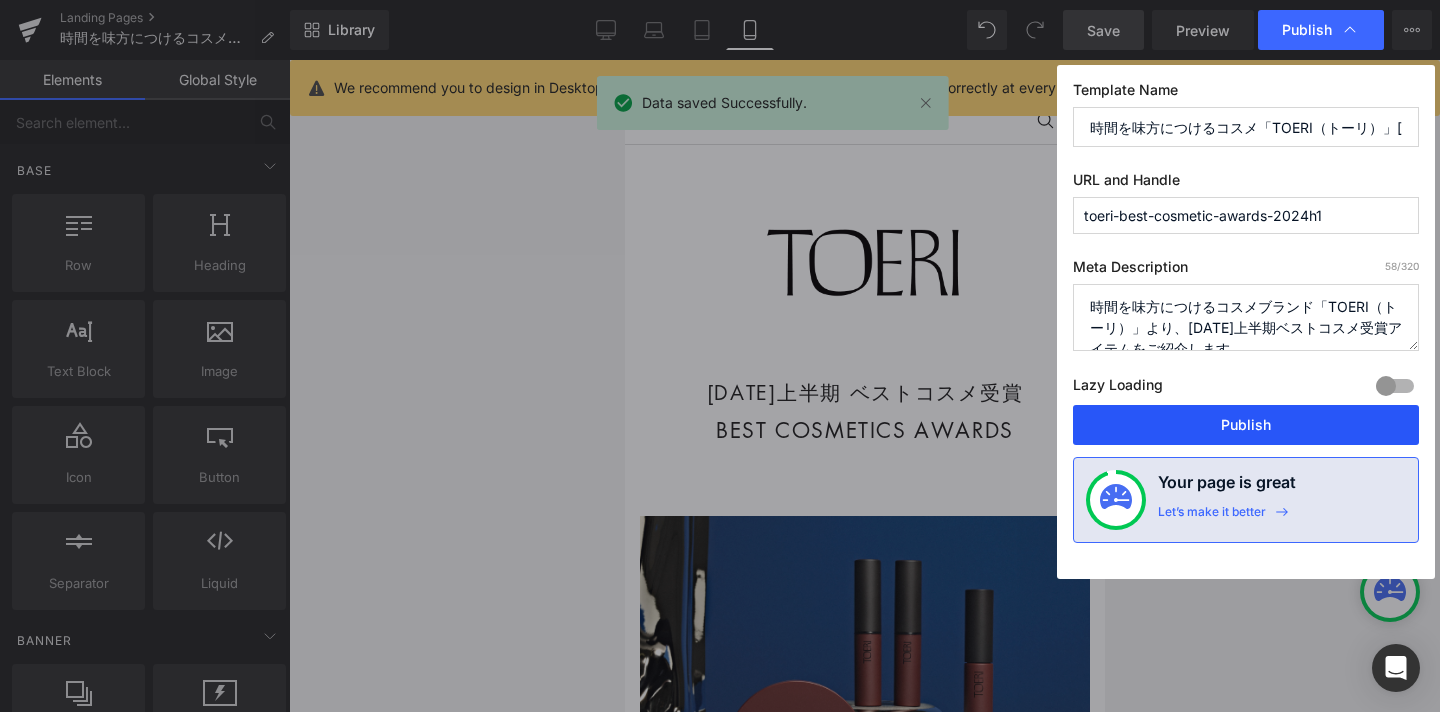 click on "Publish" at bounding box center (1246, 425) 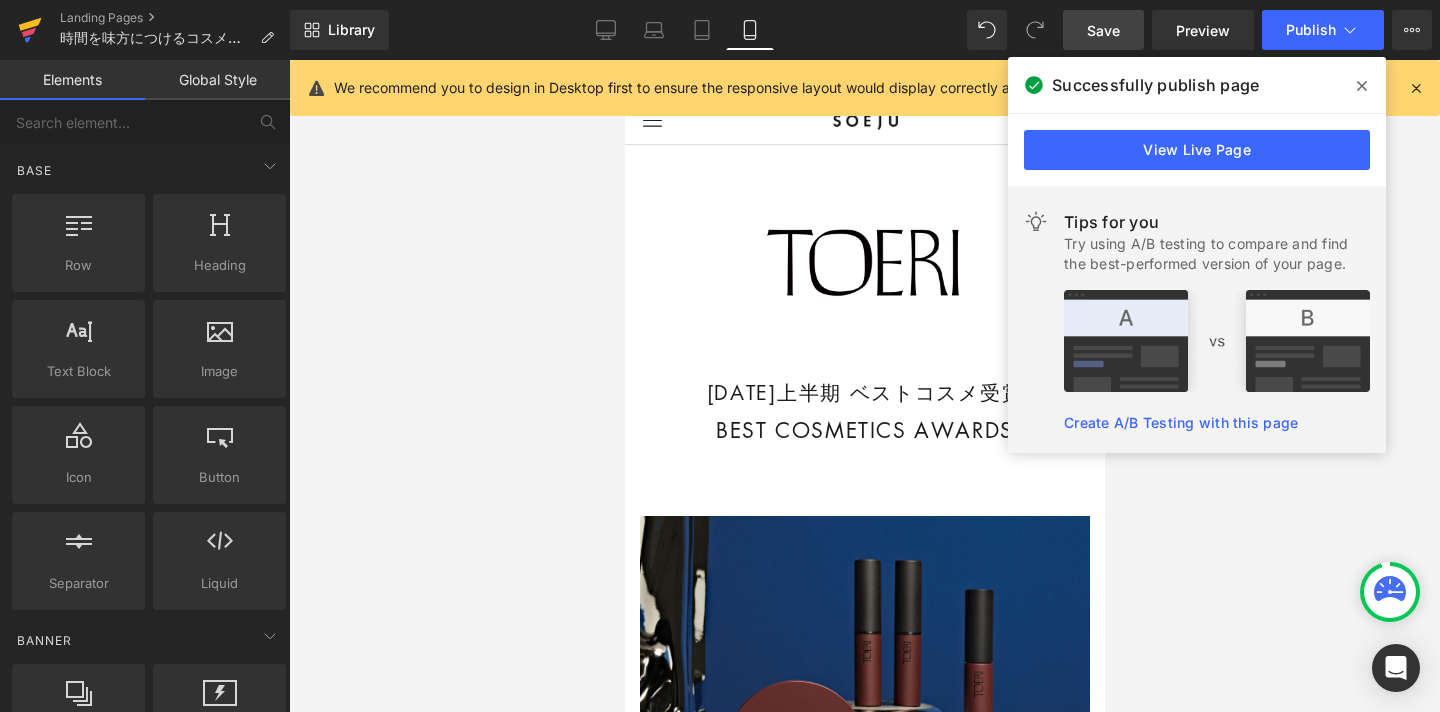 click 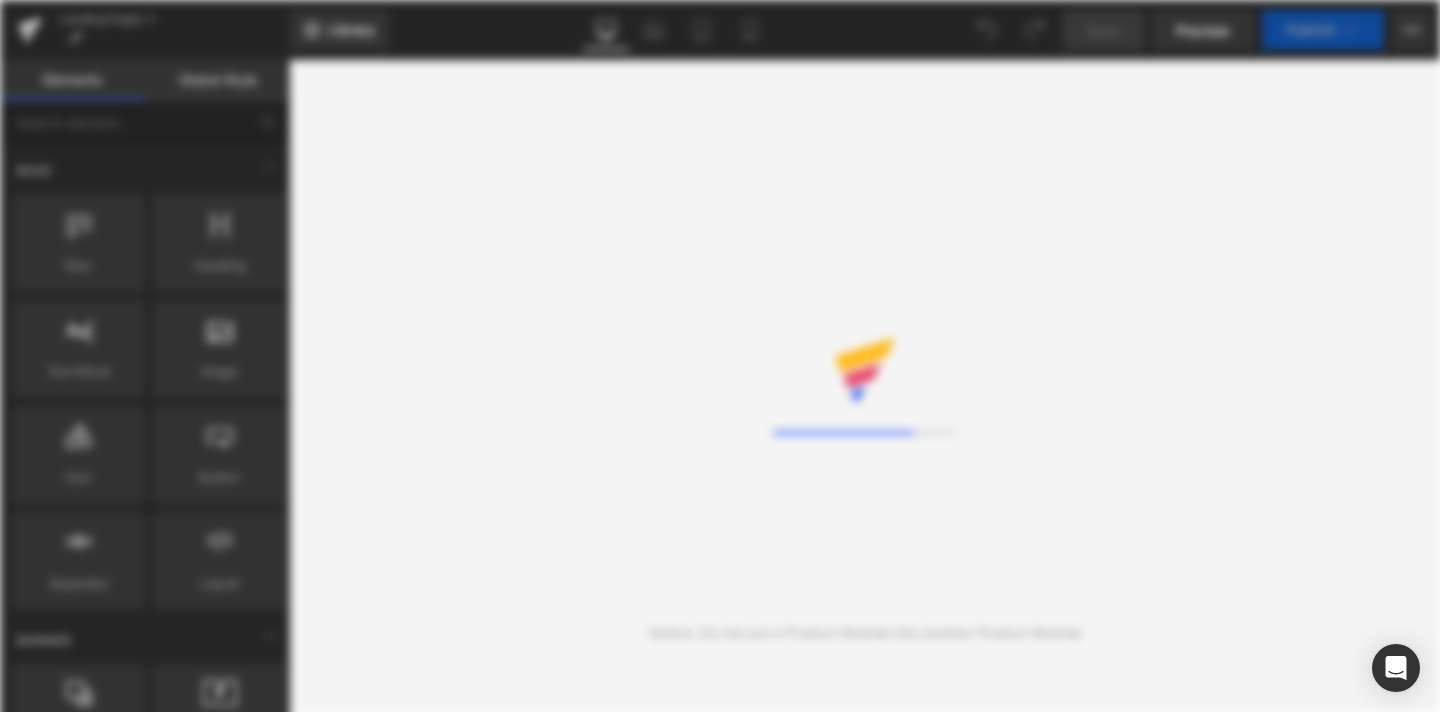 scroll, scrollTop: 0, scrollLeft: 0, axis: both 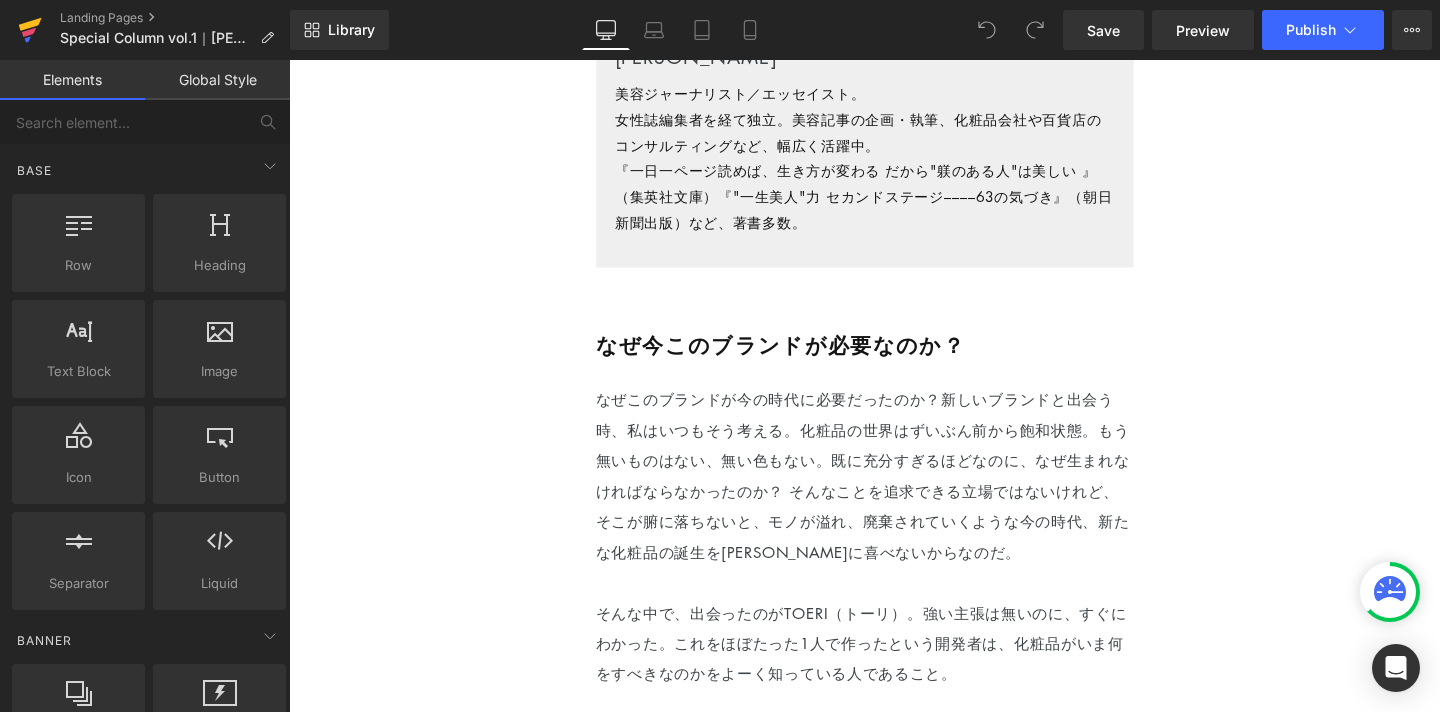 click 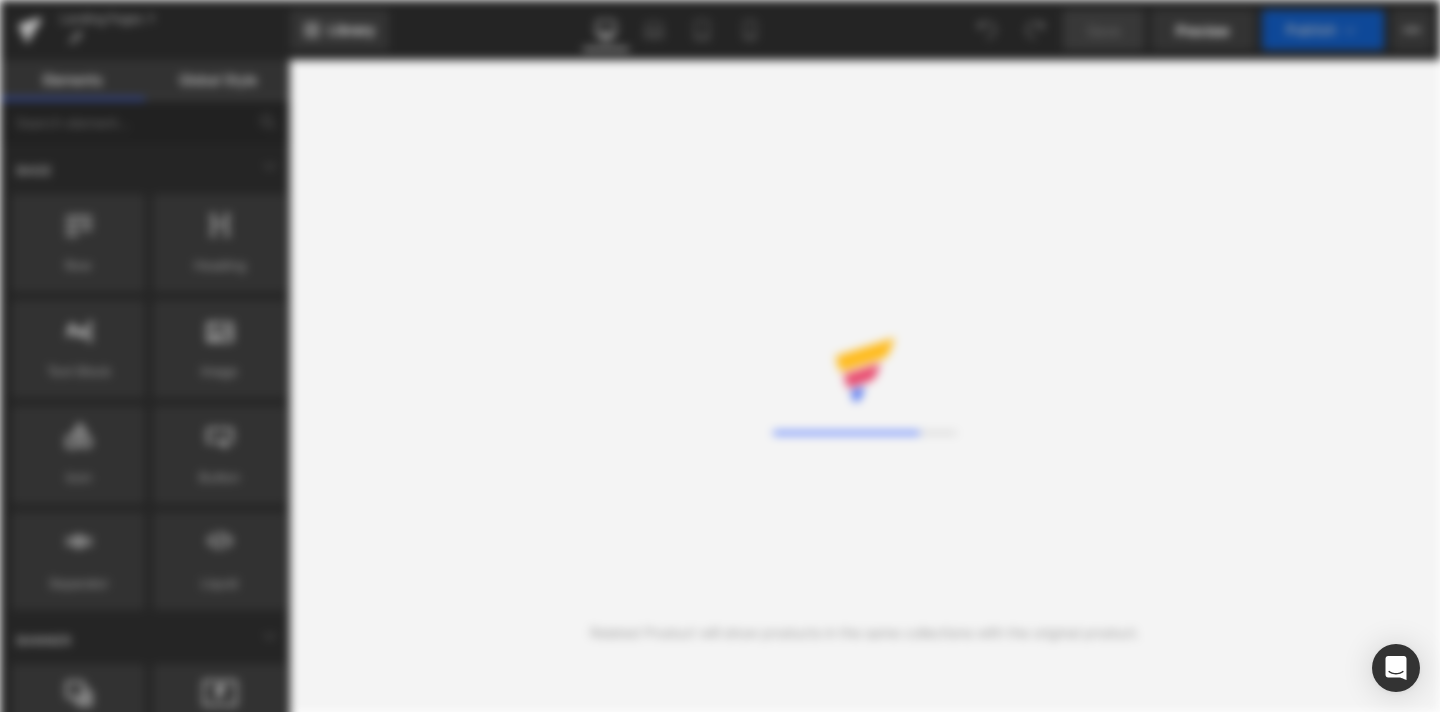 scroll, scrollTop: 0, scrollLeft: 0, axis: both 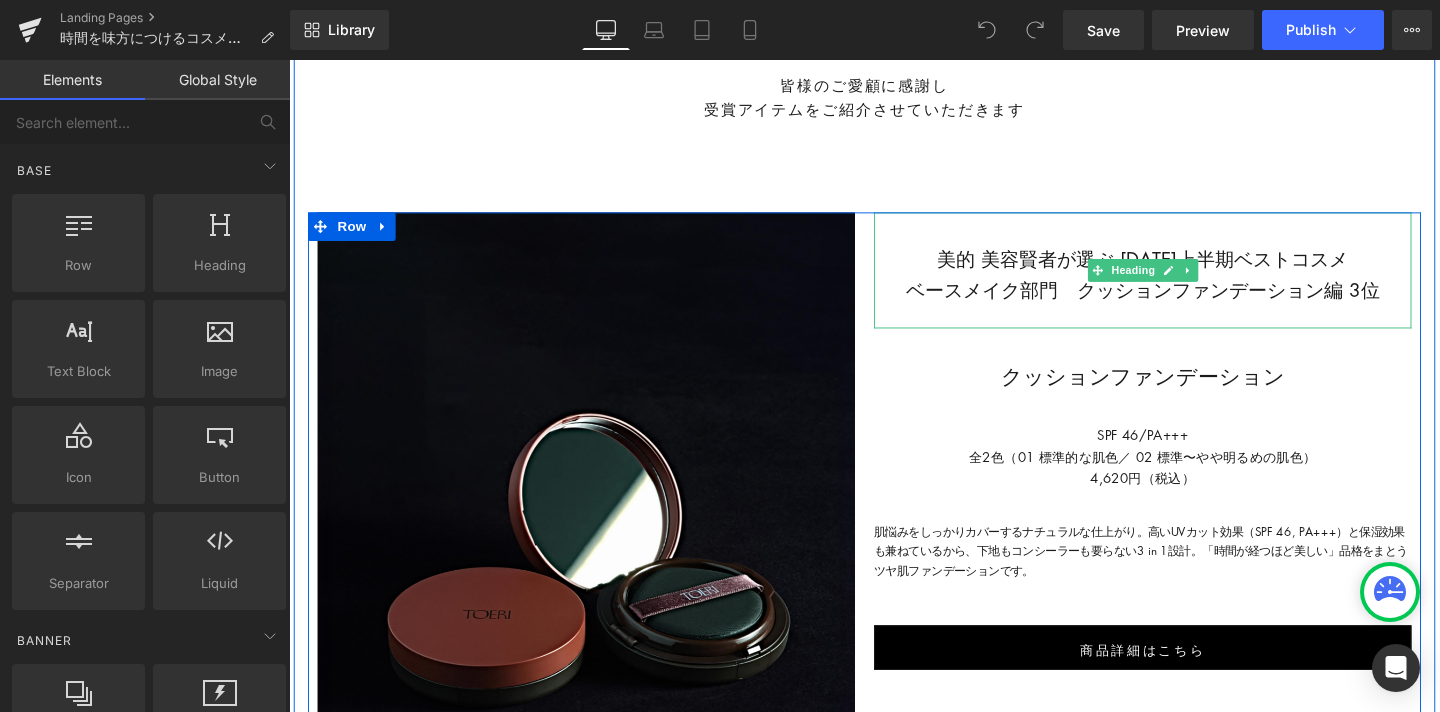 click on "美的 美容賢者が選ぶ [DATE]上半期ベストコスメ ベースメイク部門　クッションファンデーション編 3位" at bounding box center [1186, 285] 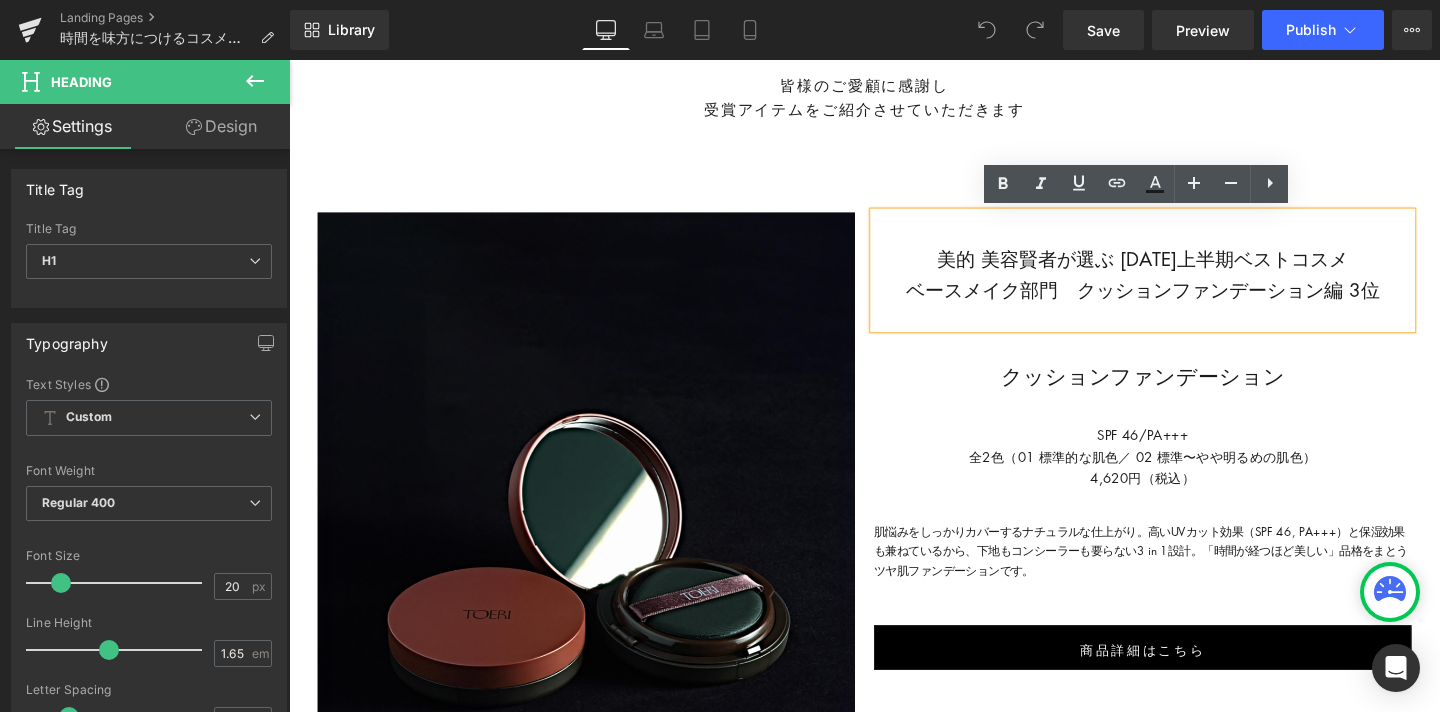 click on "美的 美容賢者が選ぶ [DATE]上半期ベストコスメ ベースメイク部門　クッションファンデーション編 3位" at bounding box center [1186, 285] 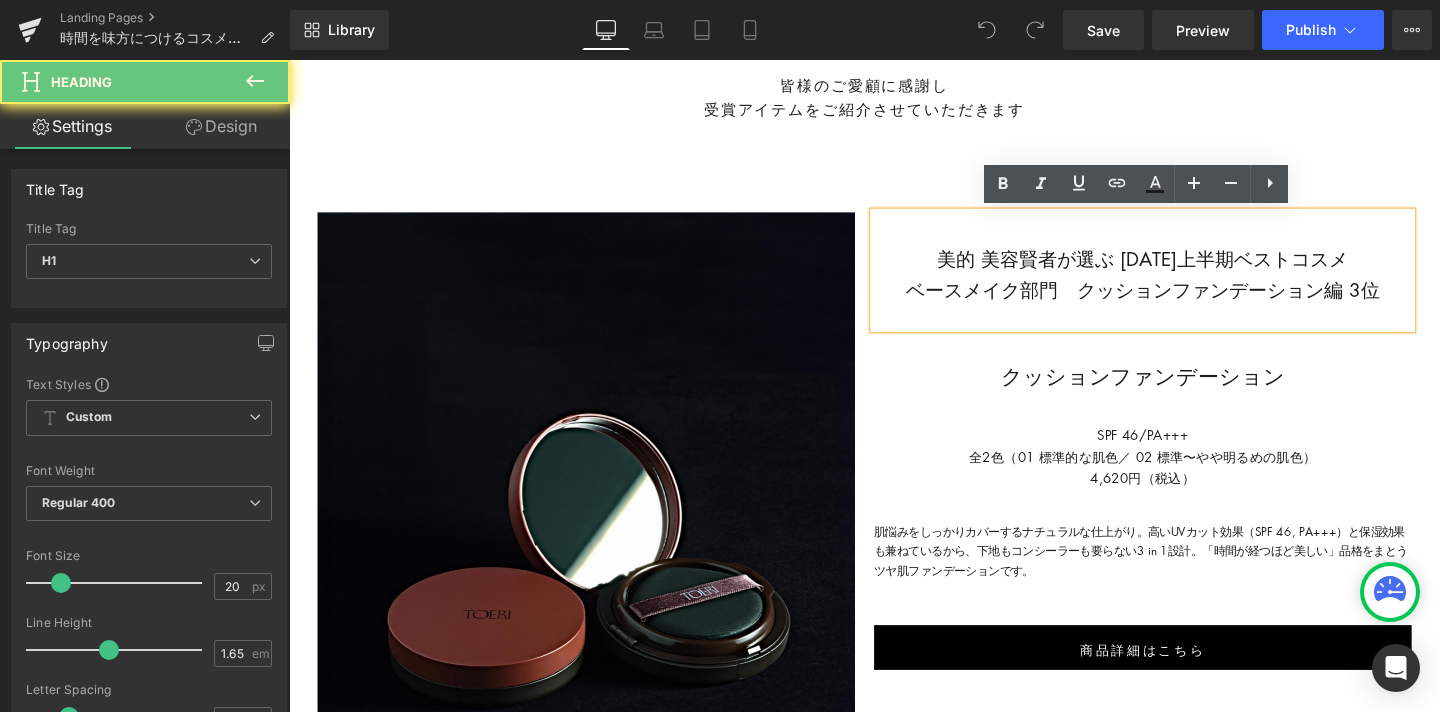 click on "美的 美容賢者が選ぶ [DATE]上半期ベストコスメ ベースメイク部門　クッションファンデーション編 3位" at bounding box center [1186, 285] 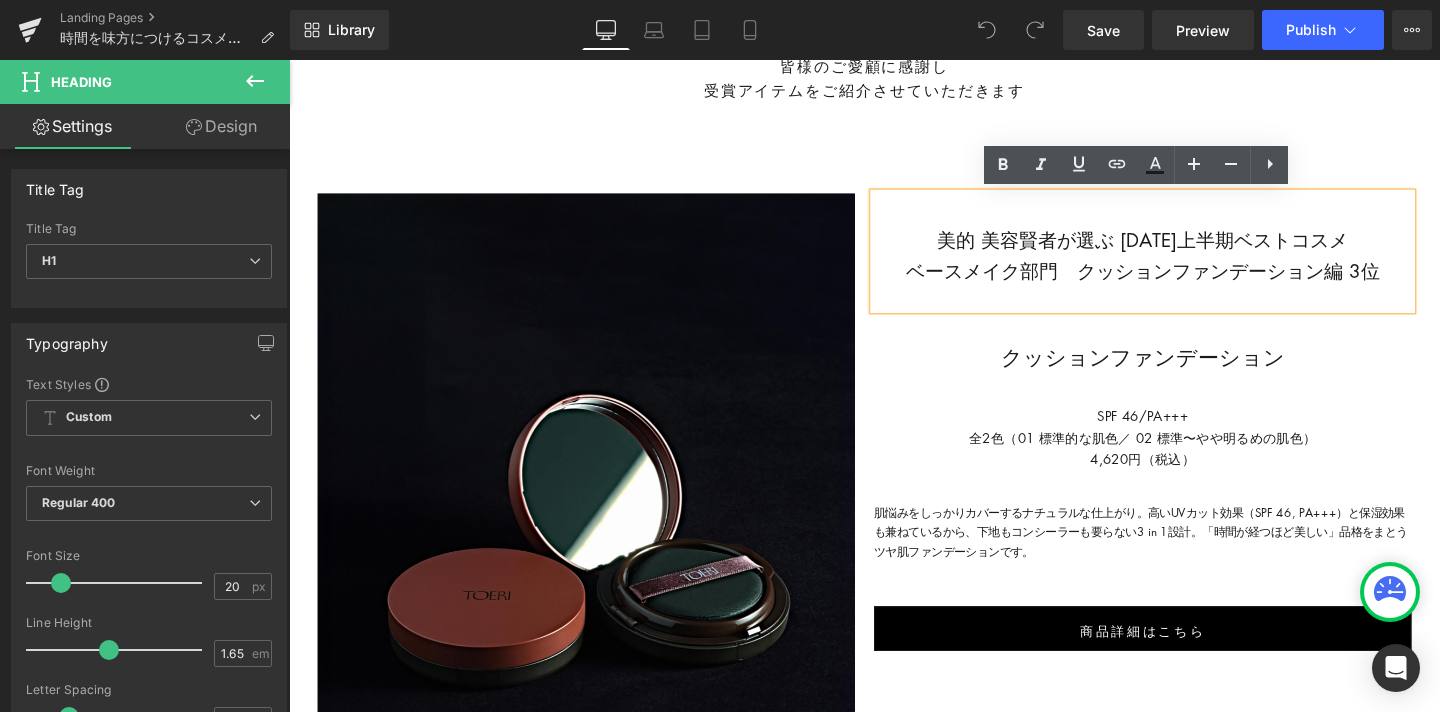 scroll, scrollTop: 1294, scrollLeft: 0, axis: vertical 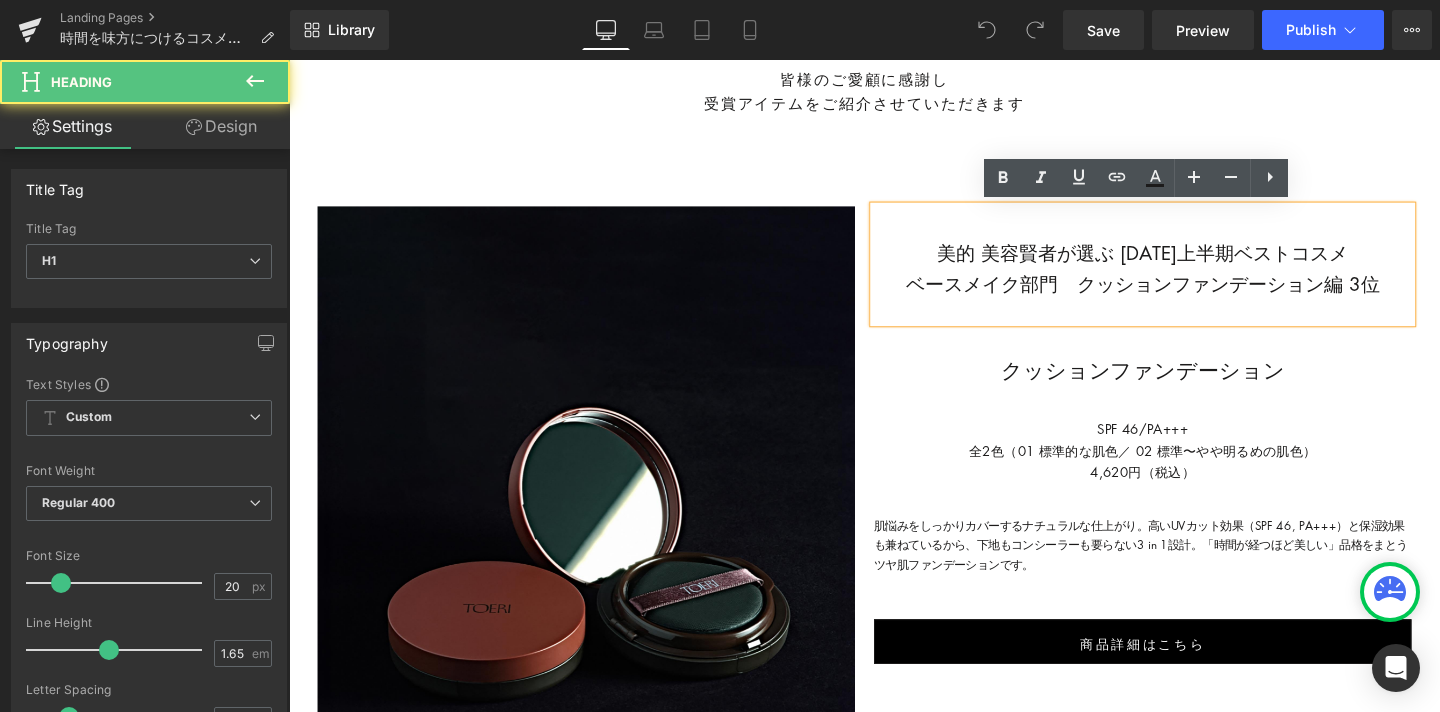 click on "美的 美容賢者が選ぶ [DATE]上半期ベストコスメ ベースメイク部門　クッションファンデーション編 3位" at bounding box center [1186, 279] 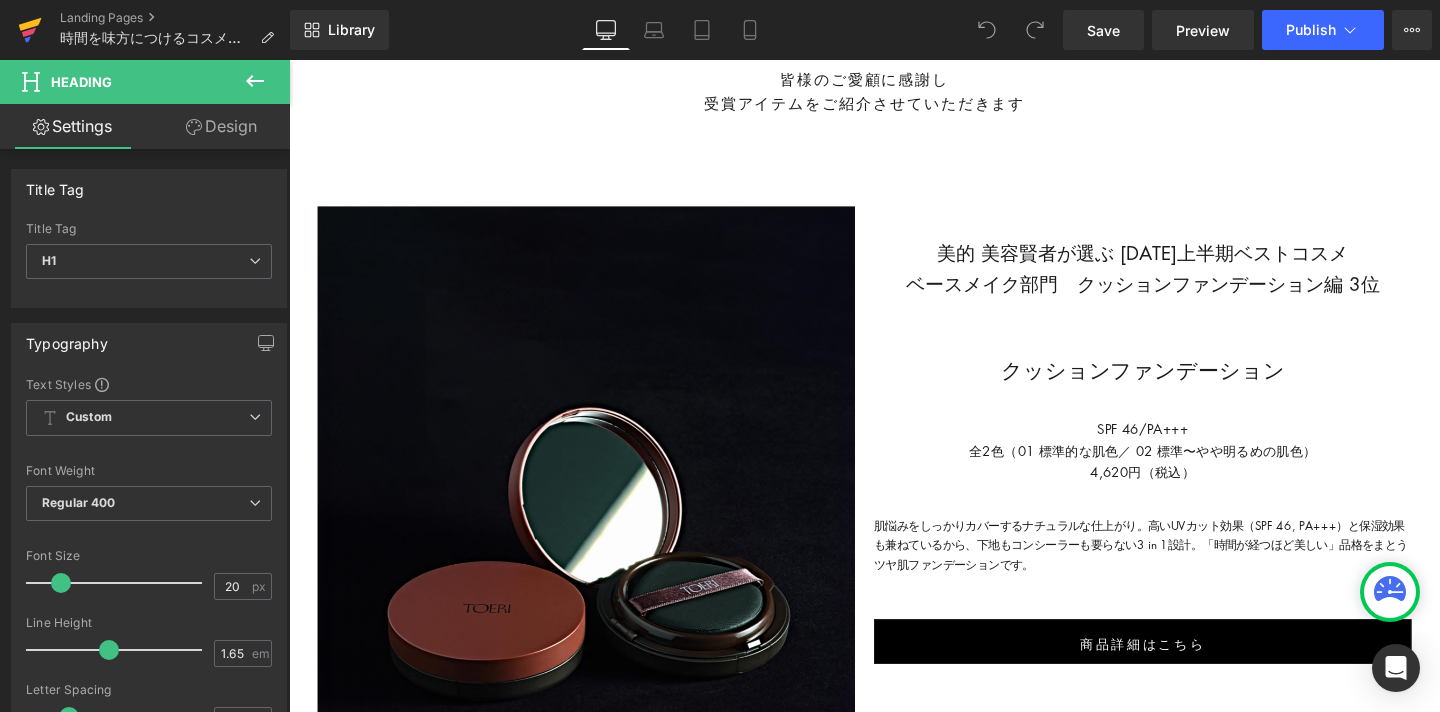 click at bounding box center [30, 30] 